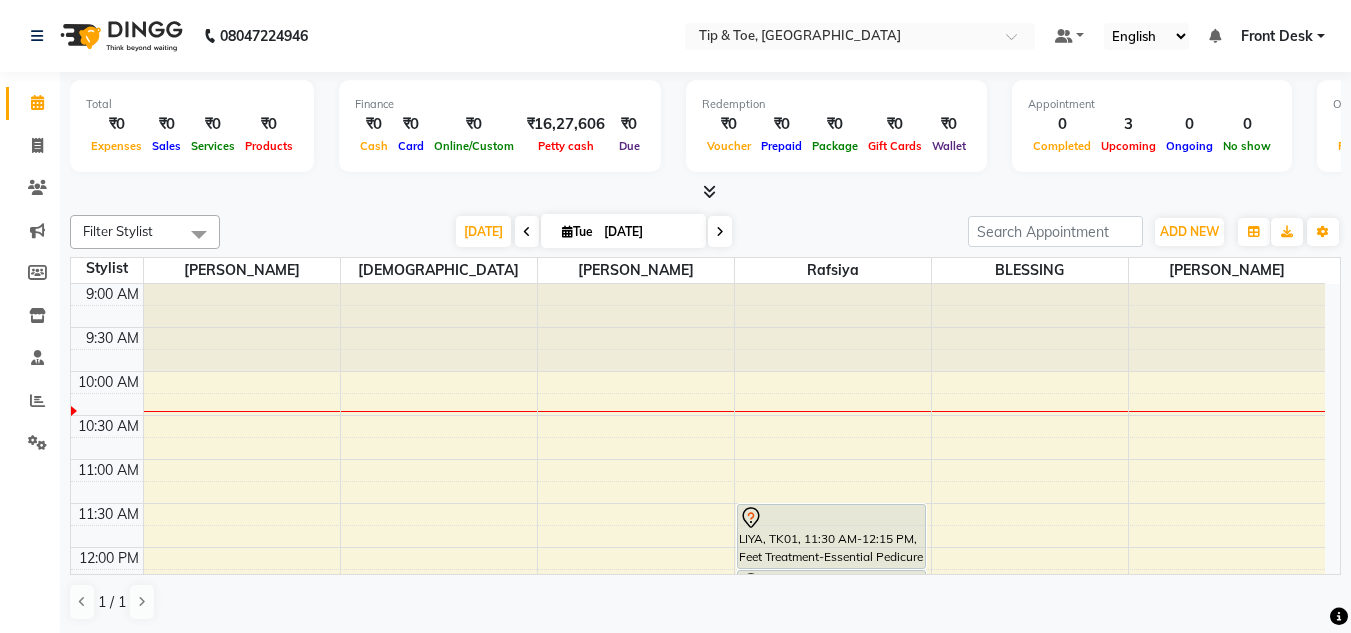 scroll, scrollTop: 0, scrollLeft: 0, axis: both 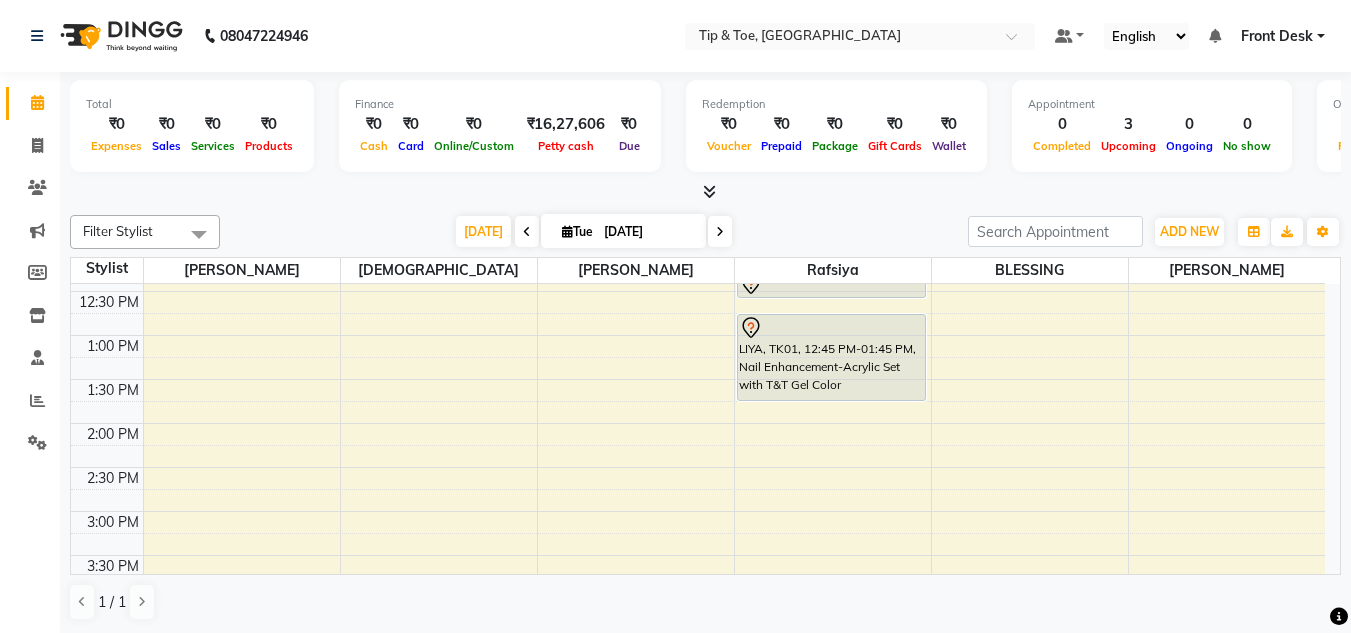 click on "9:00 AM 9:30 AM 10:00 AM 10:30 AM 11:00 AM 11:30 AM 12:00 PM 12:30 PM 1:00 PM 1:30 PM 2:00 PM 2:30 PM 3:00 PM 3:30 PM 4:00 PM 4:30 PM 5:00 PM 5:30 PM 6:00 PM 6:30 PM 7:00 PM 7:30 PM 8:00 PM 8:30 PM 9:00 PM 9:30 PM             LIYA, TK01, 11:30 AM-12:15 PM, Feet Treatment-Essential Pedicure             LIYA, TK01, 12:15 PM-12:35 PM, Nail Maintenance-Big Toe             LIYA, TK01, 12:45 PM-01:45 PM, Nail Enhancement-Acrylic Set with T&T Gel Color" at bounding box center (698, 555) 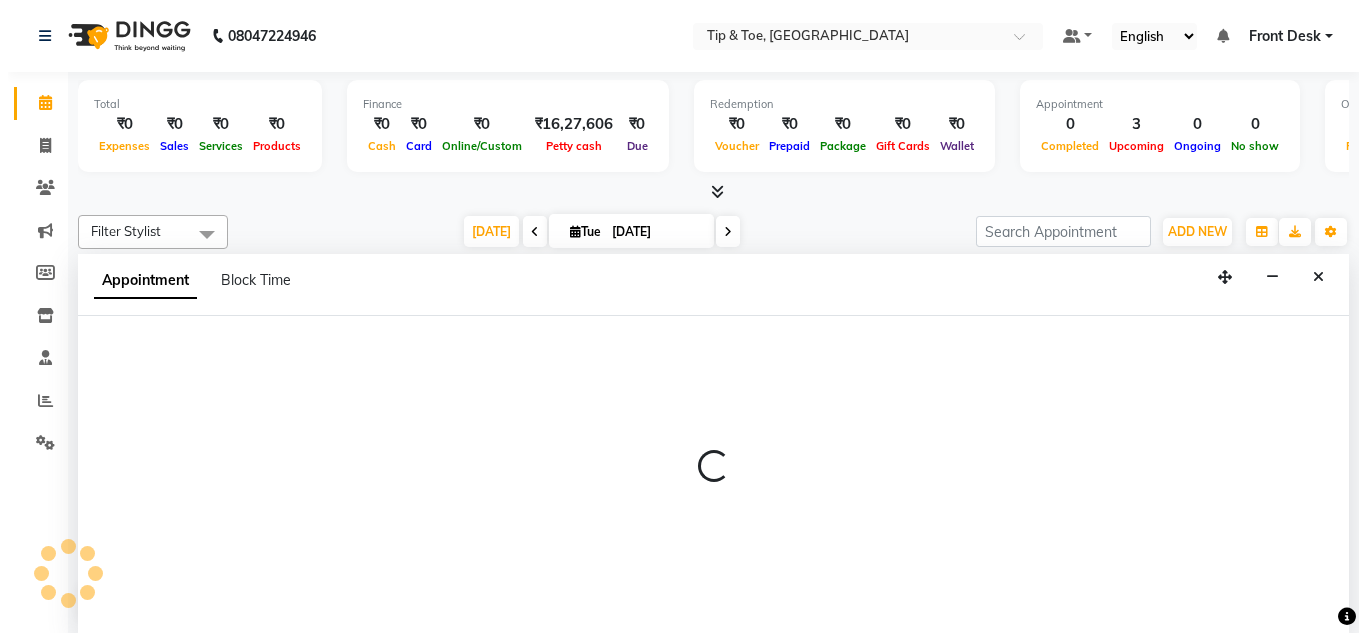 scroll, scrollTop: 1, scrollLeft: 0, axis: vertical 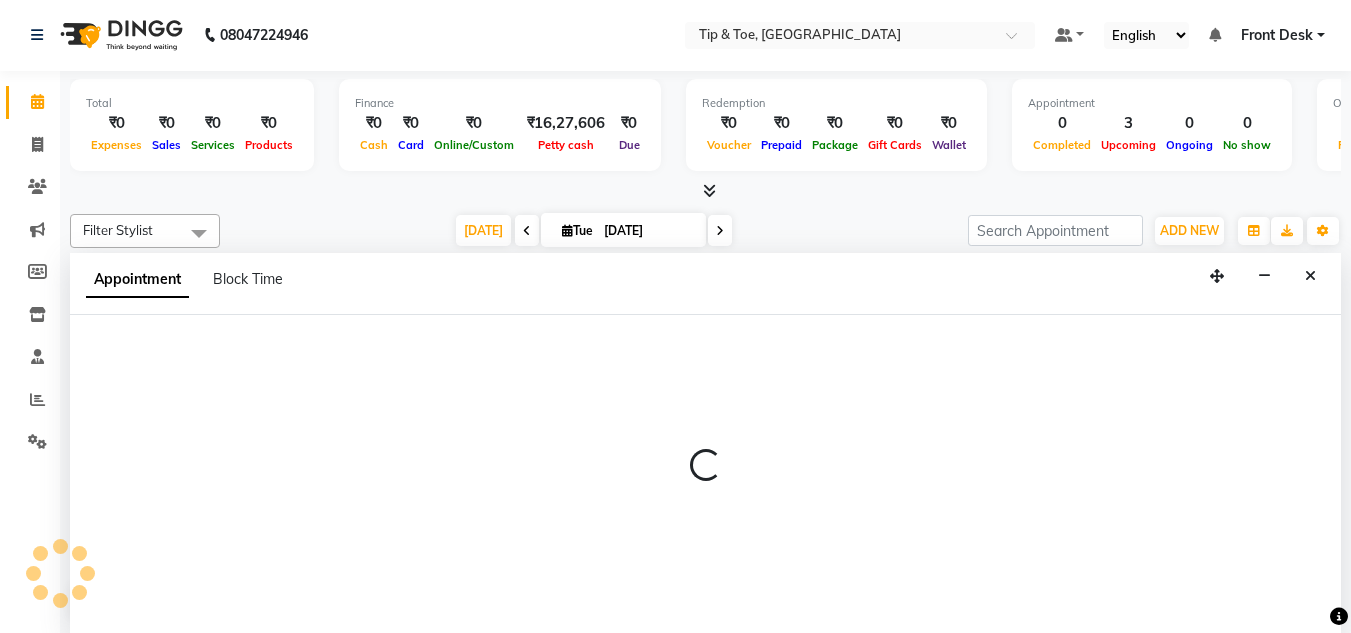 select on "46387" 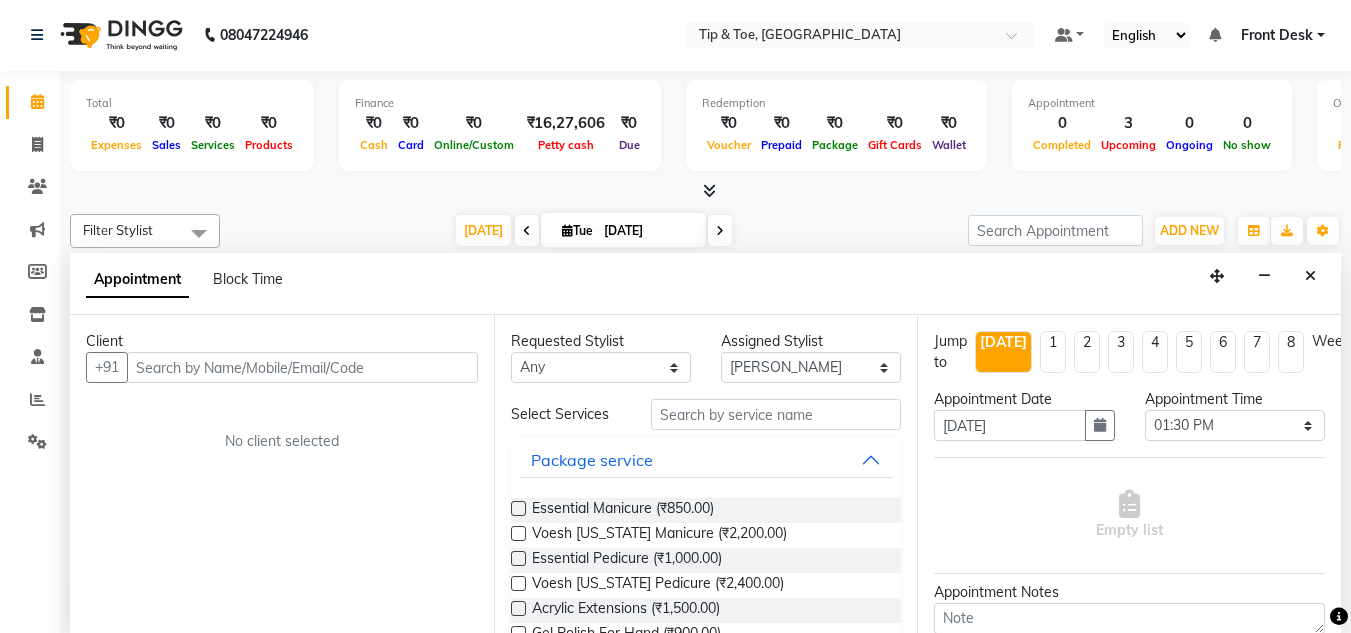 click at bounding box center (302, 367) 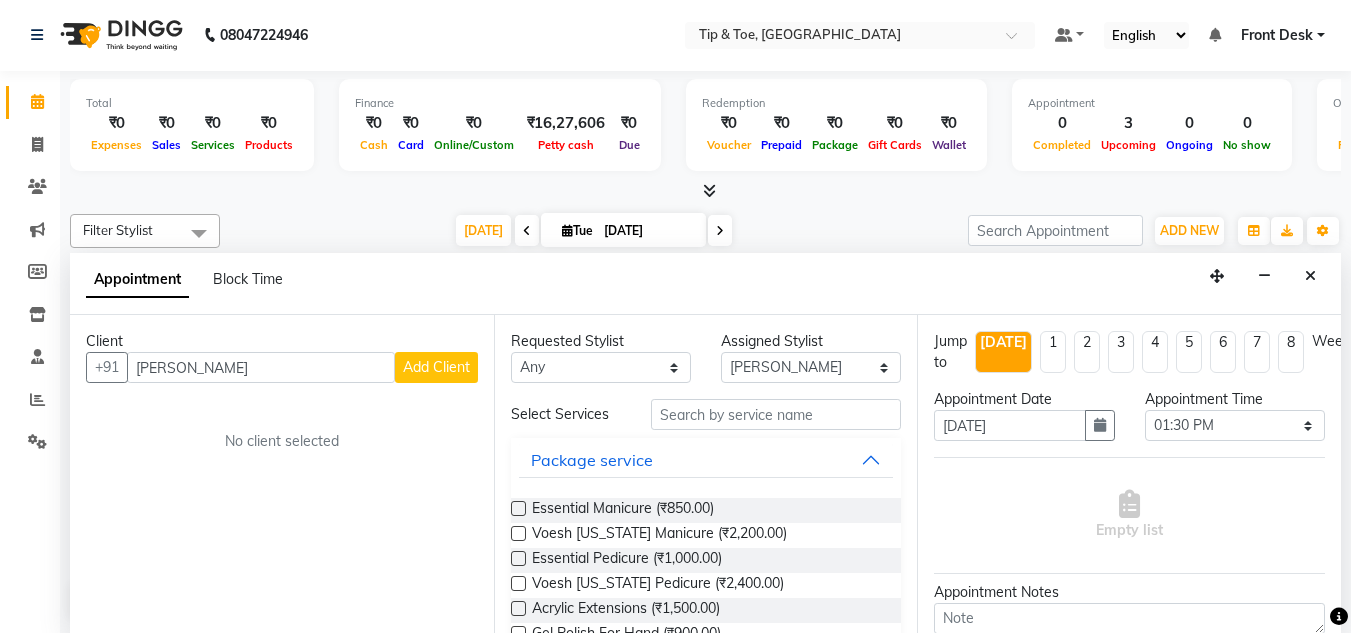 type on "VIJI GEORGE" 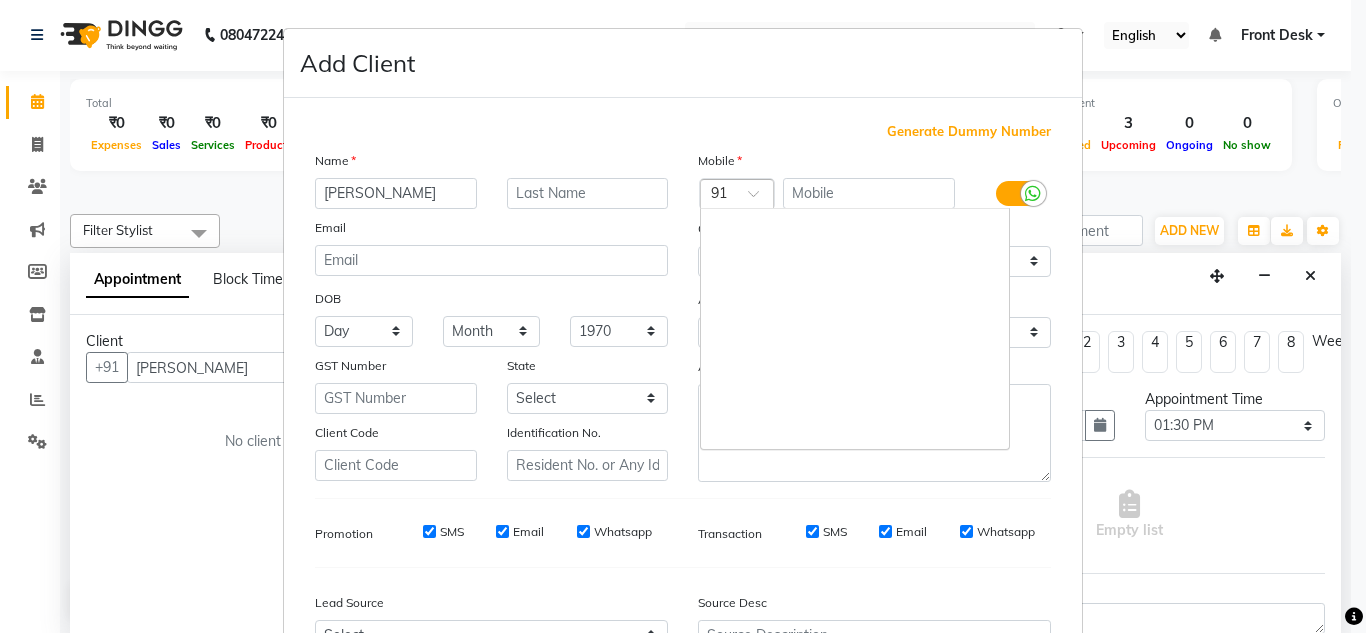 click at bounding box center [760, 199] 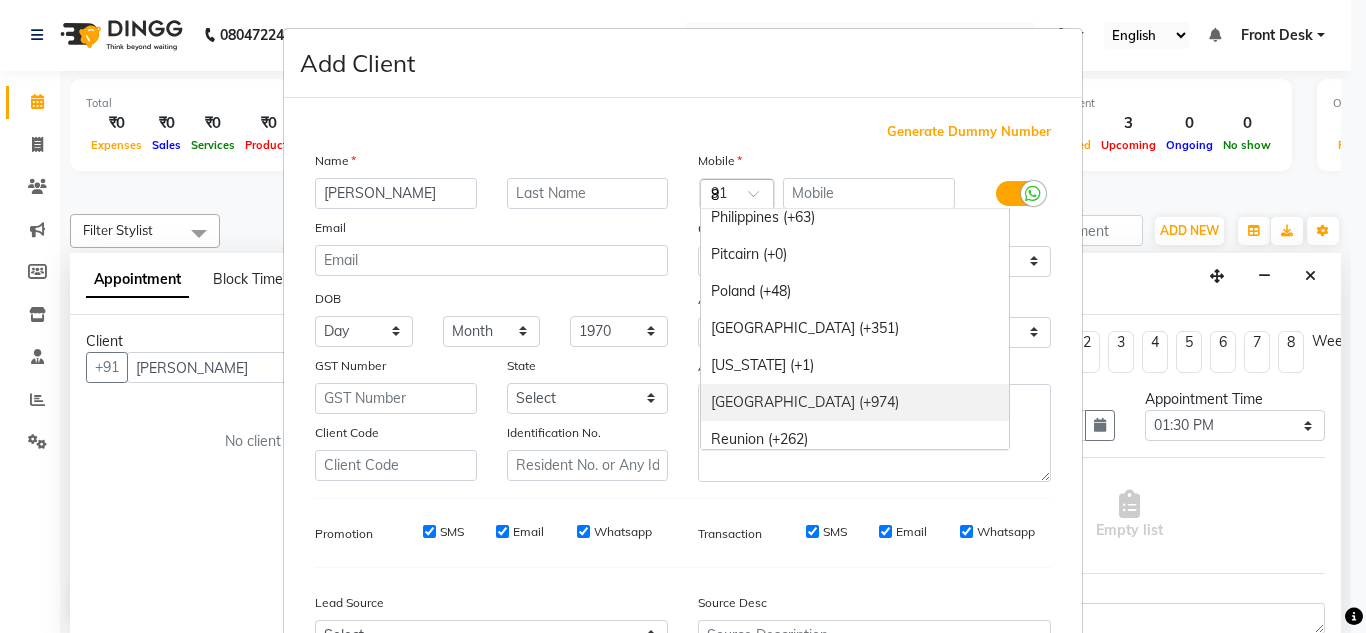 scroll, scrollTop: 1684, scrollLeft: 0, axis: vertical 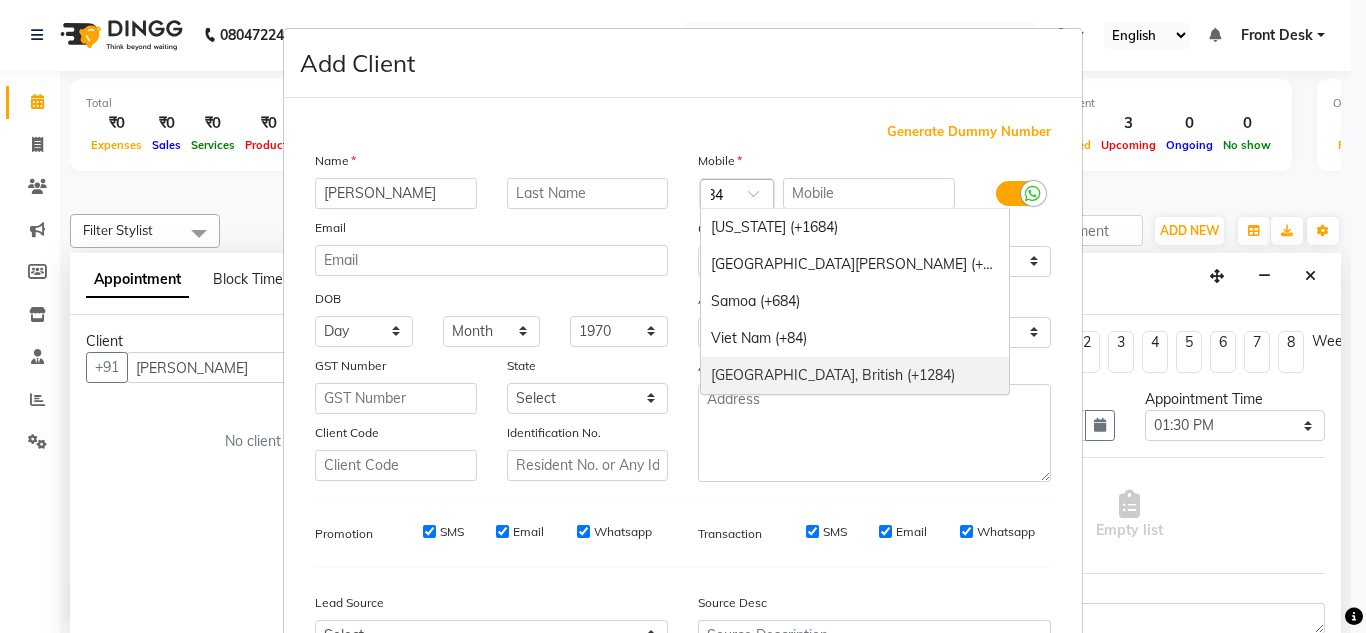 type on "8" 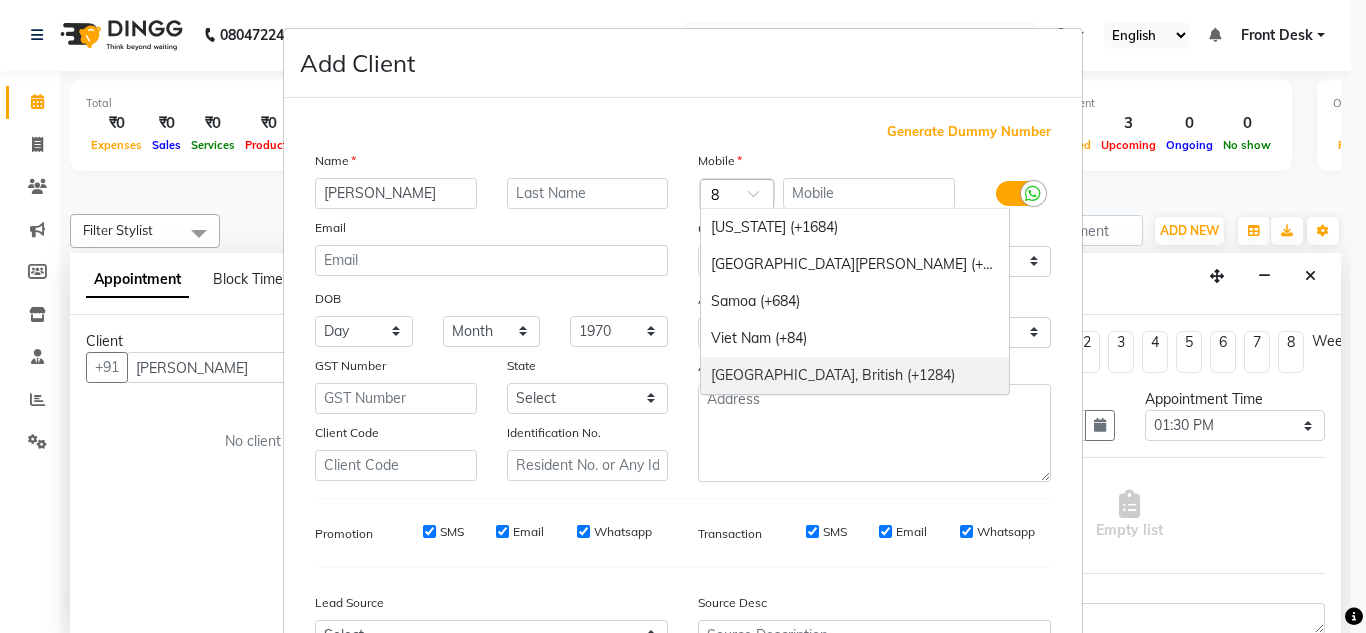 scroll, scrollTop: 0, scrollLeft: 0, axis: both 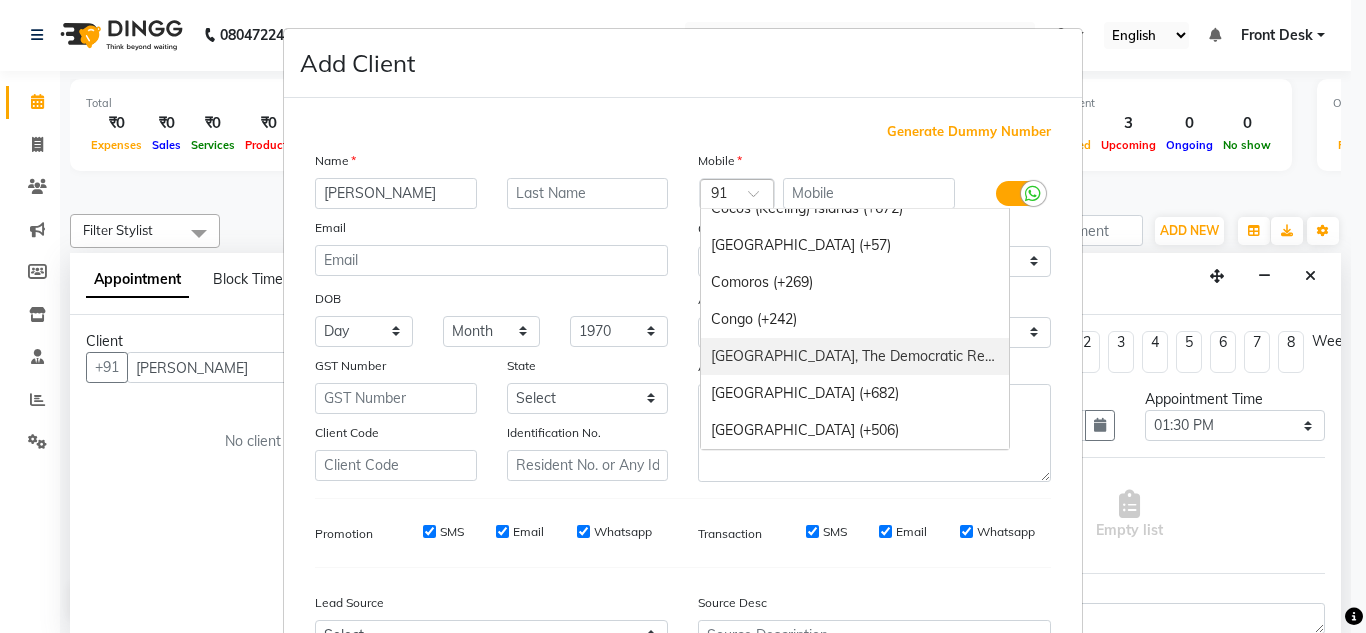 type on "1" 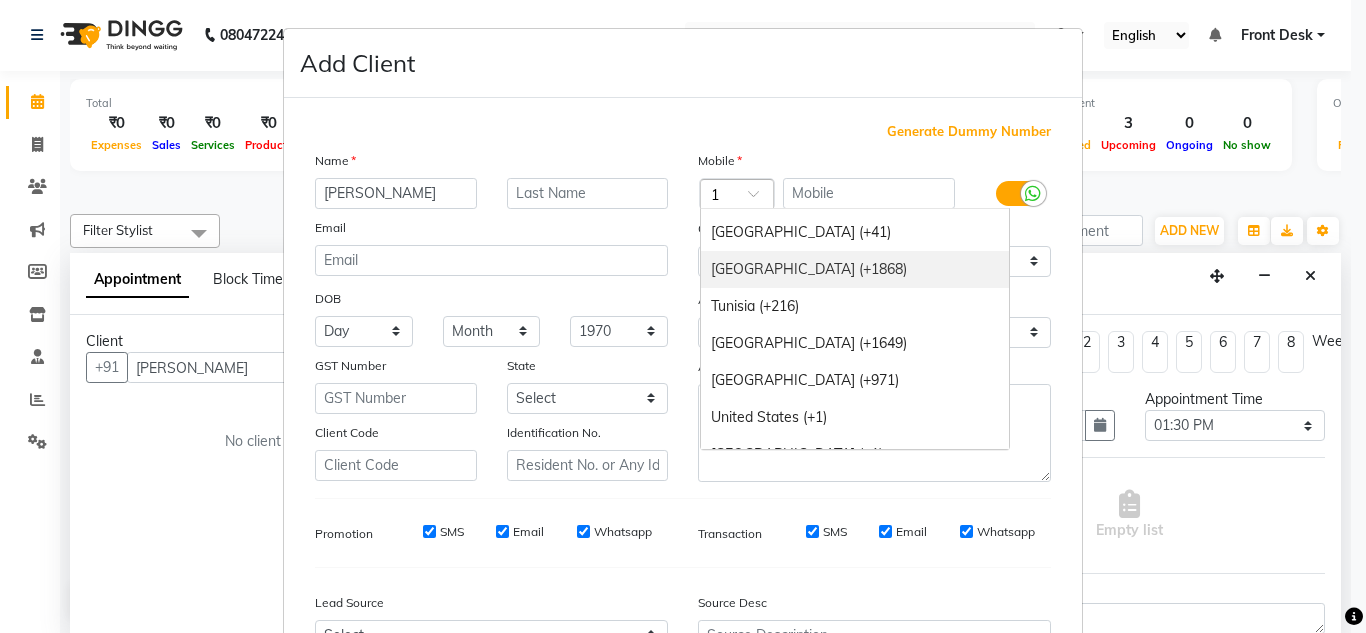scroll, scrollTop: 1584, scrollLeft: 0, axis: vertical 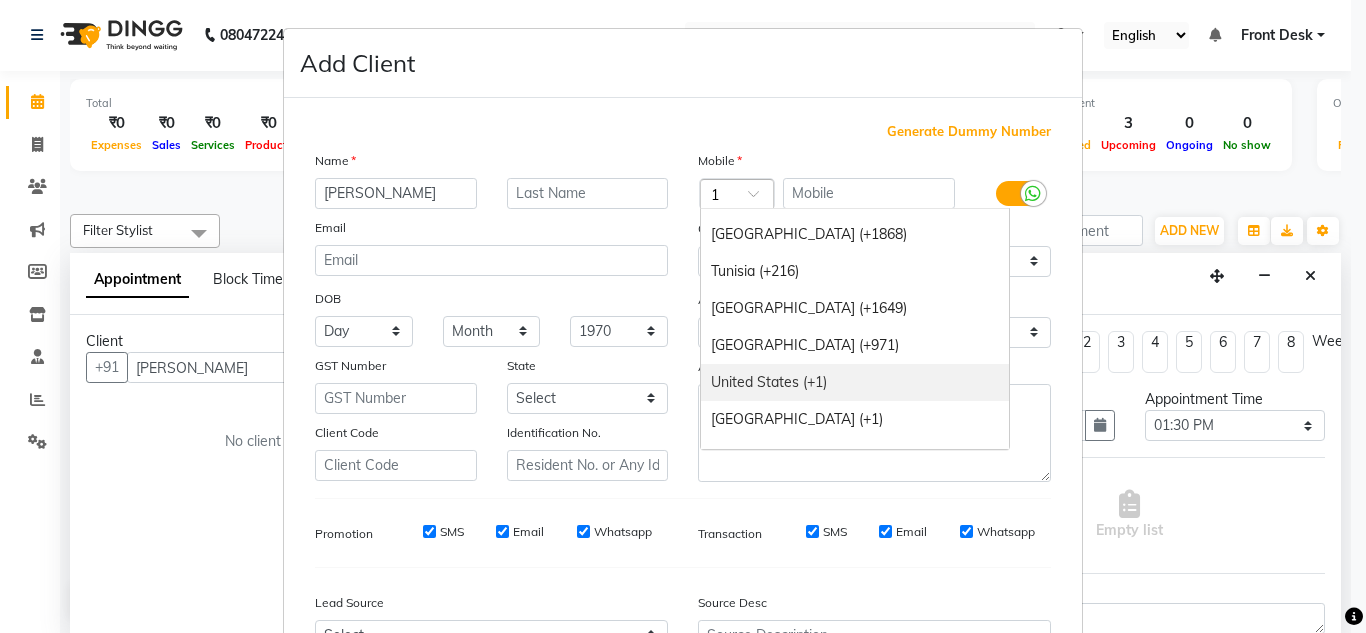 click on "United States (+1)" at bounding box center (855, 382) 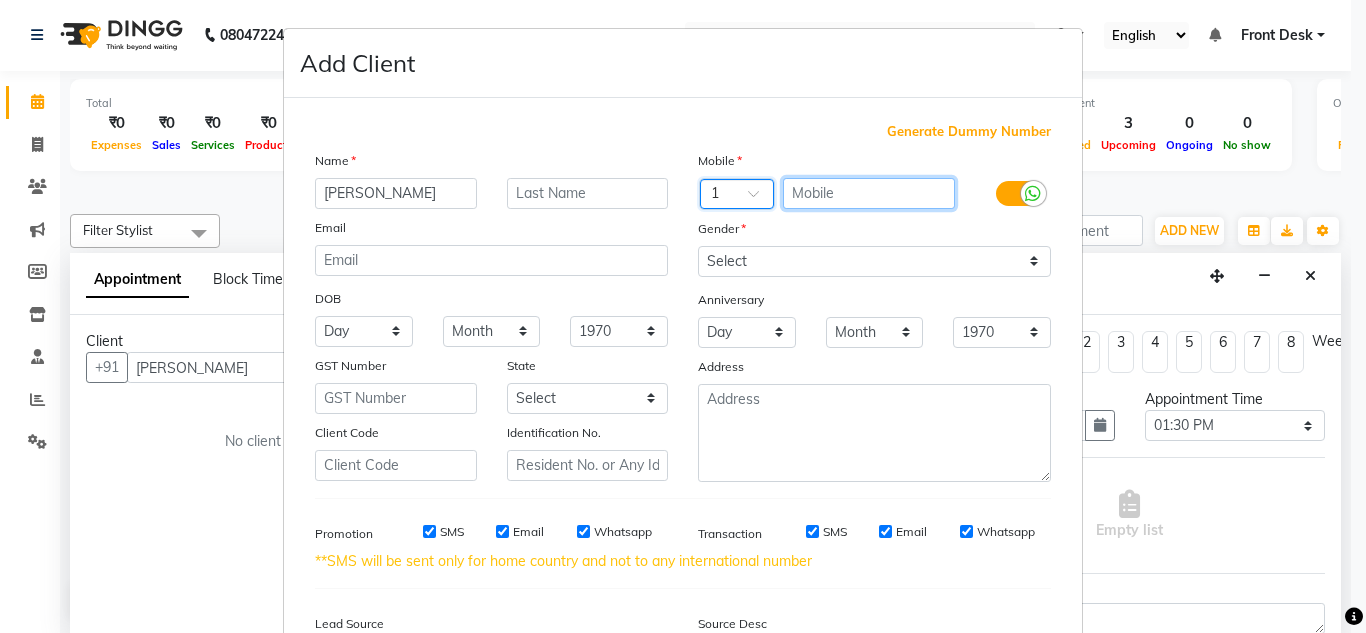 click at bounding box center (869, 193) 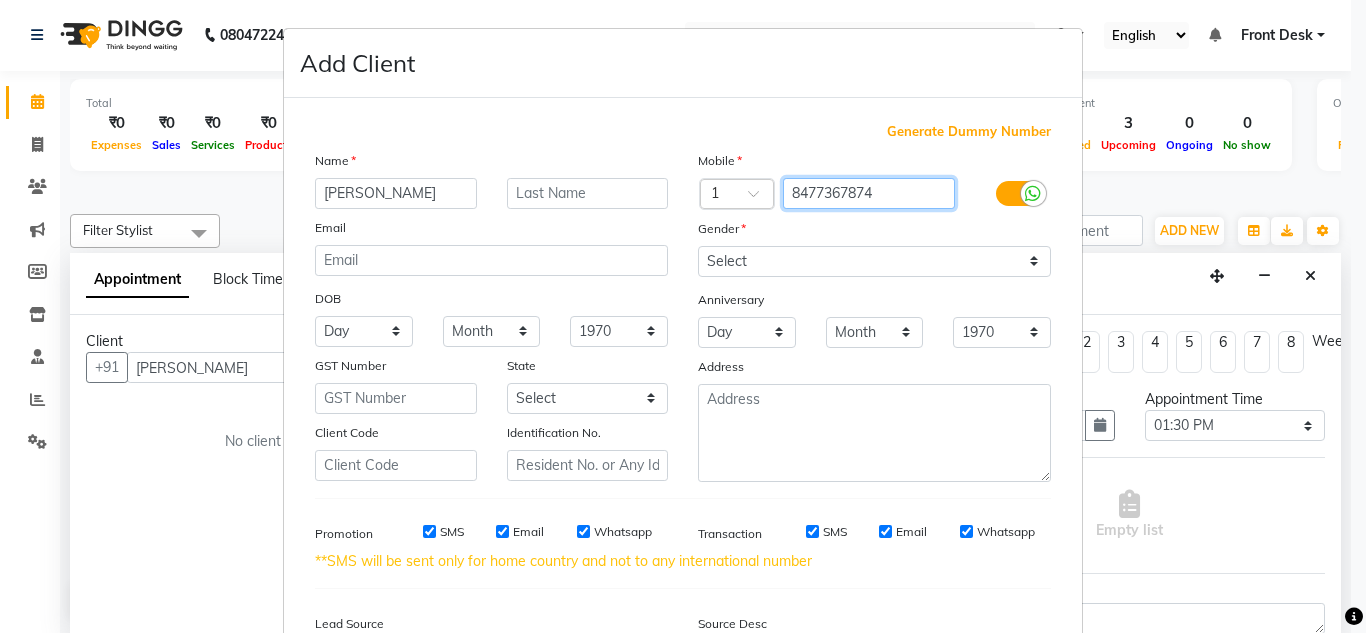 type on "8477367874" 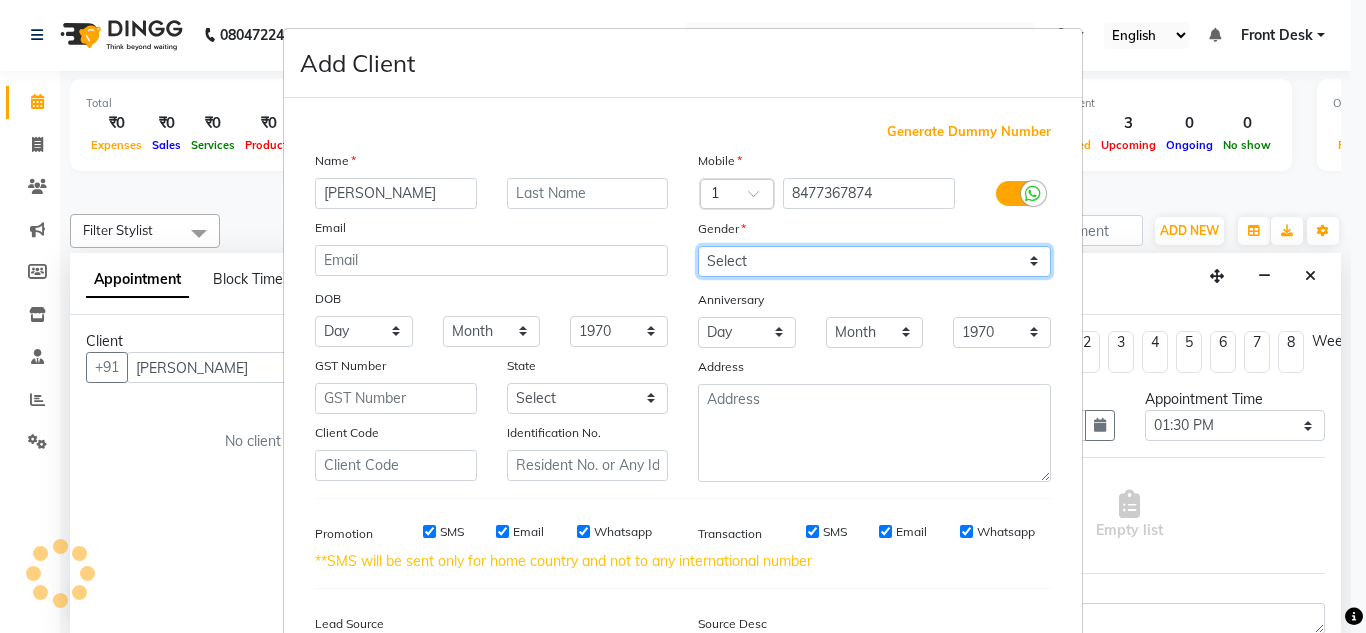 click on "Select Male Female Other Prefer Not To Say" at bounding box center (874, 261) 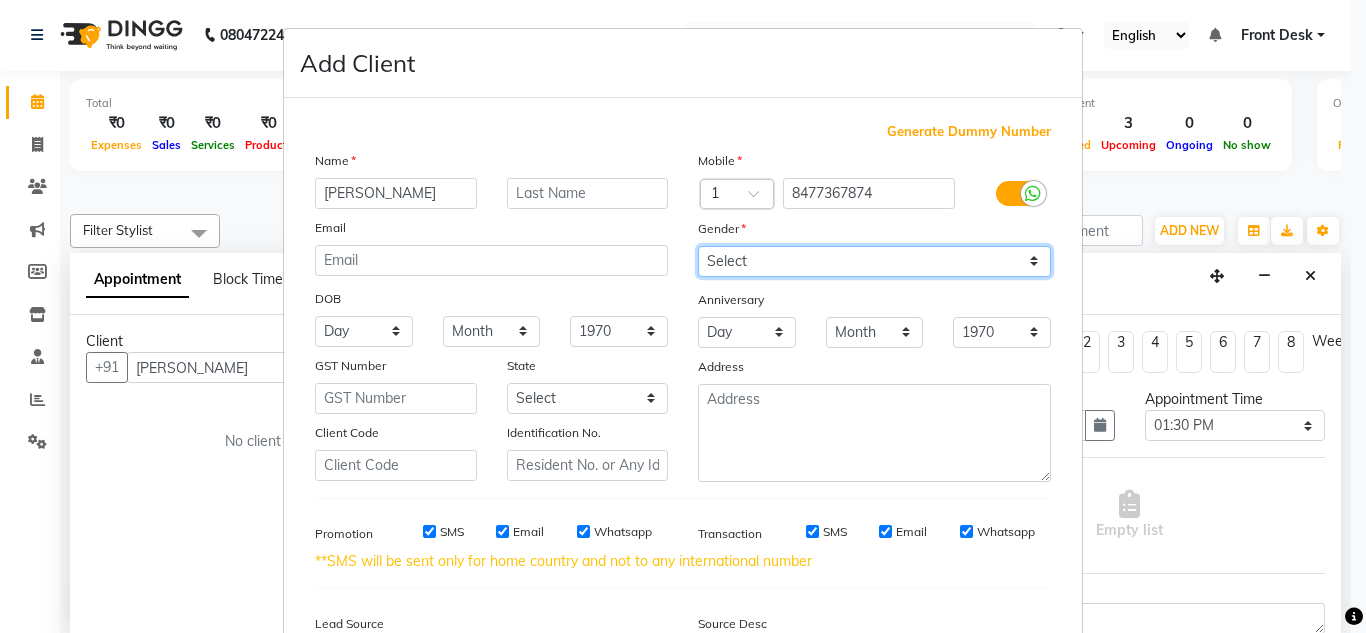 select on "female" 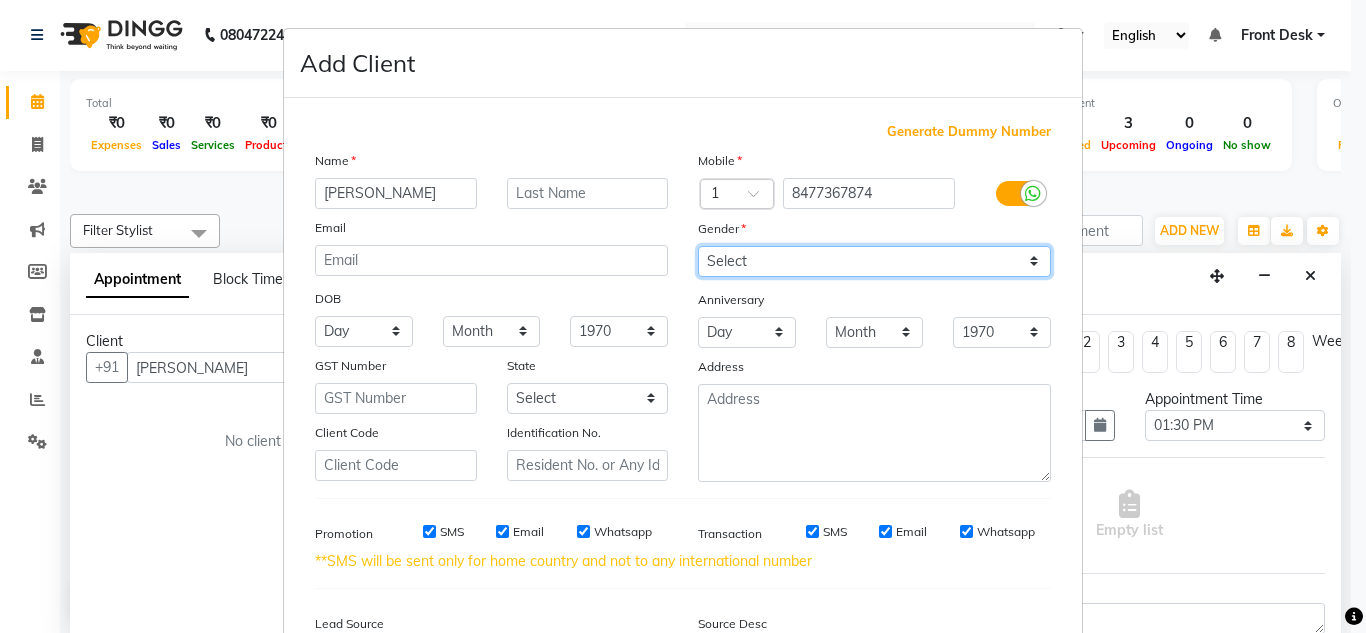 click on "Select Male Female Other Prefer Not To Say" at bounding box center (874, 261) 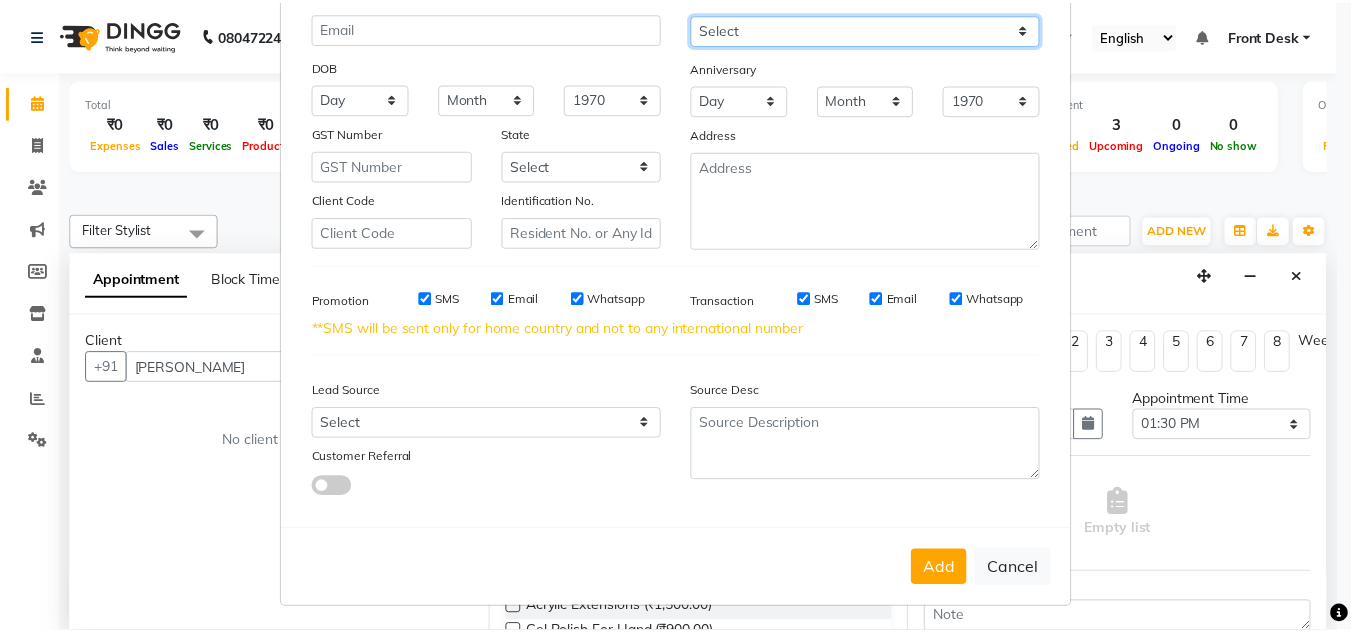 scroll, scrollTop: 237, scrollLeft: 0, axis: vertical 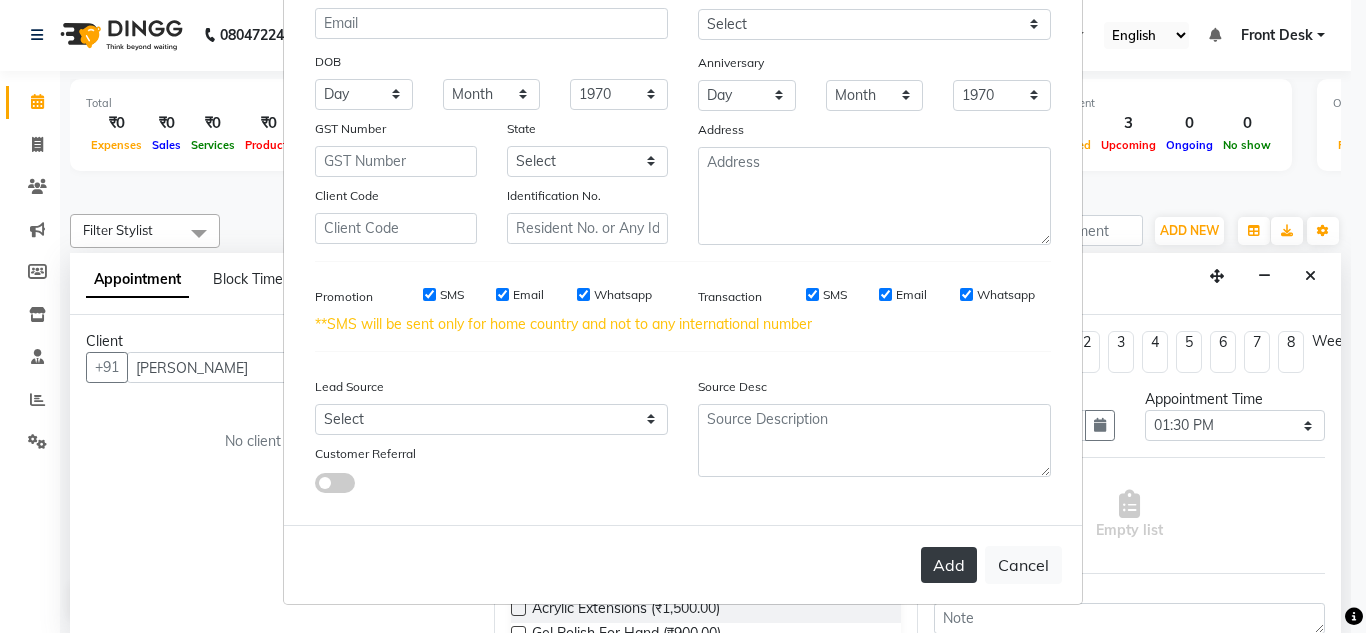 click on "Add" at bounding box center (949, 565) 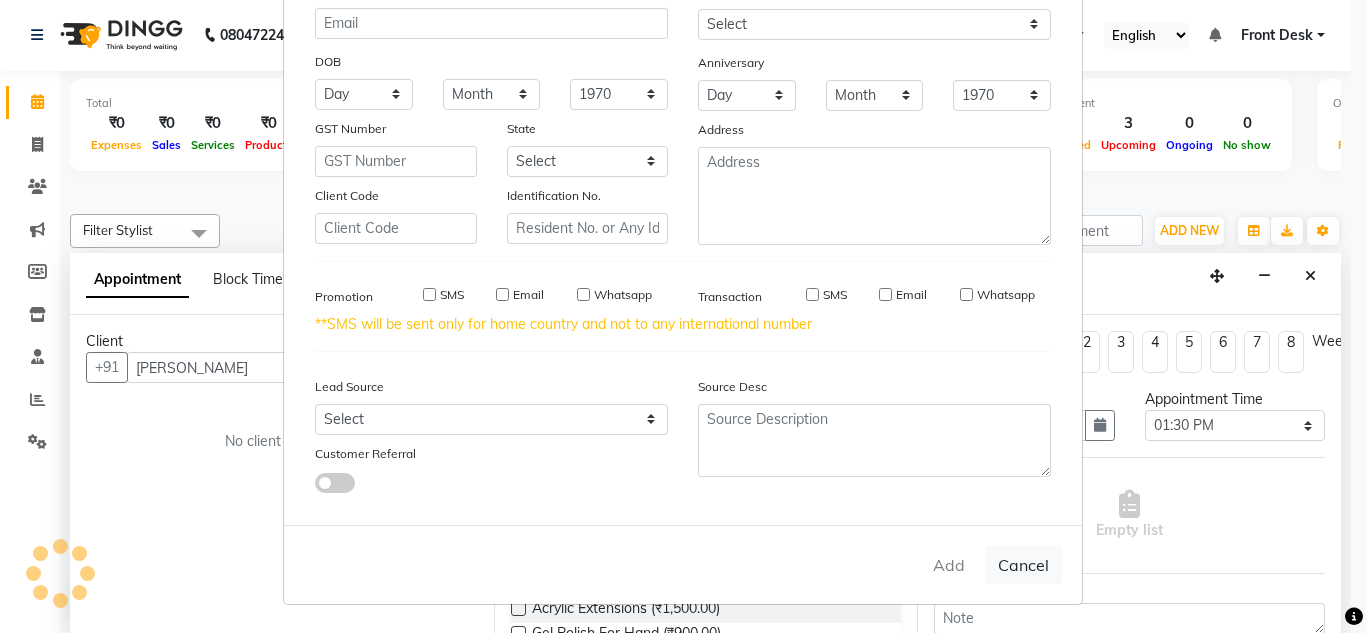 type on "8477367874" 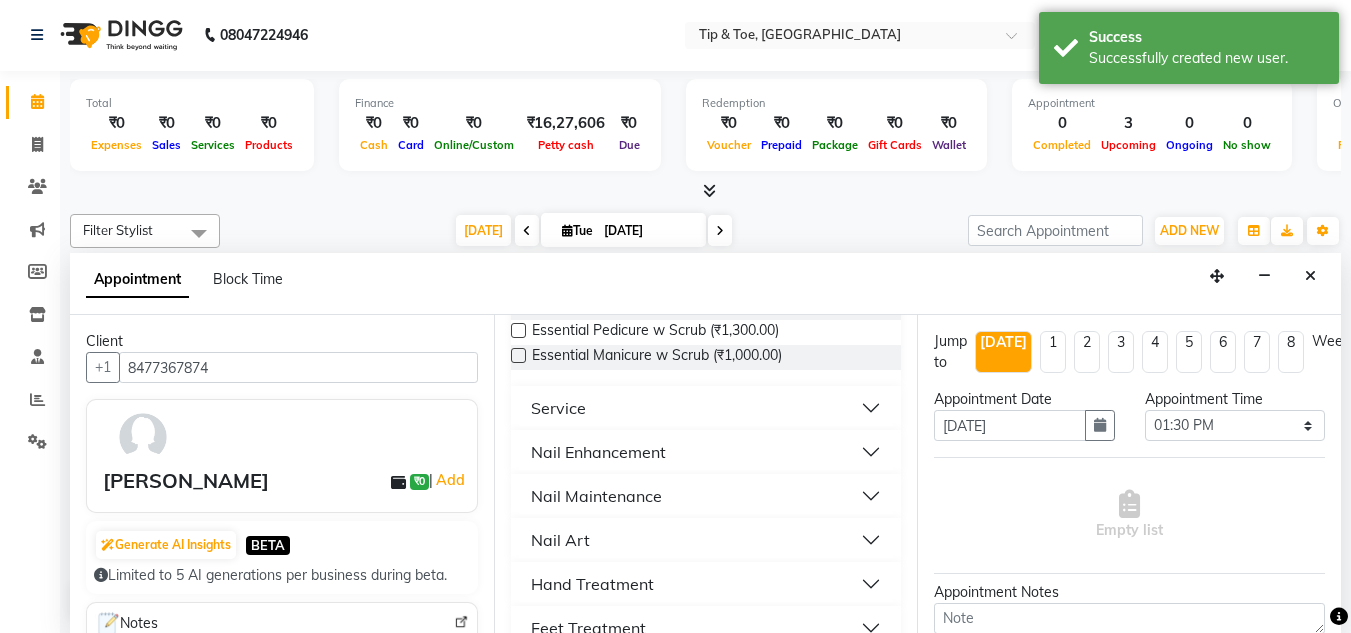 scroll, scrollTop: 400, scrollLeft: 0, axis: vertical 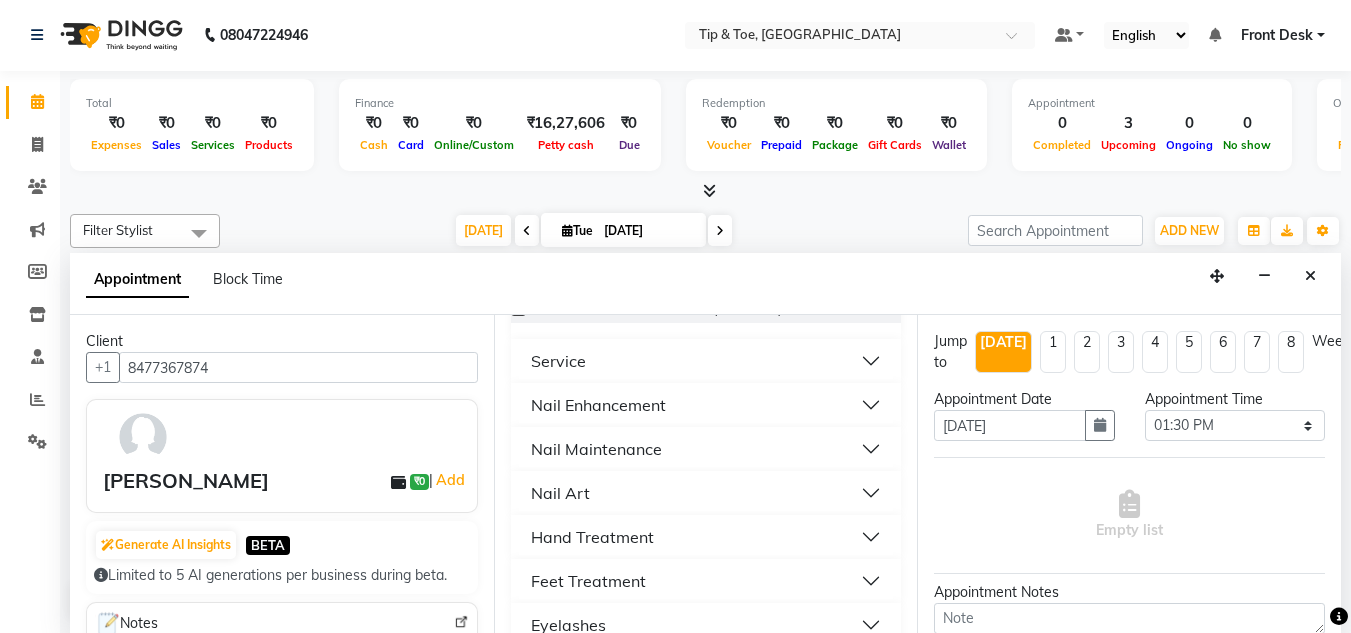 click on "Nail Enhancement" at bounding box center [598, 405] 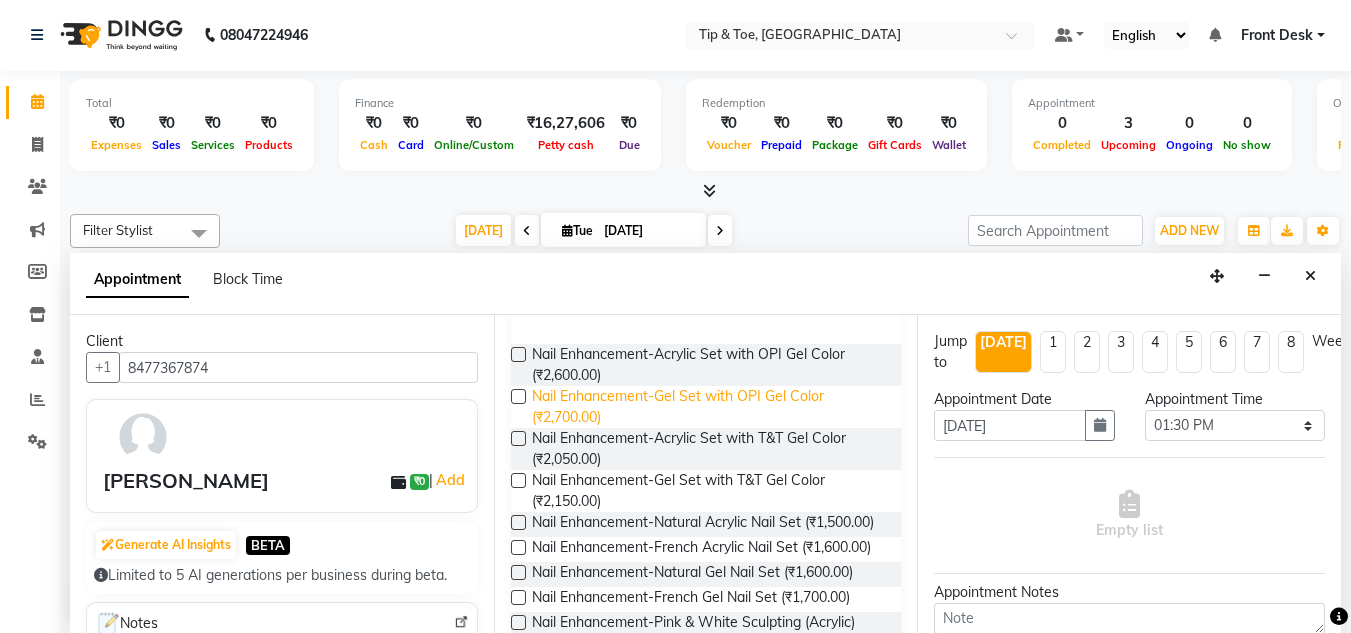 scroll, scrollTop: 500, scrollLeft: 0, axis: vertical 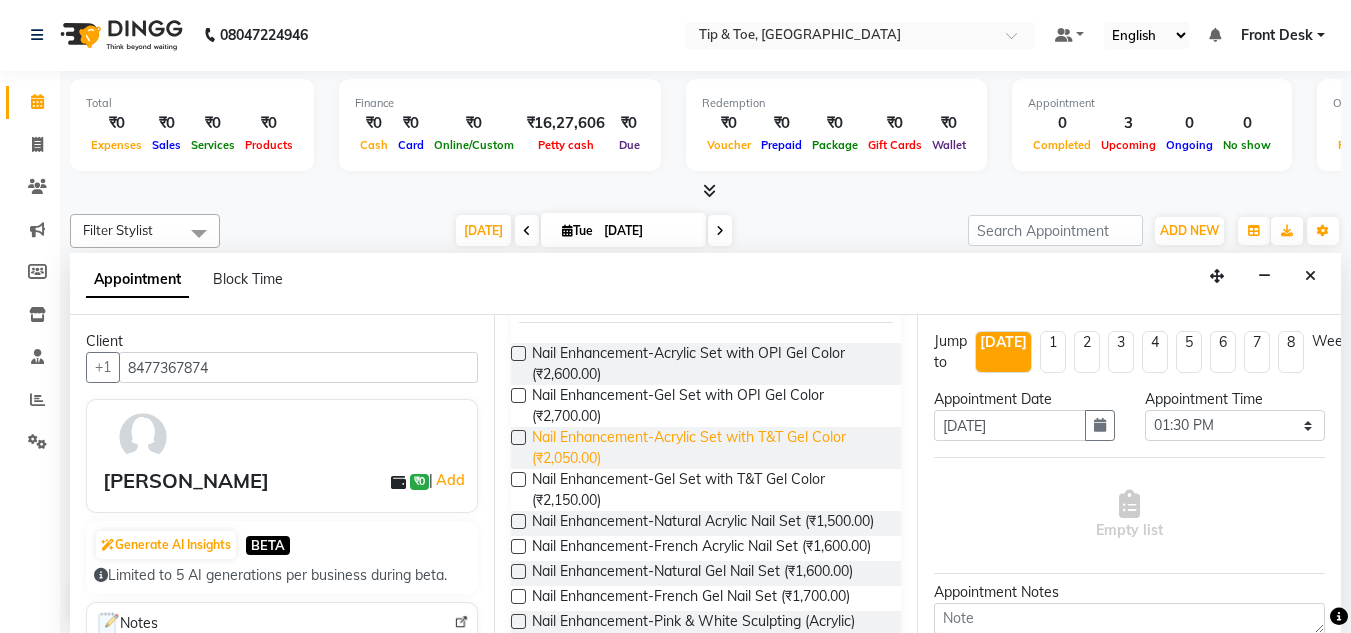 click on "Nail Enhancement-Acrylic Set with T&T Gel Color (₹2,050.00)" at bounding box center [709, 448] 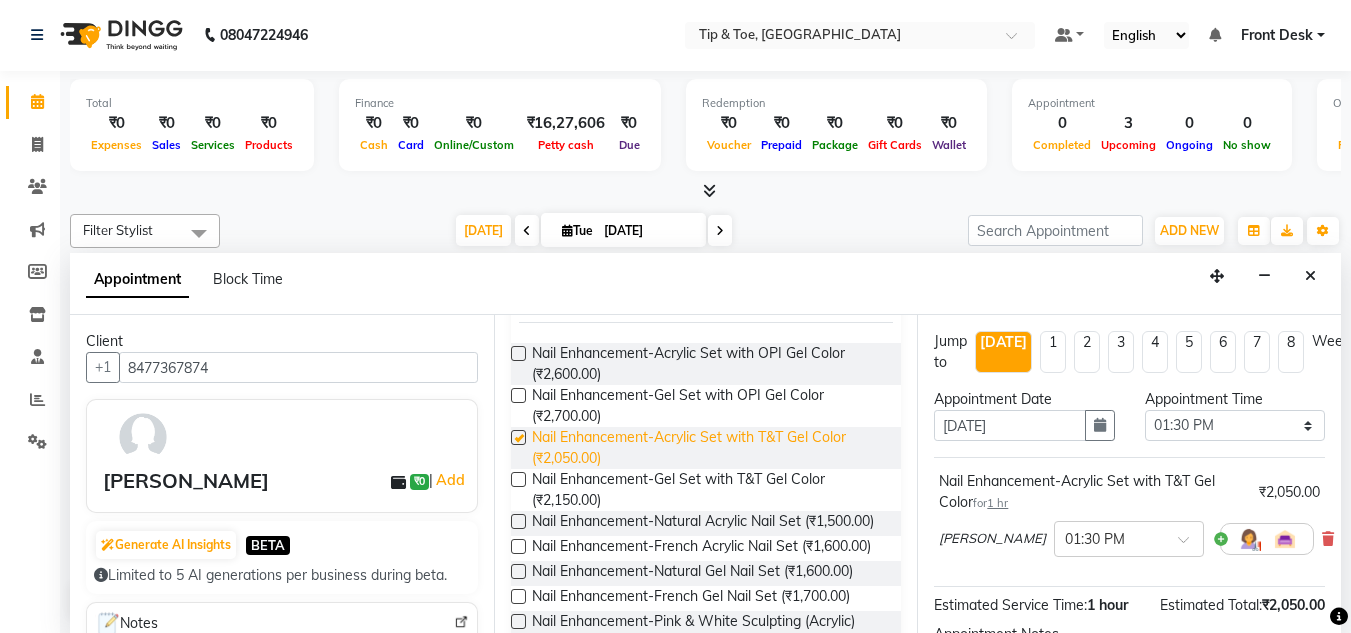 checkbox on "false" 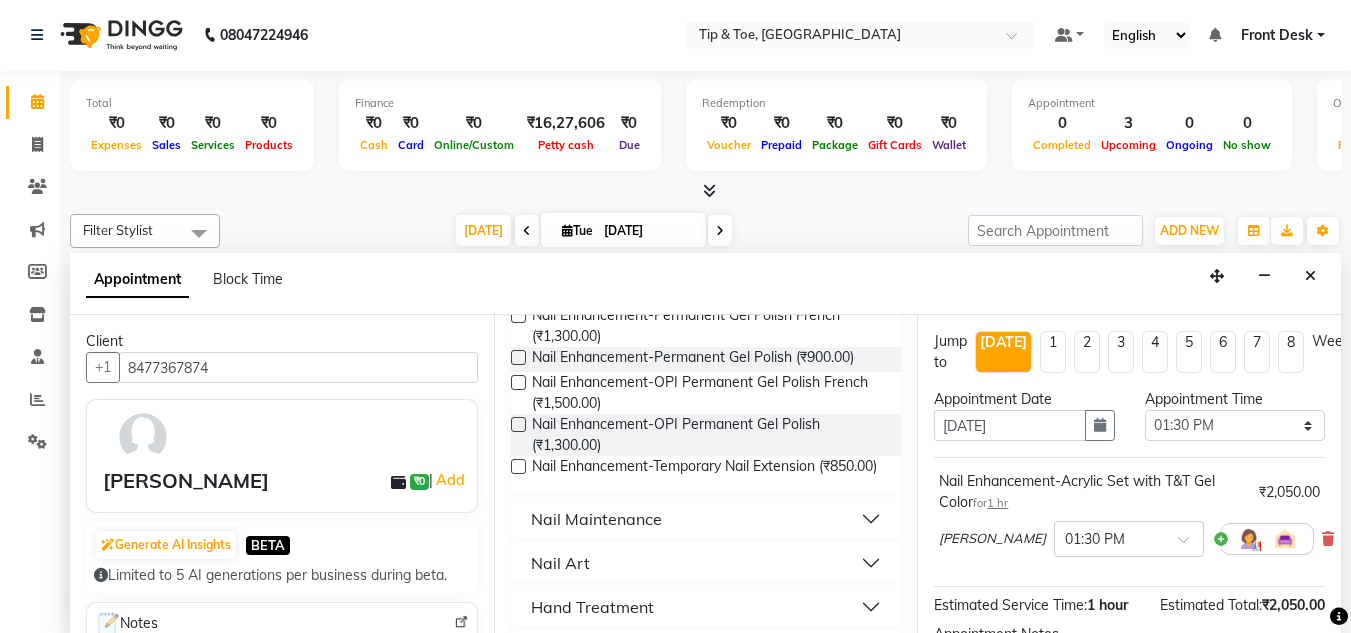 scroll, scrollTop: 1300, scrollLeft: 0, axis: vertical 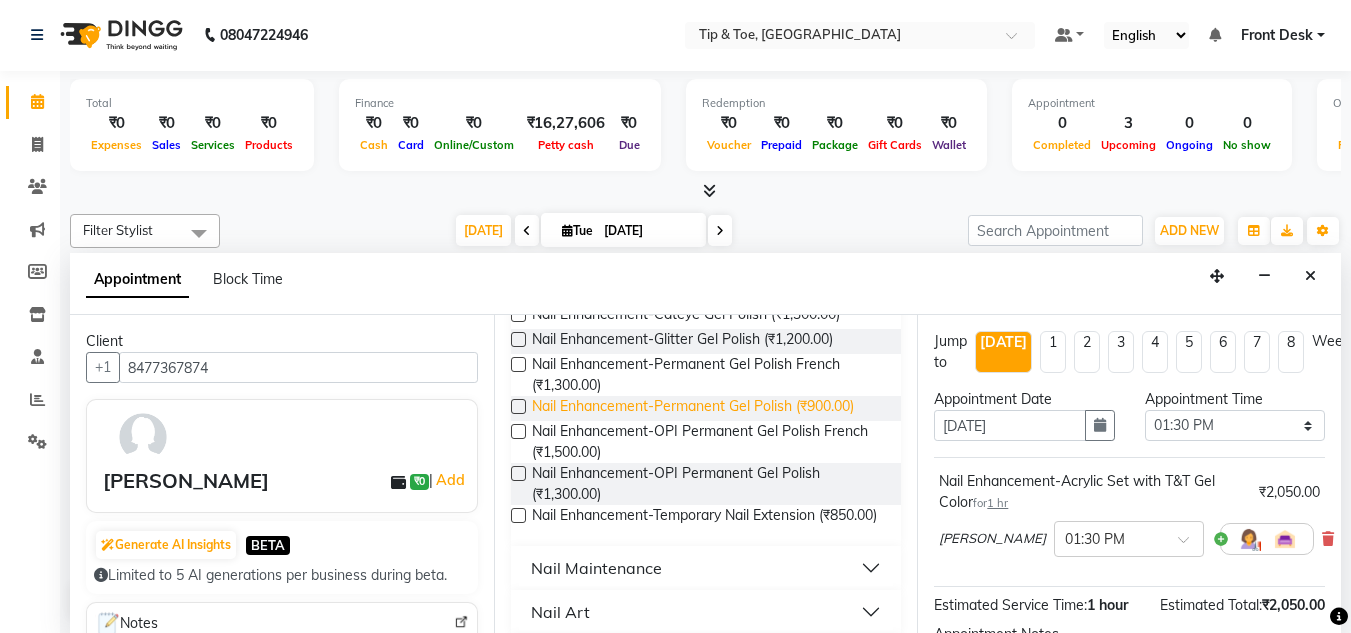 click on "Nail Enhancement-Permanent Gel Polish (₹900.00)" at bounding box center (693, 408) 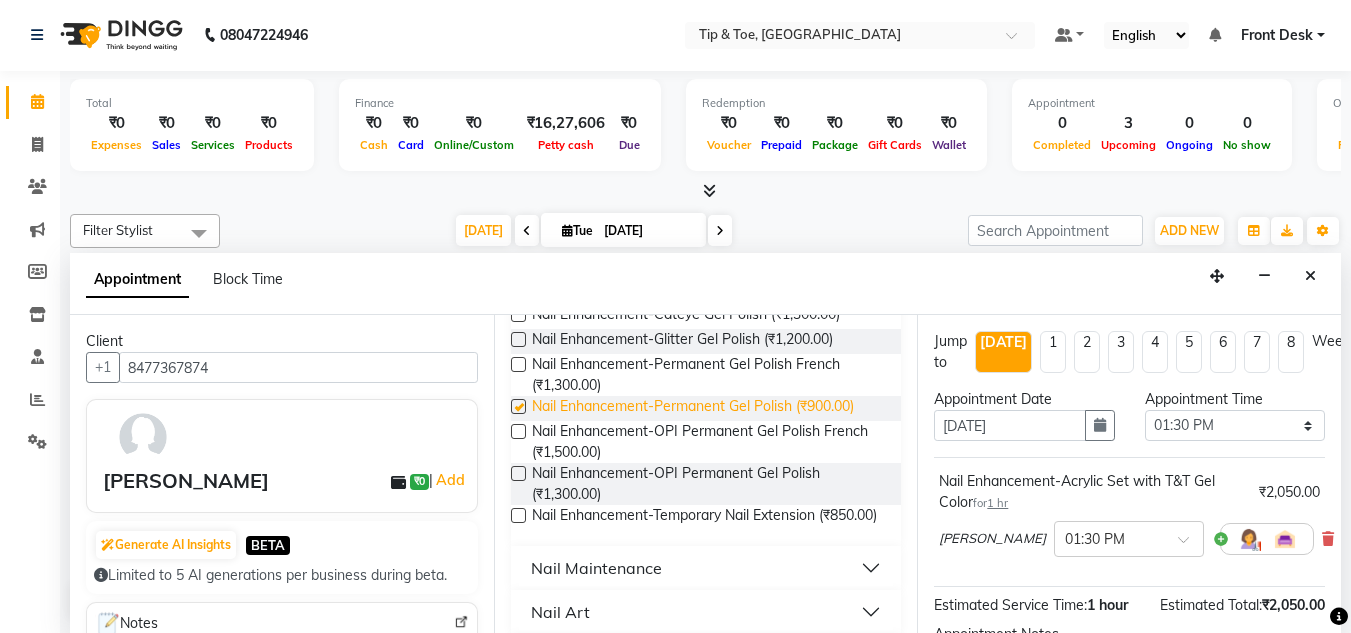 checkbox on "false" 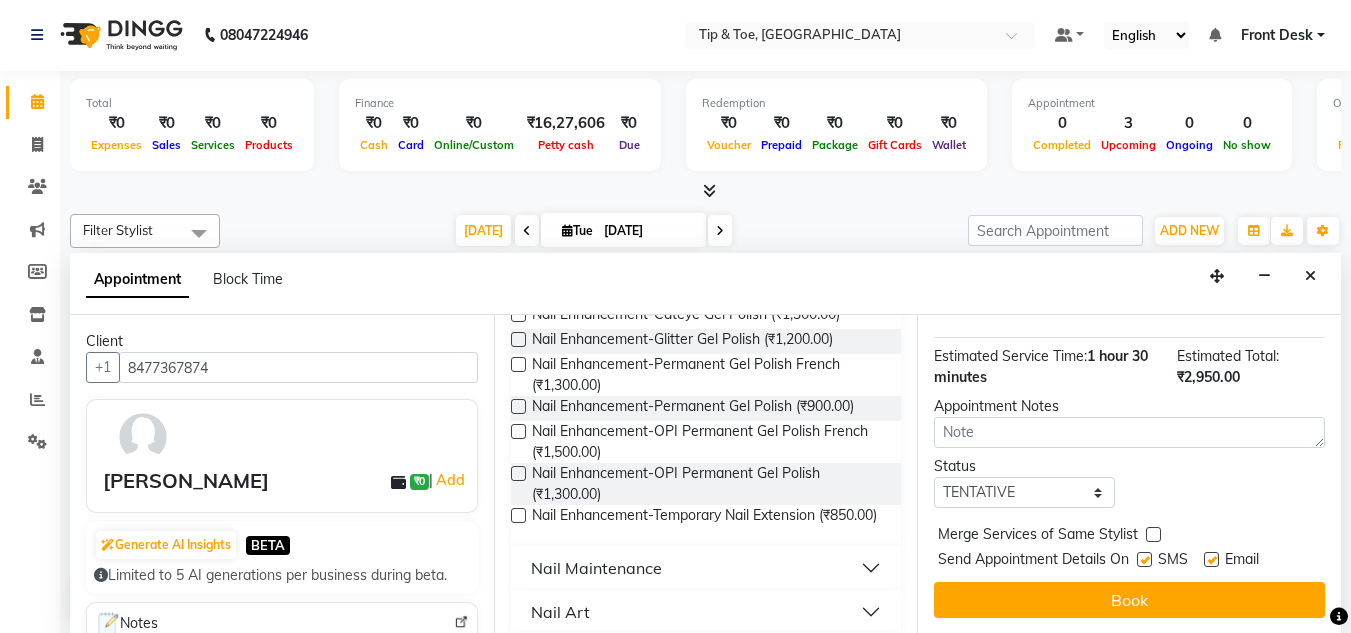 scroll, scrollTop: 377, scrollLeft: 0, axis: vertical 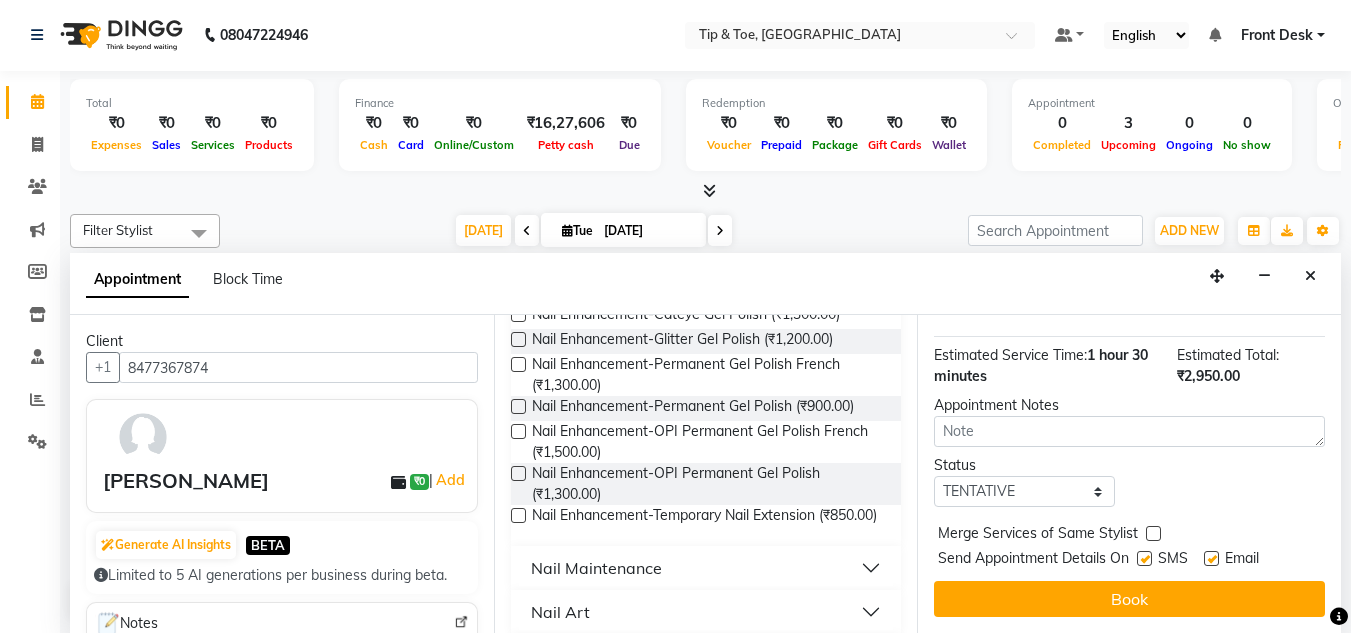 click at bounding box center [1211, 558] 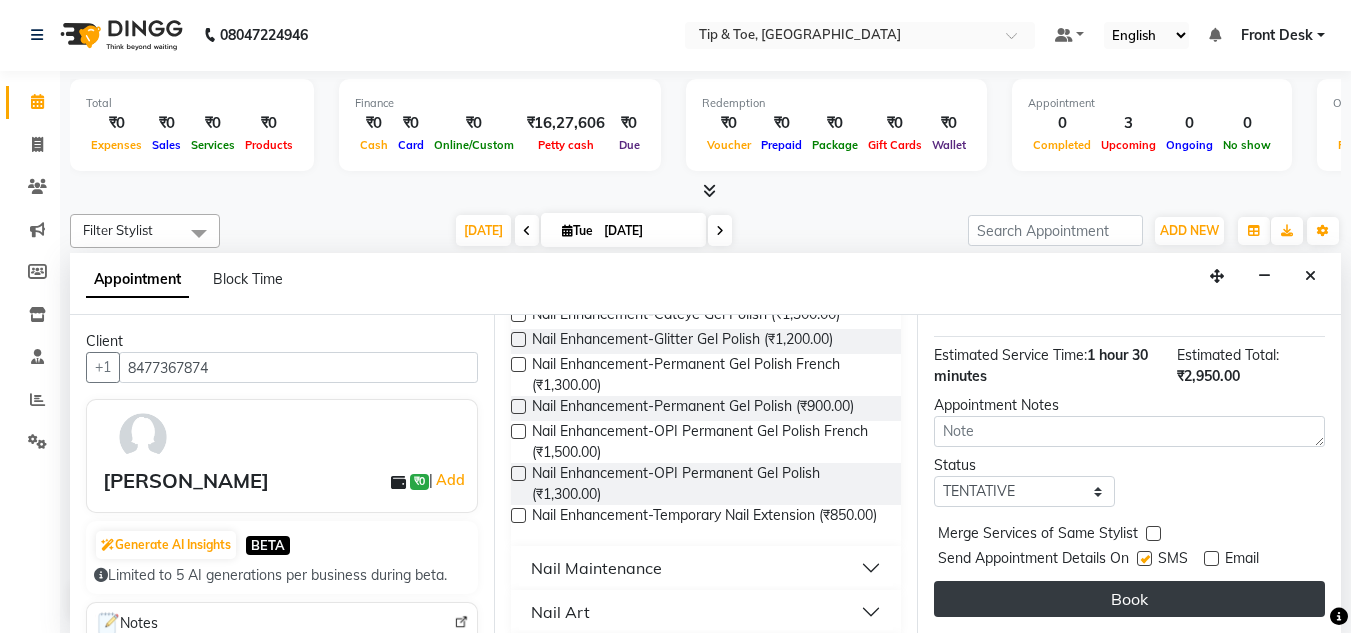 click on "Book" at bounding box center [1129, 599] 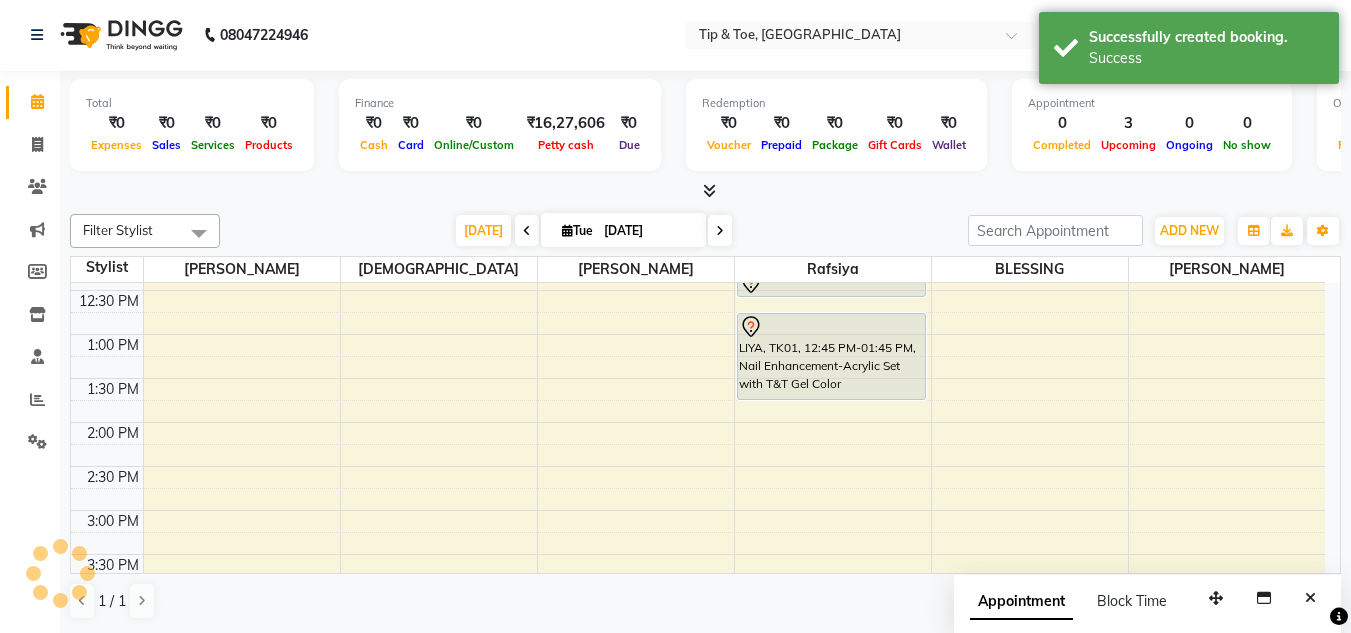 scroll, scrollTop: 0, scrollLeft: 0, axis: both 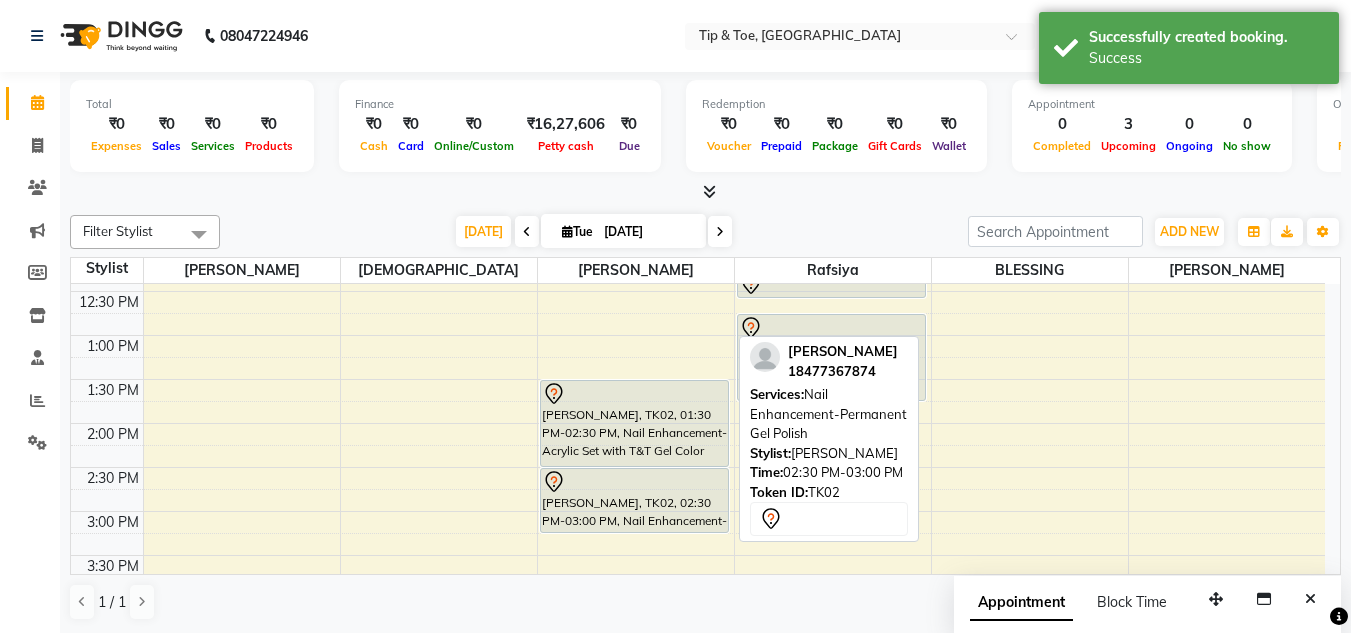 drag, startPoint x: 634, startPoint y: 508, endPoint x: 649, endPoint y: 525, distance: 22.671568 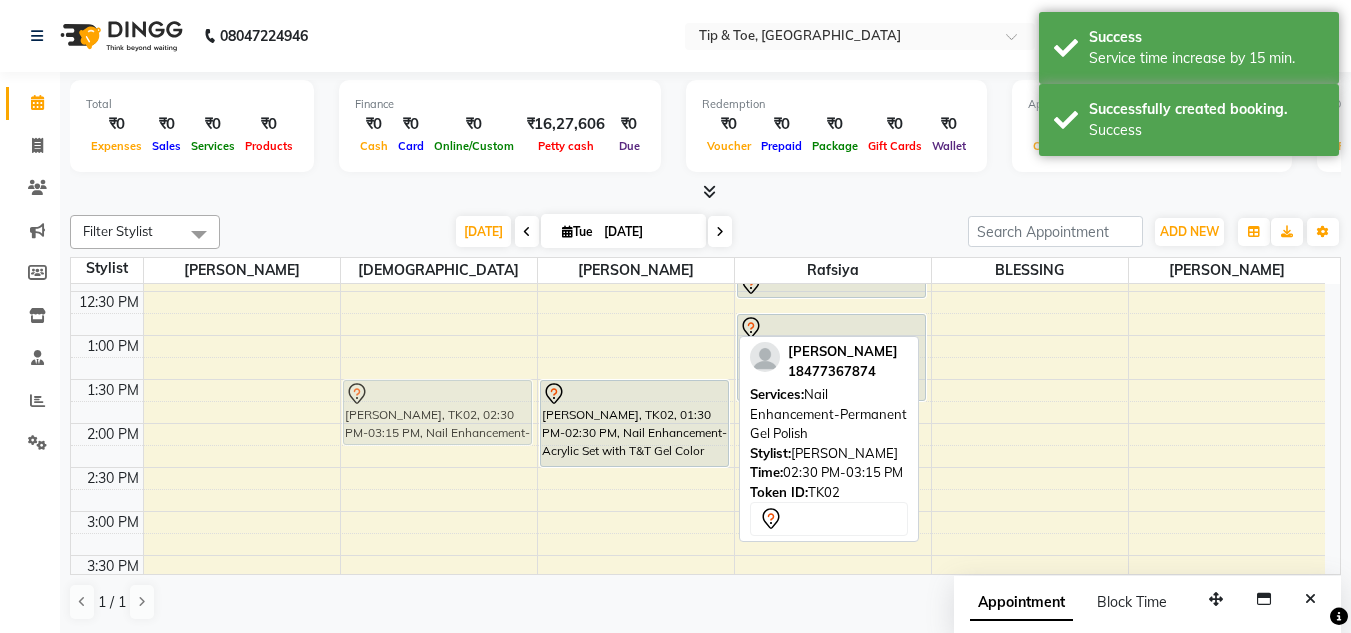 drag, startPoint x: 676, startPoint y: 494, endPoint x: 466, endPoint y: 412, distance: 225.44179 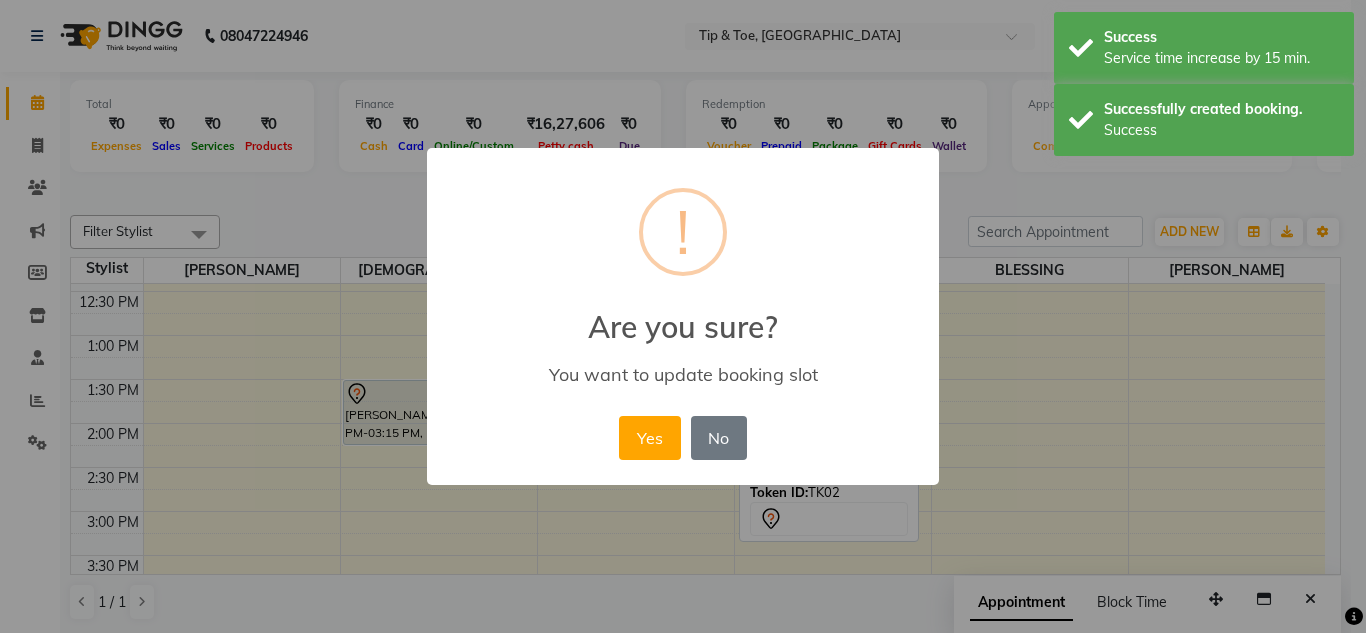 drag, startPoint x: 643, startPoint y: 438, endPoint x: 561, endPoint y: 436, distance: 82.02438 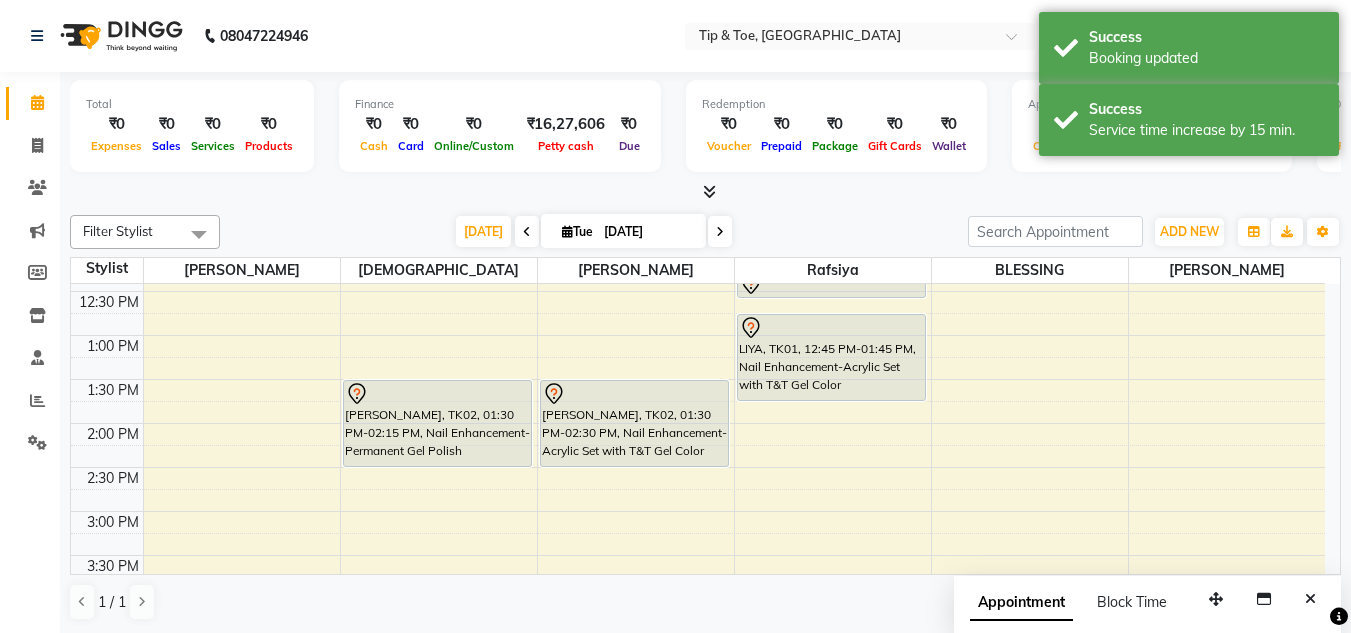 click on "VIJI GEORGE, TK02, 01:30 PM-02:15 PM, Nail Enhancement-Permanent Gel Polish             VIJI GEORGE, TK02, 01:30 PM-02:15 PM, Nail Enhancement-Permanent Gel Polish" at bounding box center (439, 555) 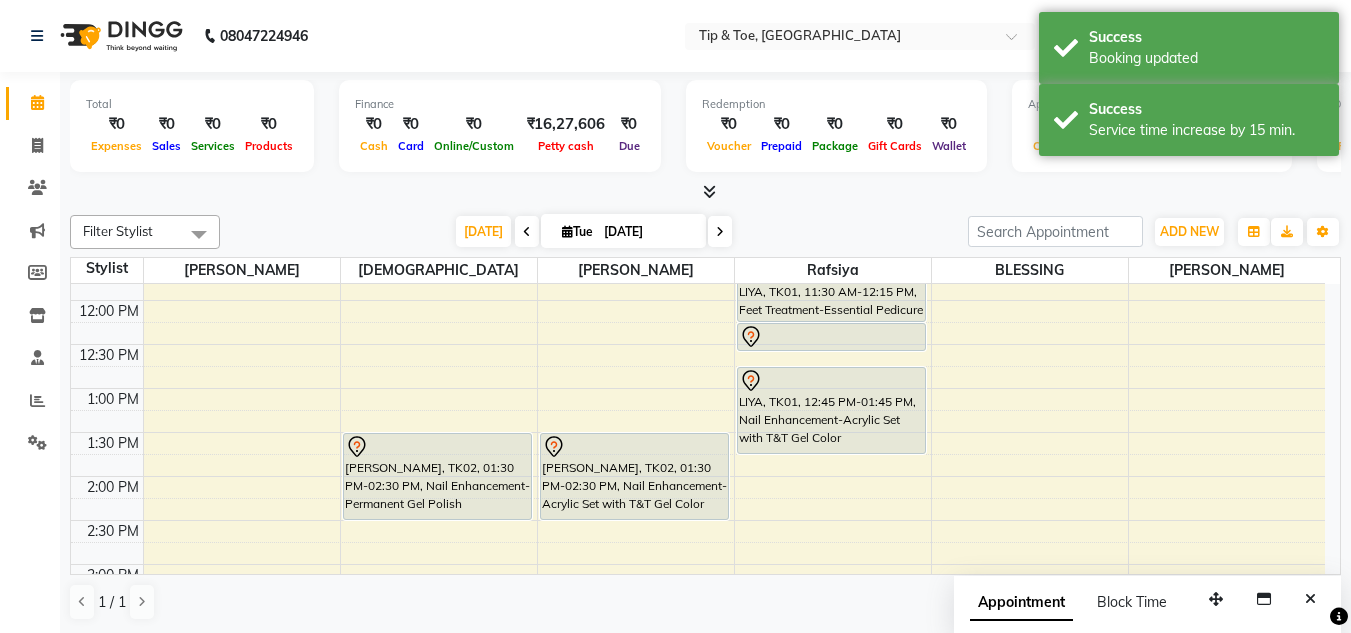 scroll, scrollTop: 200, scrollLeft: 0, axis: vertical 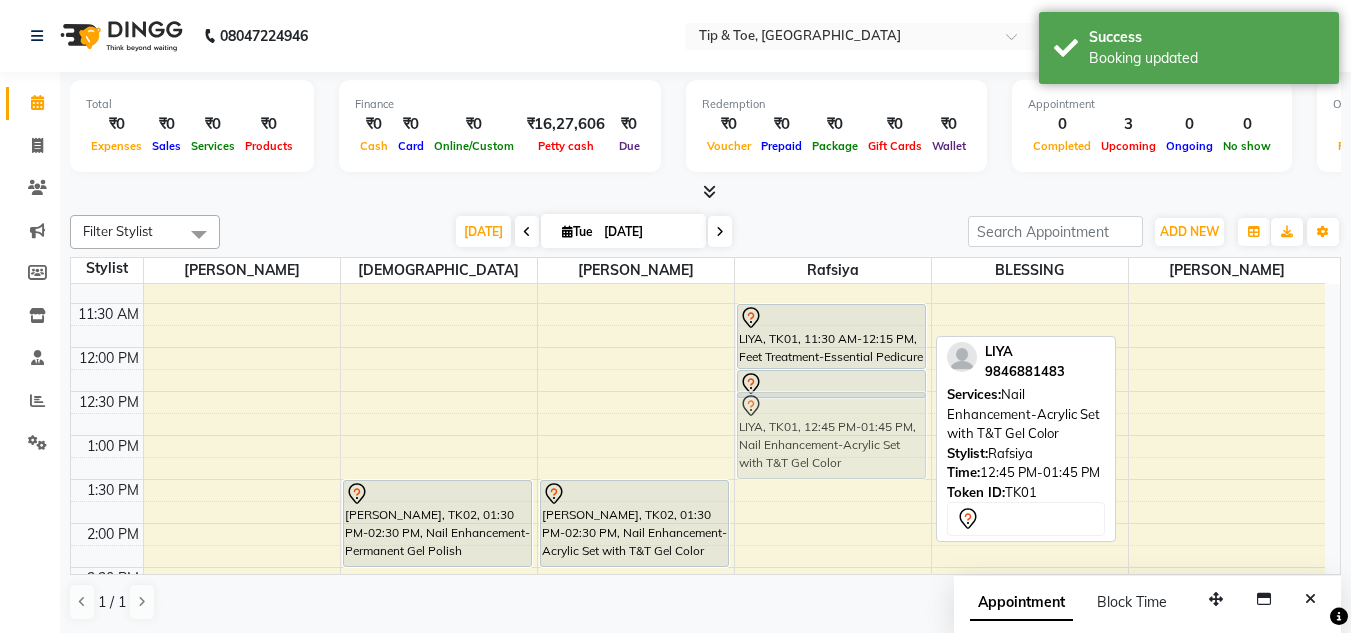 click on "LIYA, TK01, 11:30 AM-12:15 PM, Feet Treatment-Essential Pedicure             LIYA, TK01, 12:15 PM-12:35 PM, Nail Maintenance-Big Toe             LIYA, TK01, 12:45 PM-01:45 PM, Nail Enhancement-Acrylic Set with T&T Gel Color             LIYA, TK01, 12:45 PM-01:45 PM, Nail Enhancement-Acrylic Set with T&T Gel Color" at bounding box center [833, 655] 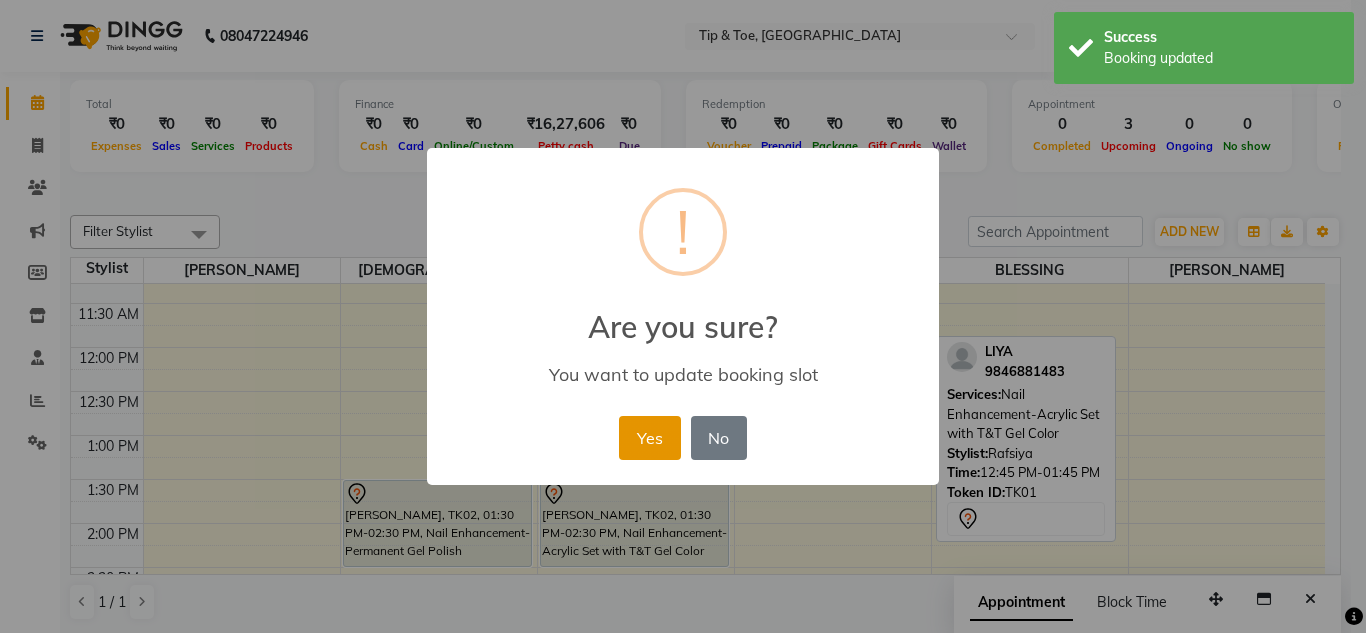 click on "Yes" at bounding box center (649, 438) 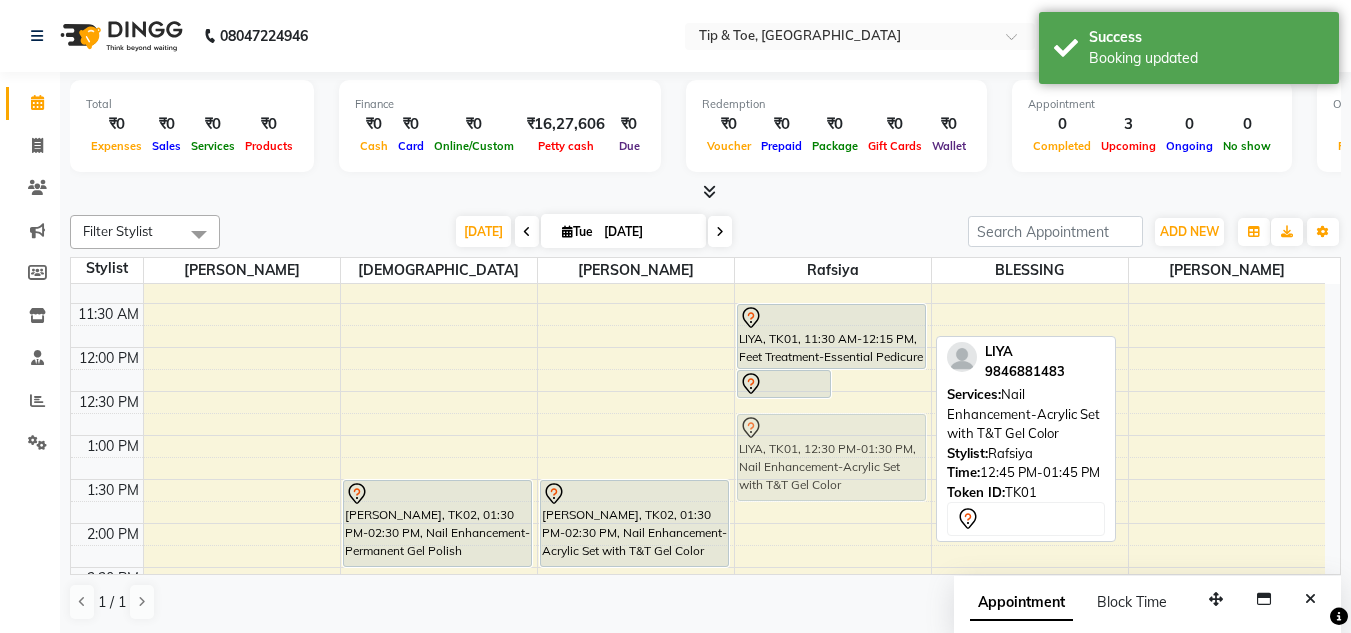 click on "LIYA, TK01, 12:15 PM-12:35 PM, Nail Maintenance-Big Toe             LIYA, TK01, 12:30 PM-01:30 PM, Nail Enhancement-Acrylic Set with T&T Gel Color             LIYA, TK01, 11:30 AM-12:15 PM, Feet Treatment-Essential Pedicure             LIYA, TK01, 12:30 PM-01:30 PM, Nail Enhancement-Acrylic Set with T&T Gel Color" at bounding box center (833, 655) 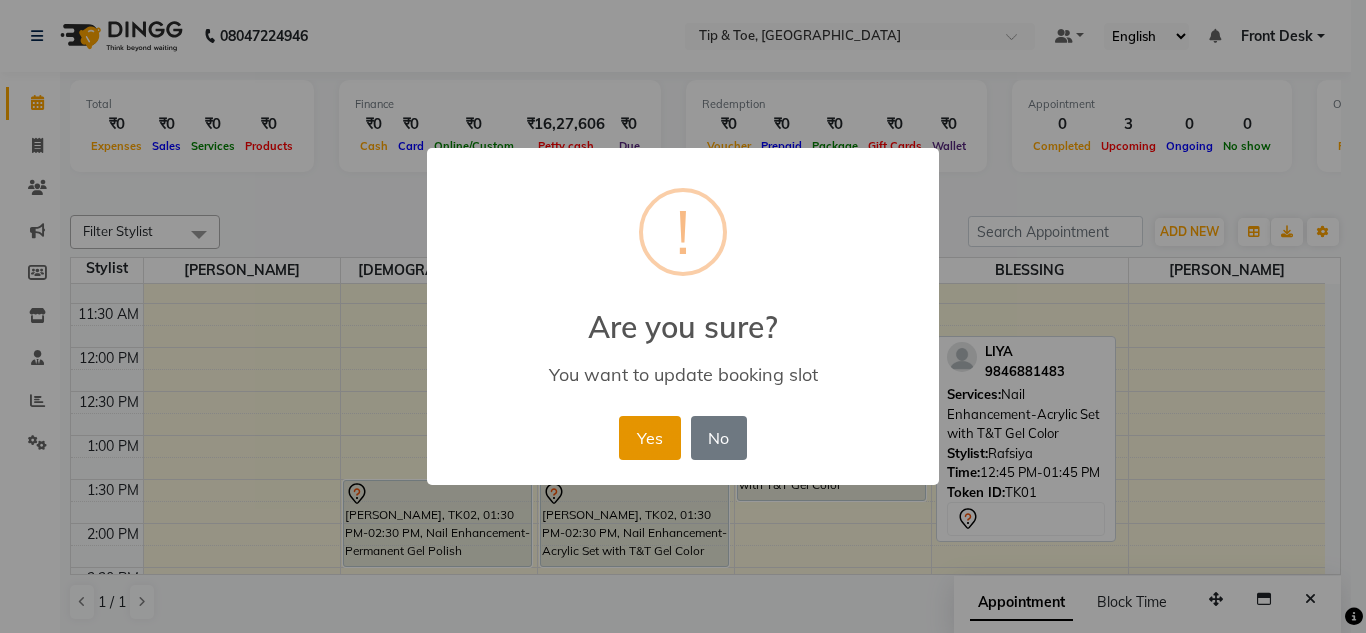 click on "Yes" at bounding box center (649, 438) 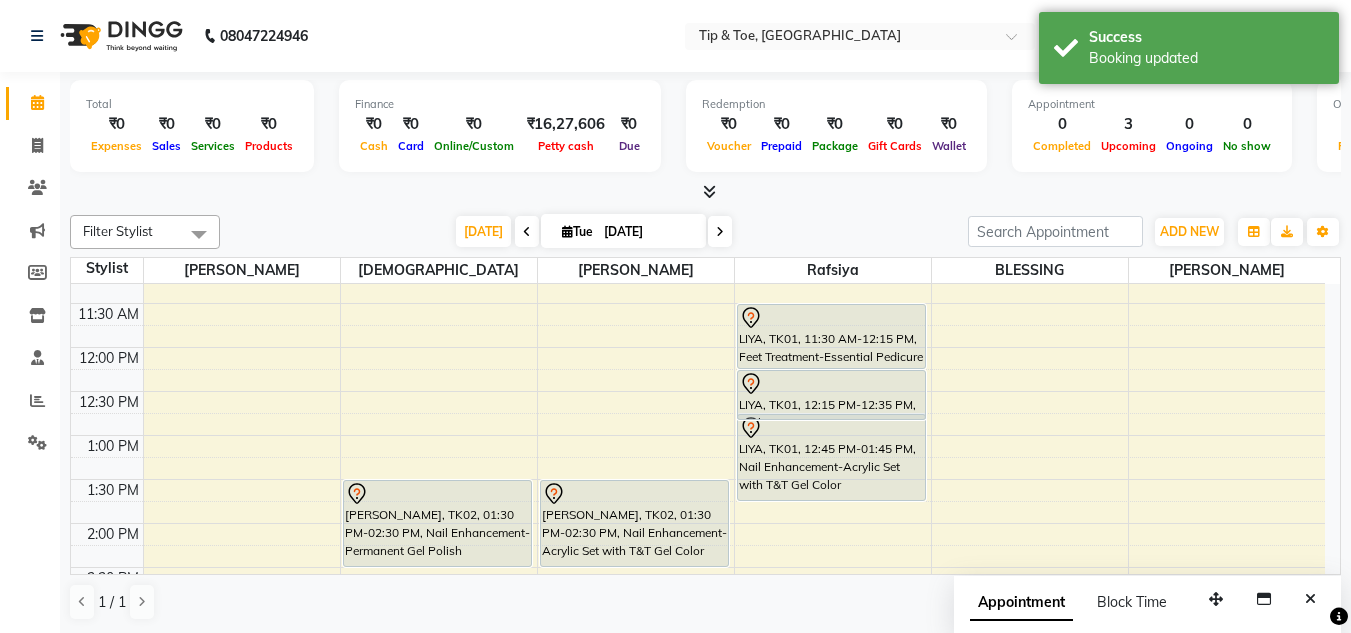 drag, startPoint x: 795, startPoint y: 397, endPoint x: 796, endPoint y: 414, distance: 17.029387 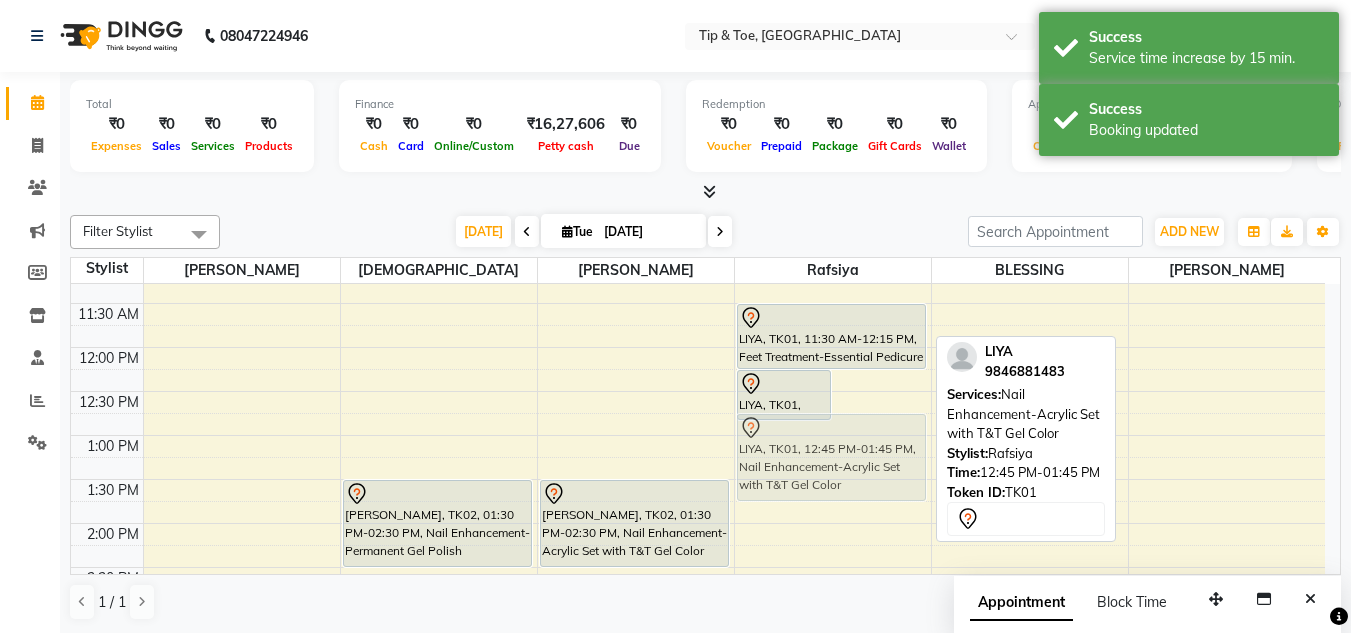 click on "LIYA, TK01, 12:15 PM-12:50 PM, Nail Maintenance-Big Toe             LIYA, TK01, 12:45 PM-01:45 PM, Nail Enhancement-Acrylic Set with T&T Gel Color             LIYA, TK01, 11:30 AM-12:15 PM, Feet Treatment-Essential Pedicure             LIYA, TK01, 12:45 PM-01:45 PM, Nail Enhancement-Acrylic Set with T&T Gel Color" at bounding box center [833, 655] 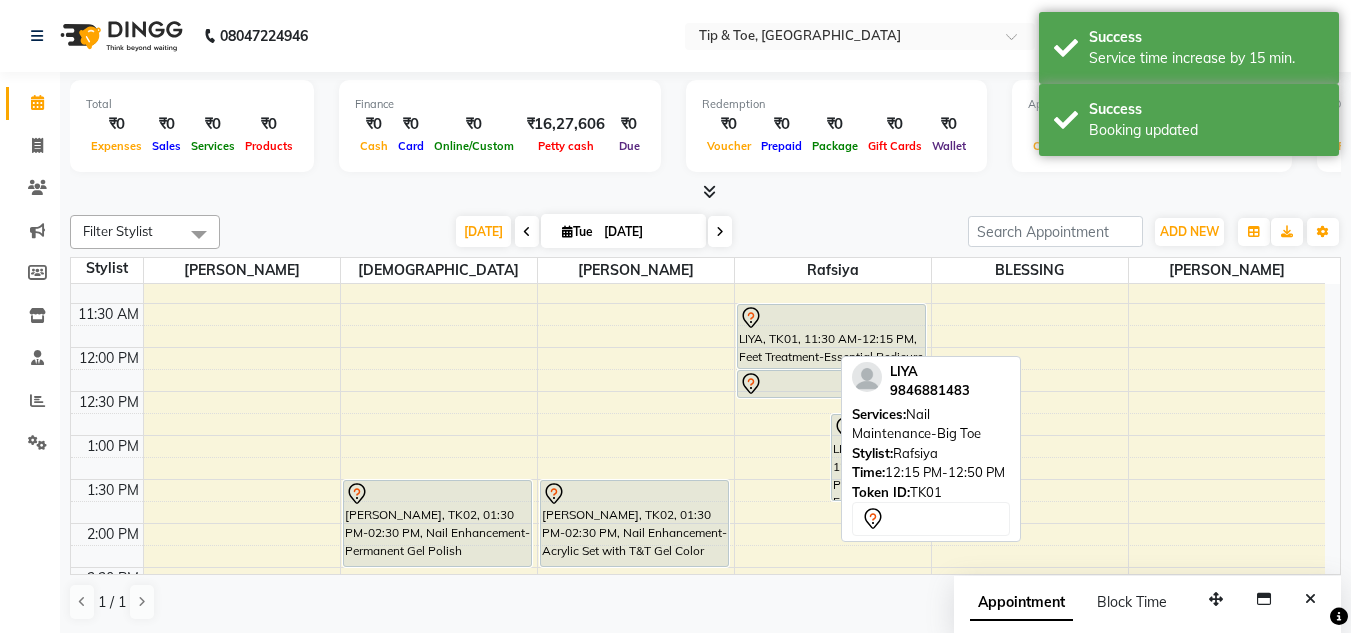 drag, startPoint x: 800, startPoint y: 417, endPoint x: 801, endPoint y: 403, distance: 14.035668 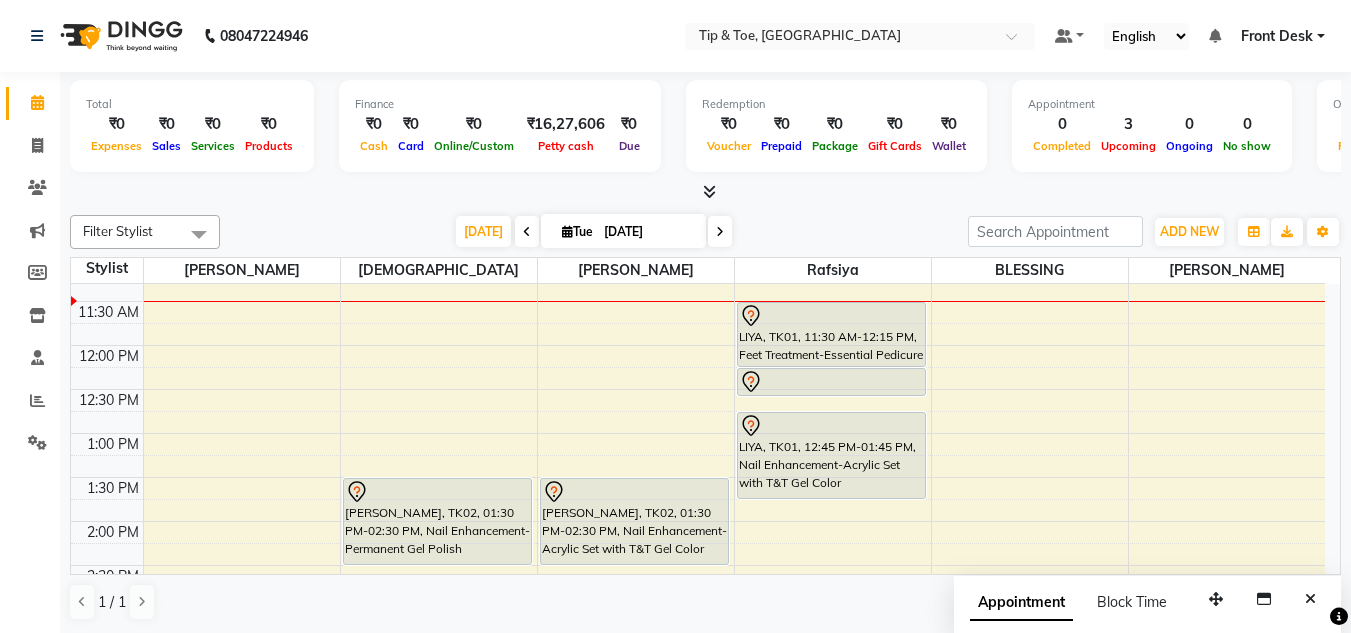scroll, scrollTop: 153, scrollLeft: 0, axis: vertical 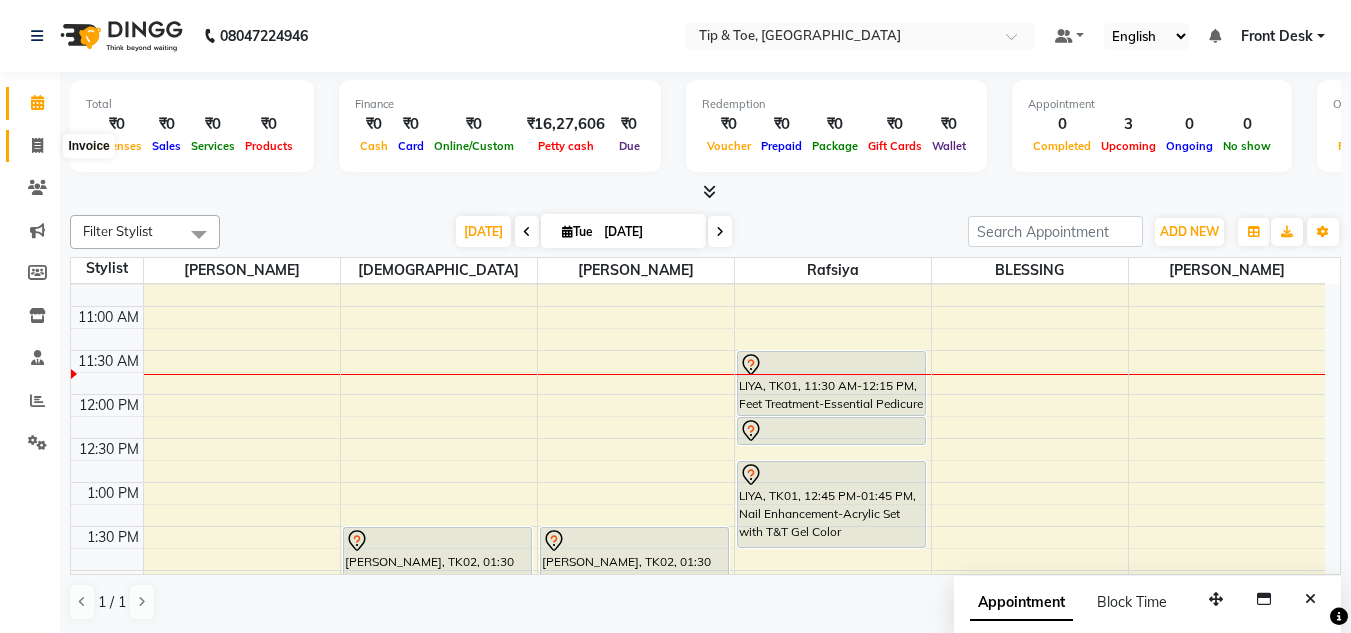 click 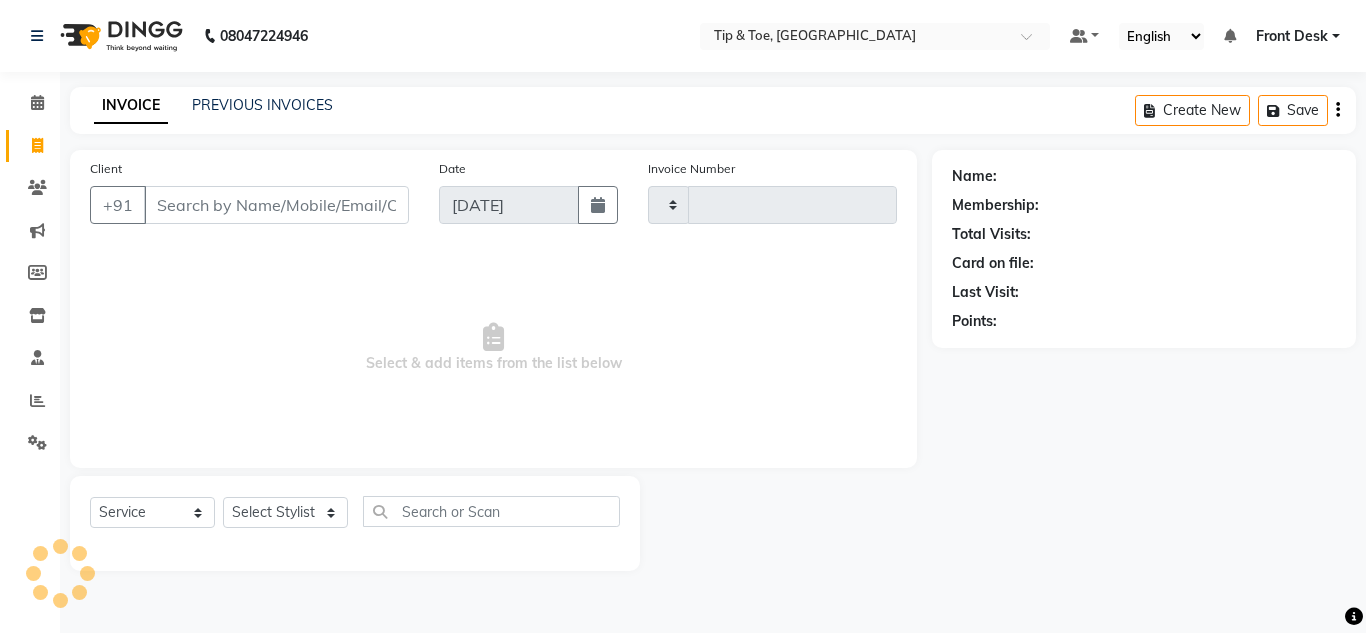 type on "0582" 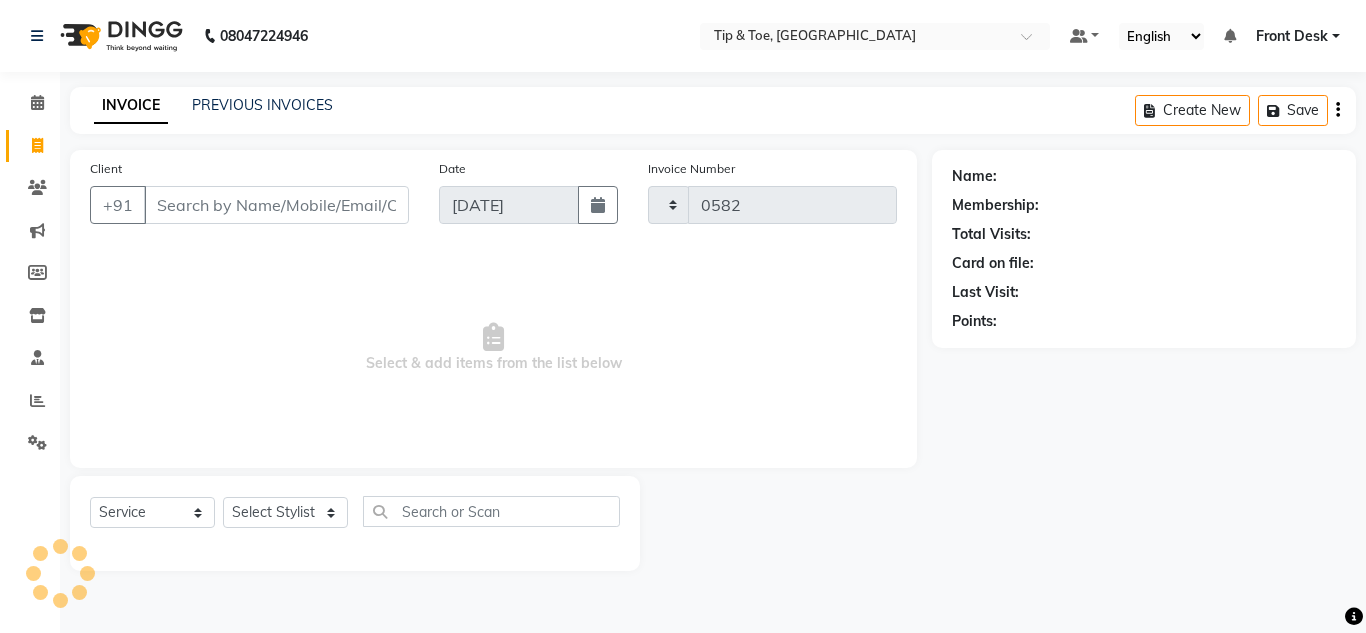 select on "5360" 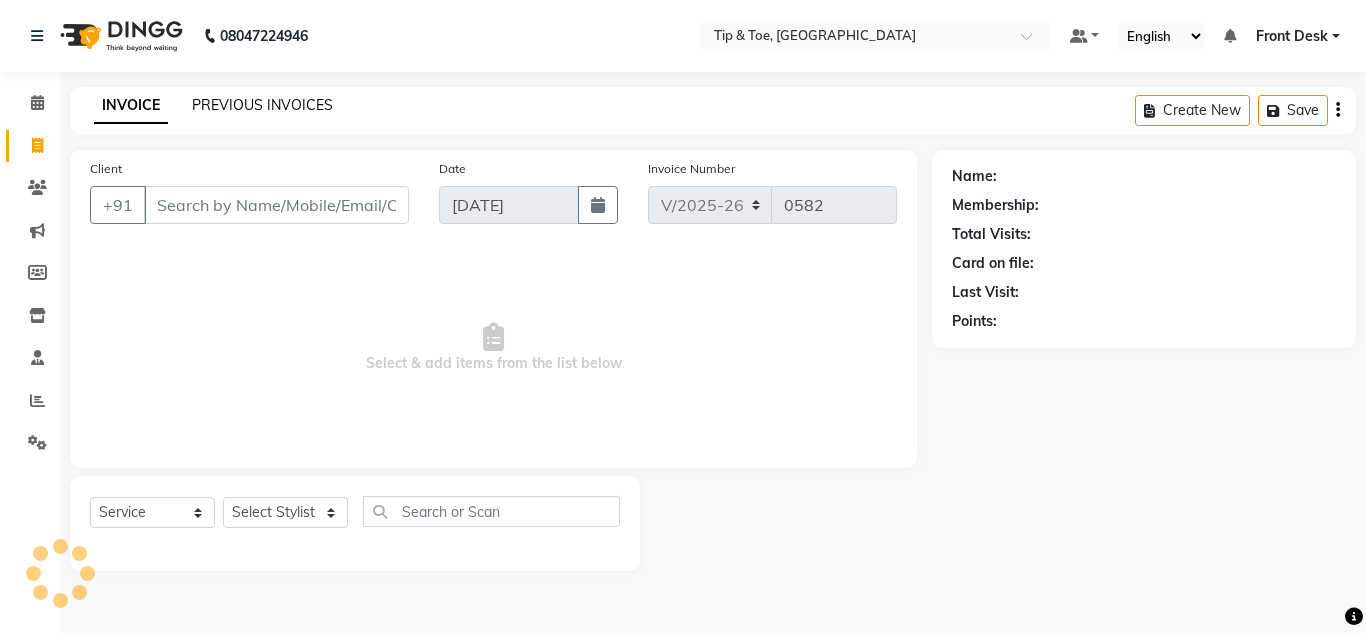 click on "PREVIOUS INVOICES" 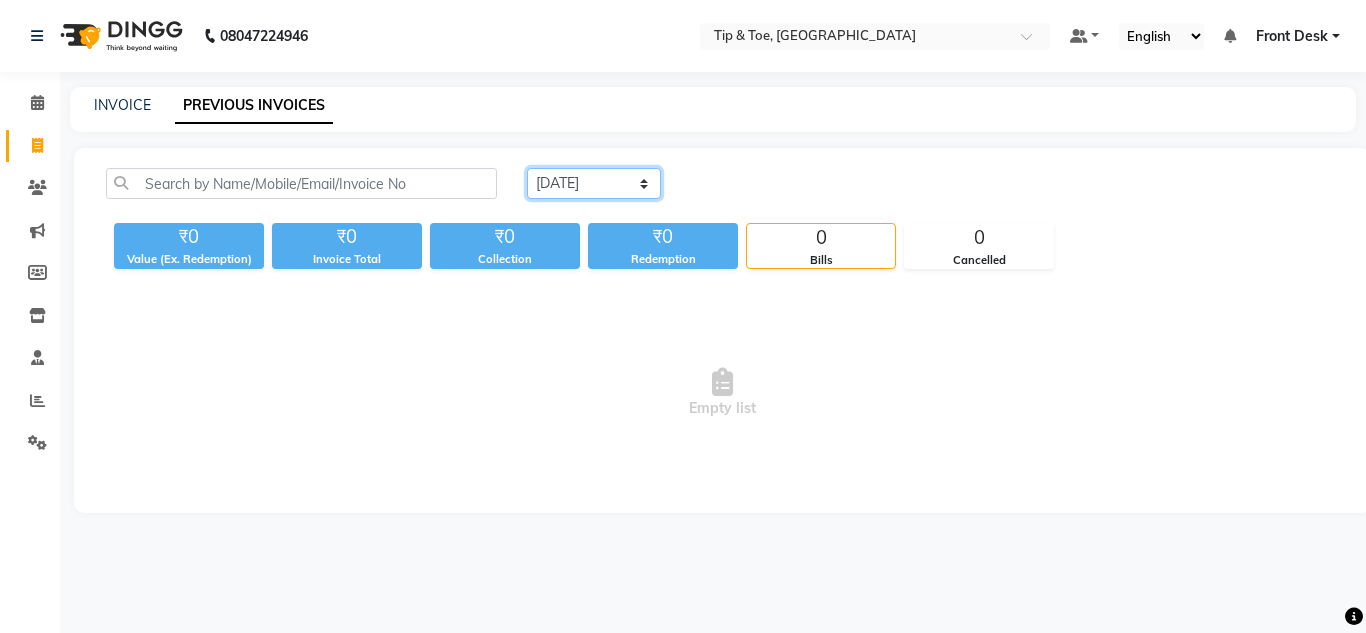 click on "Today Yesterday Custom Range" 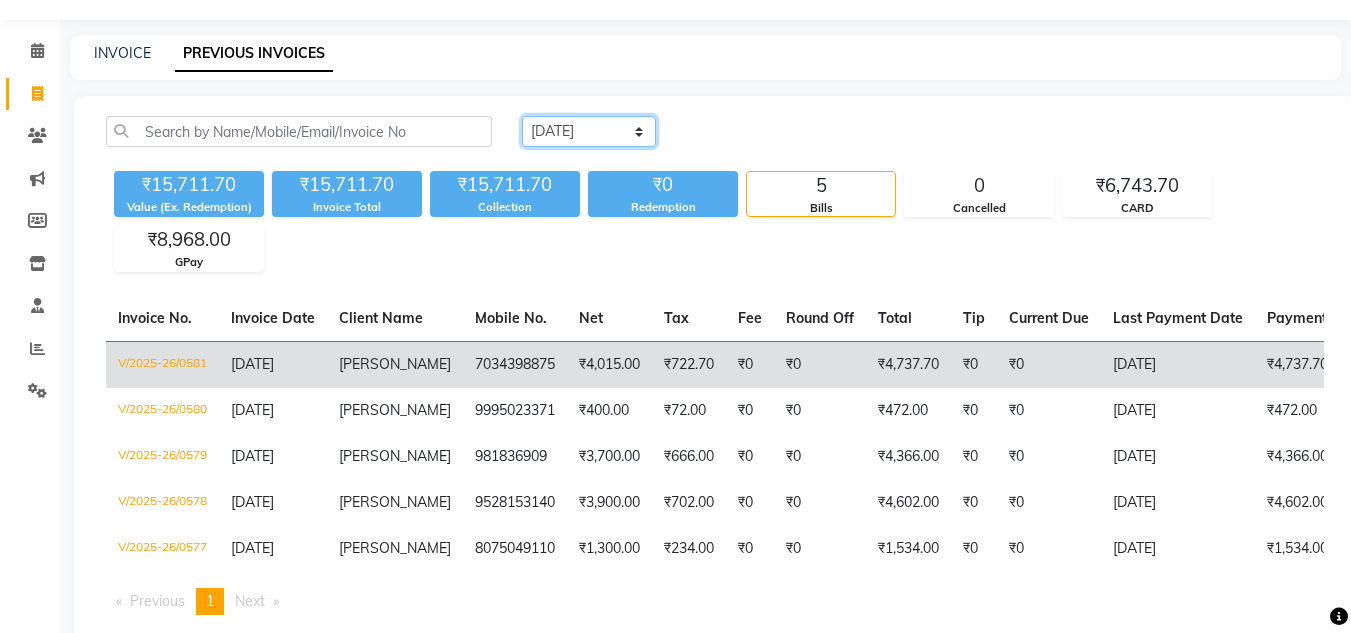 scroll, scrollTop: 100, scrollLeft: 0, axis: vertical 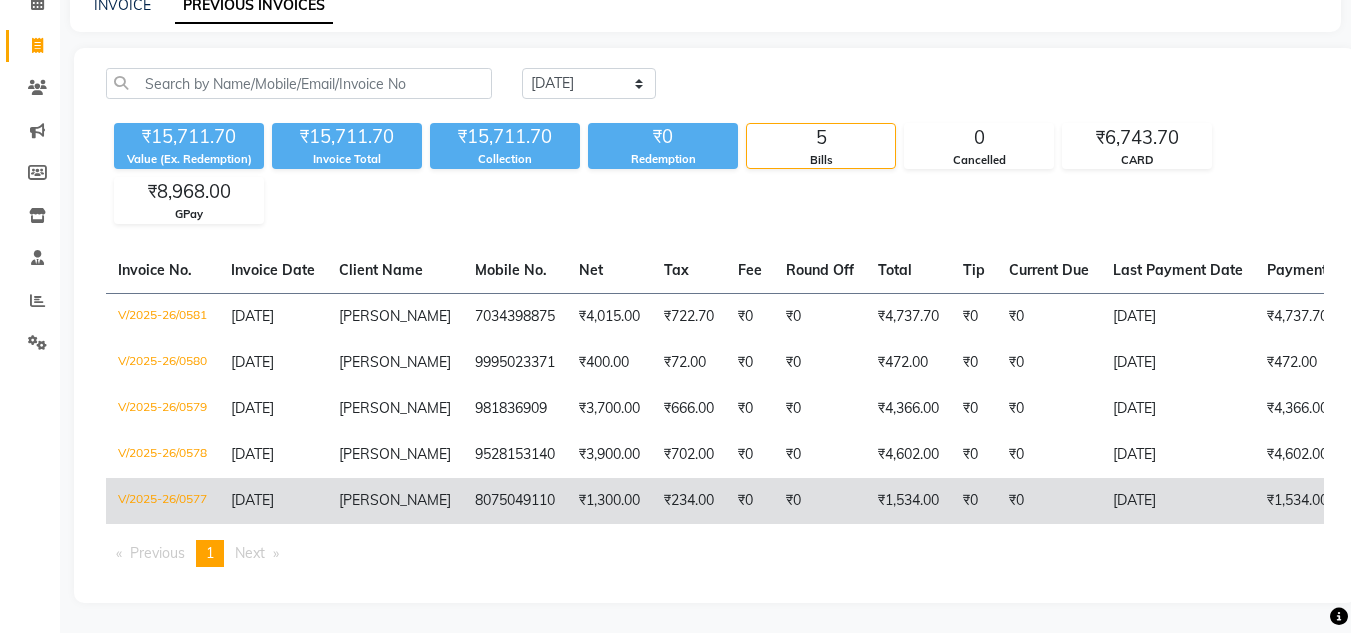 click on "ANJANA LAKSHMY" 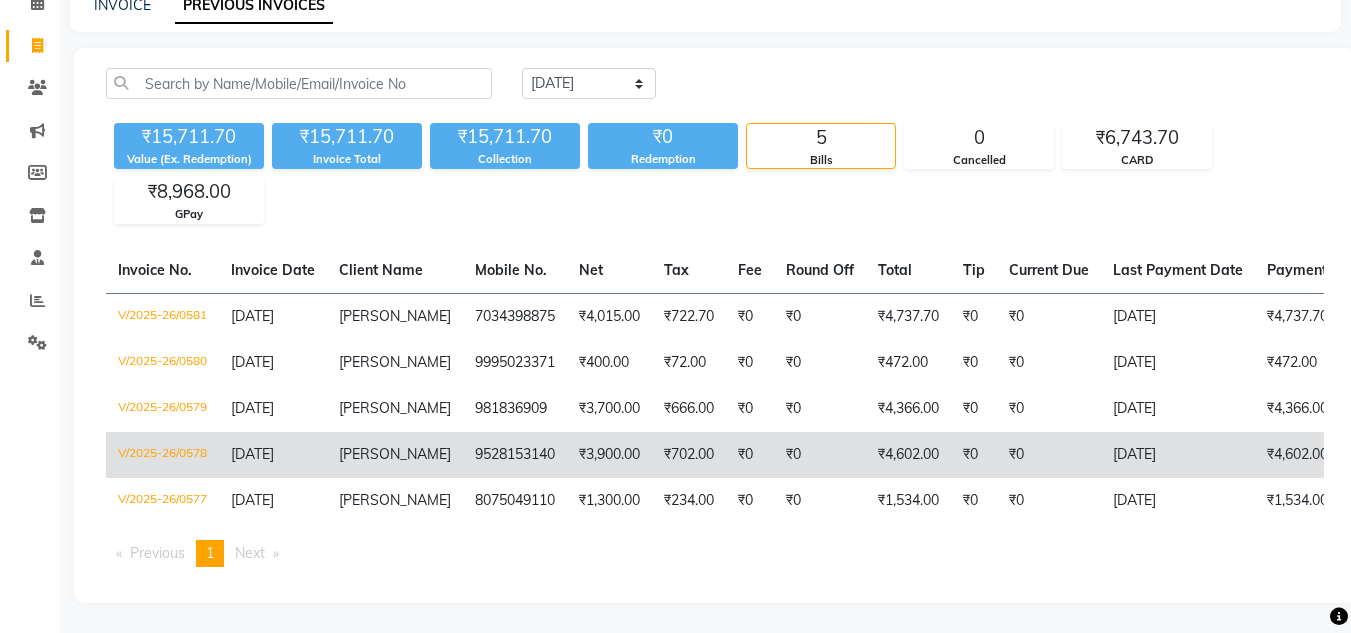 click on "ANN TREEZA" 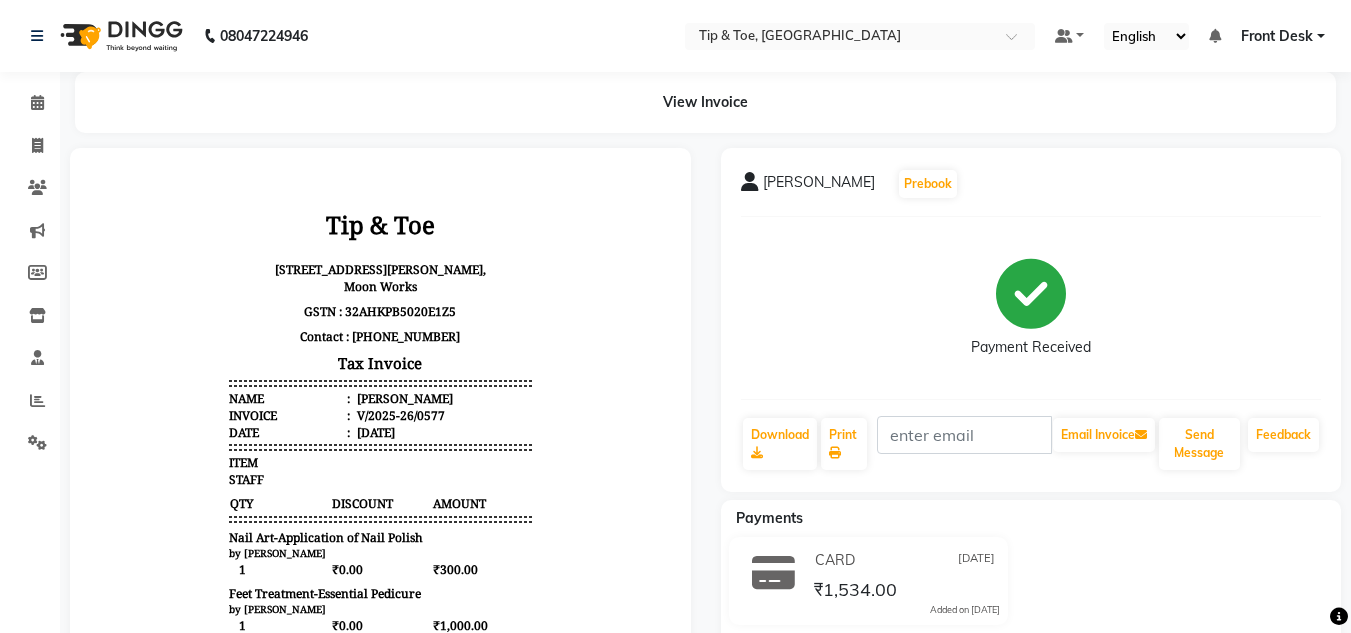 scroll, scrollTop: 0, scrollLeft: 0, axis: both 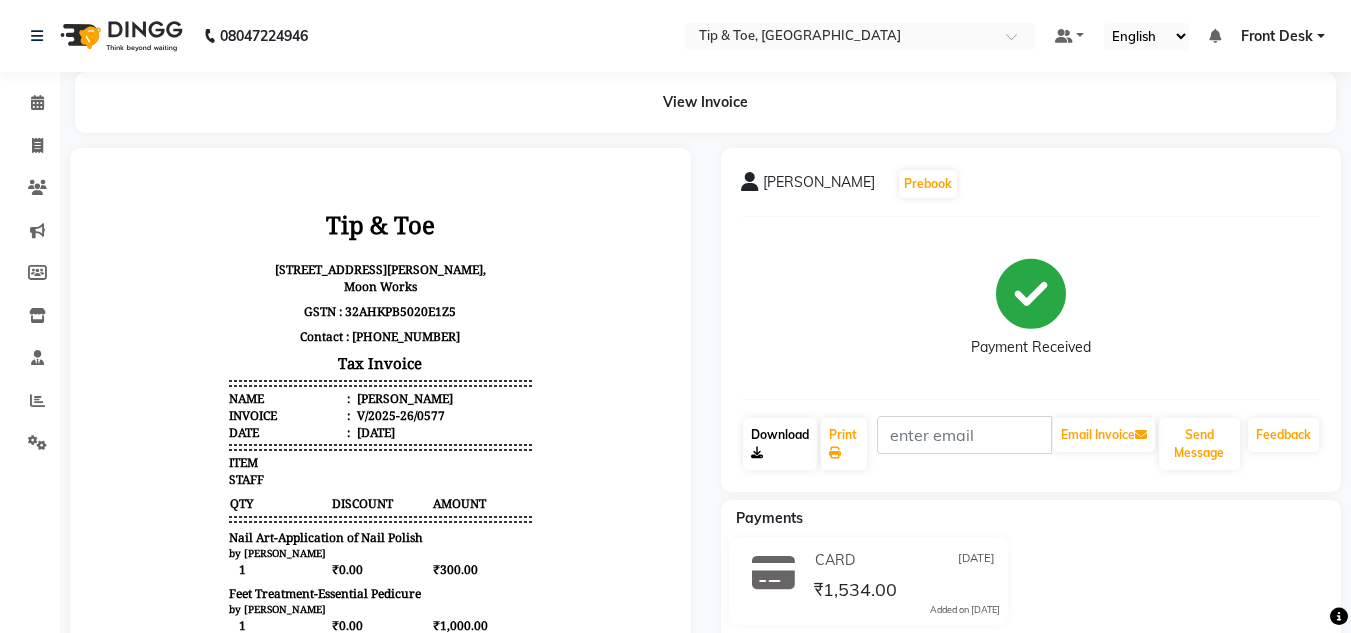 click on "Download" 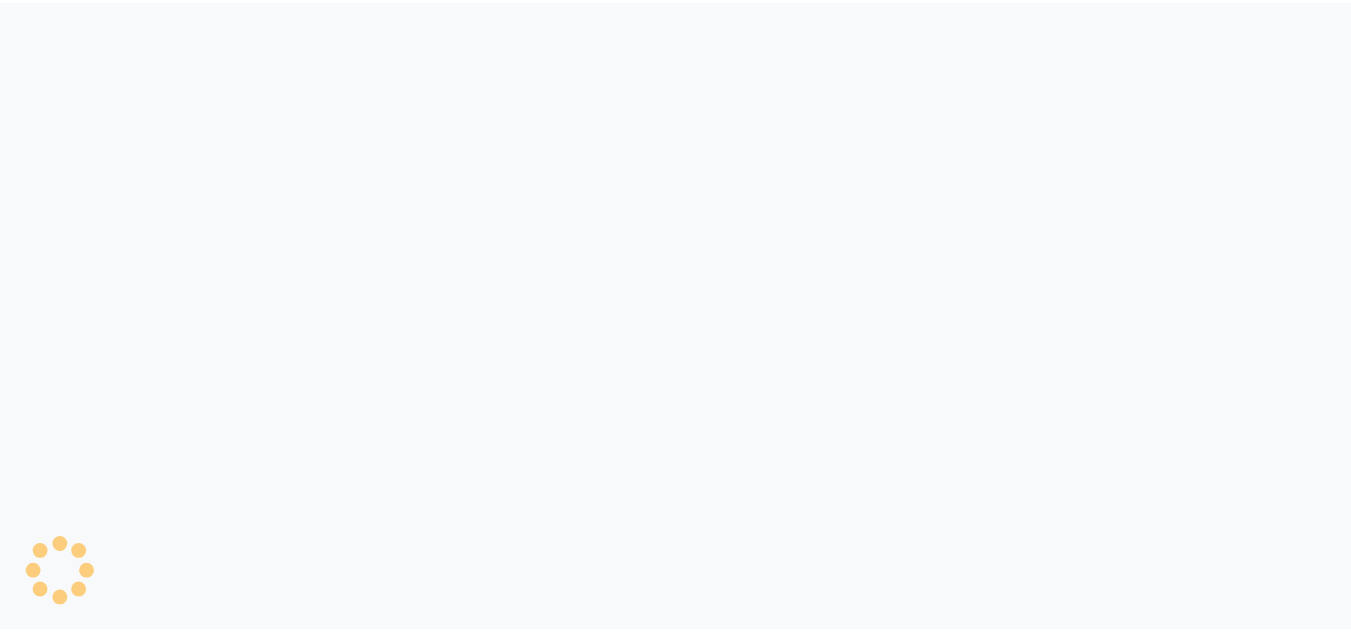 scroll, scrollTop: 0, scrollLeft: 0, axis: both 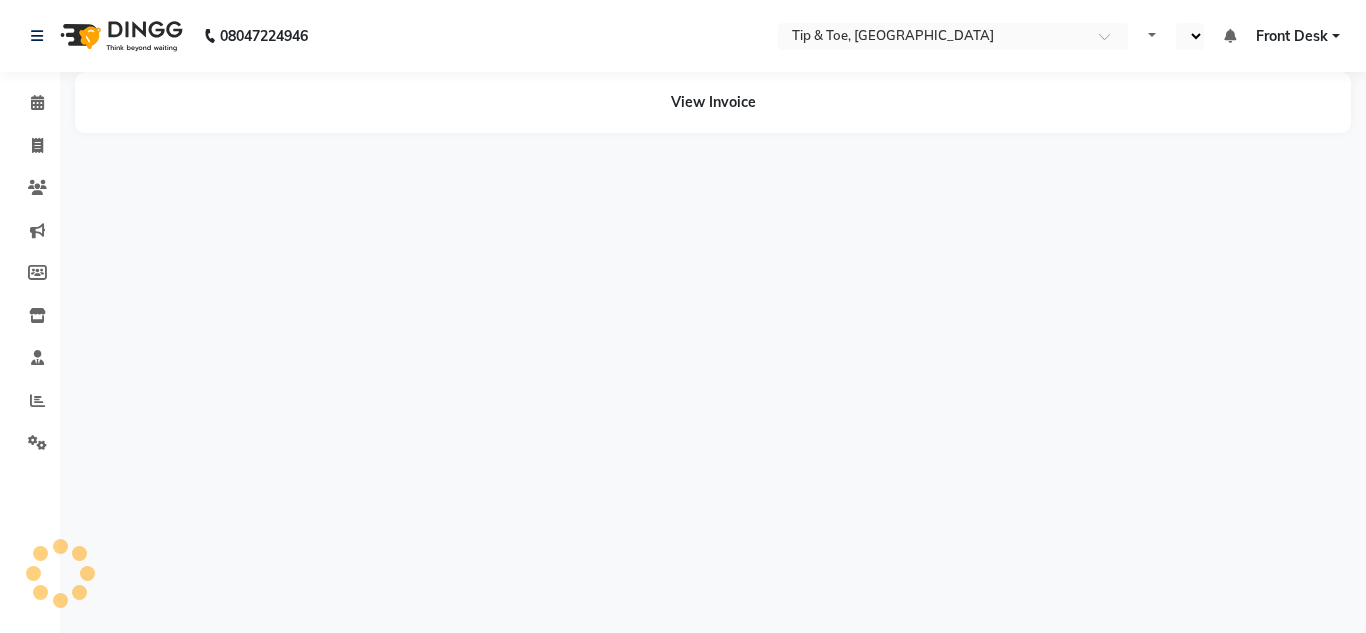 select on "en" 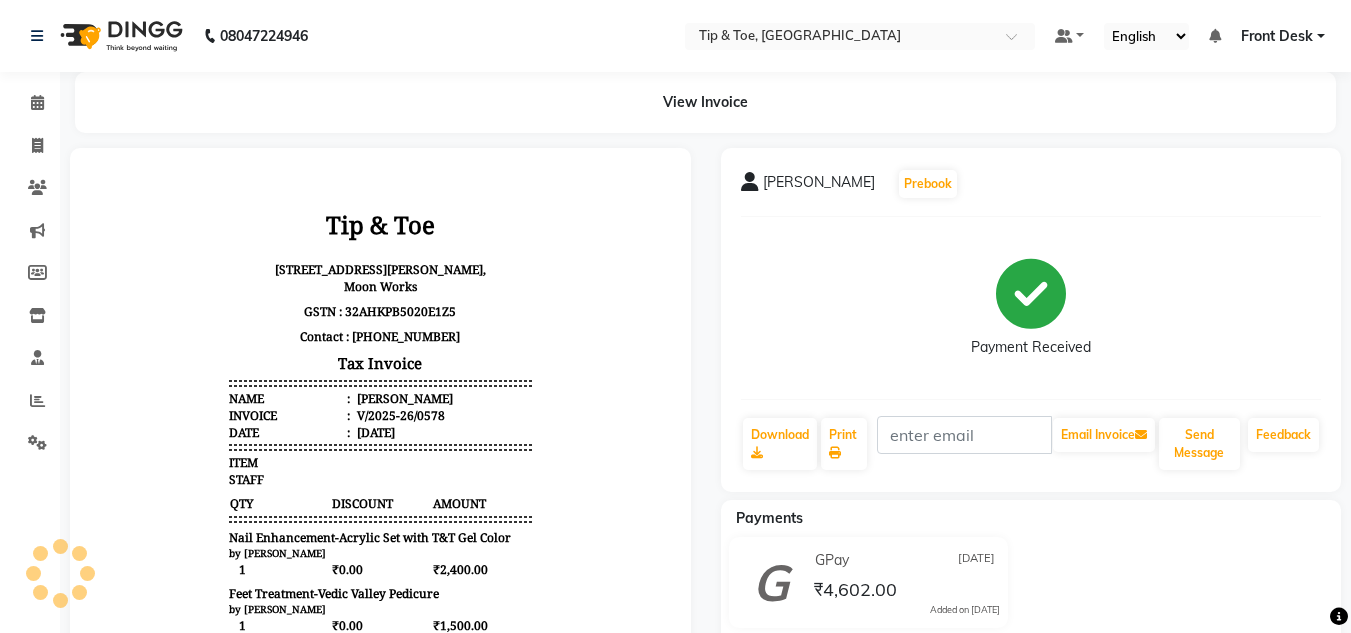 scroll, scrollTop: 0, scrollLeft: 0, axis: both 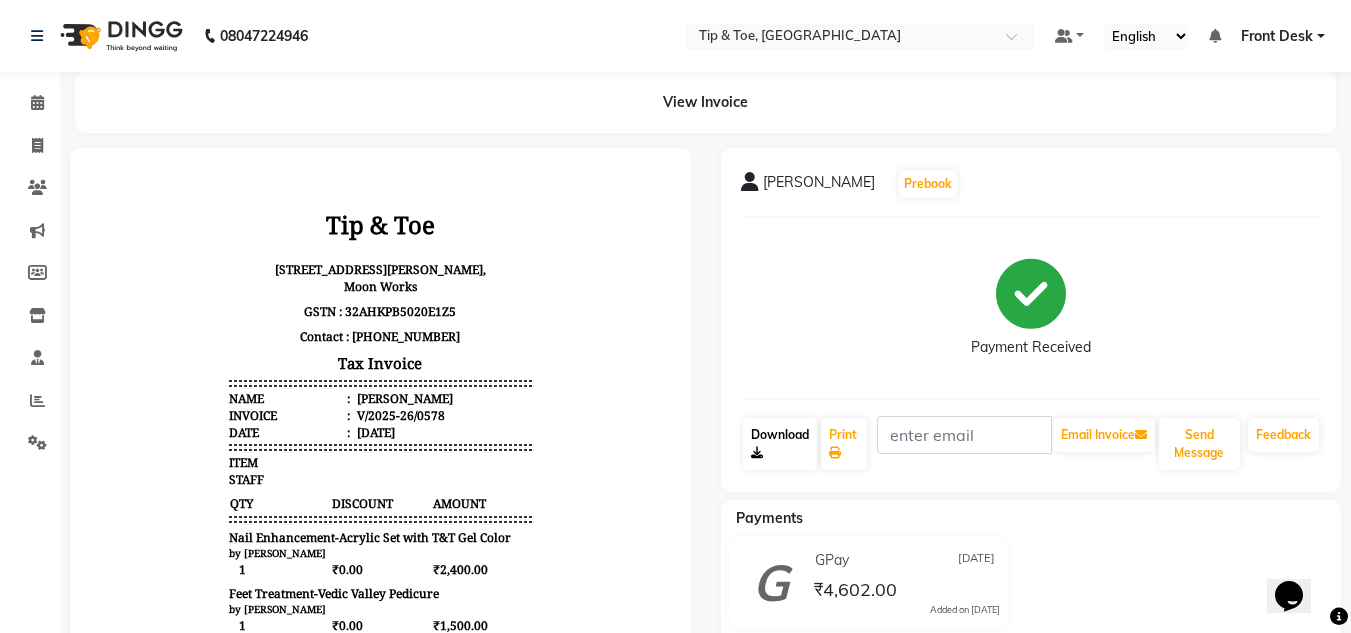 click on "Download" 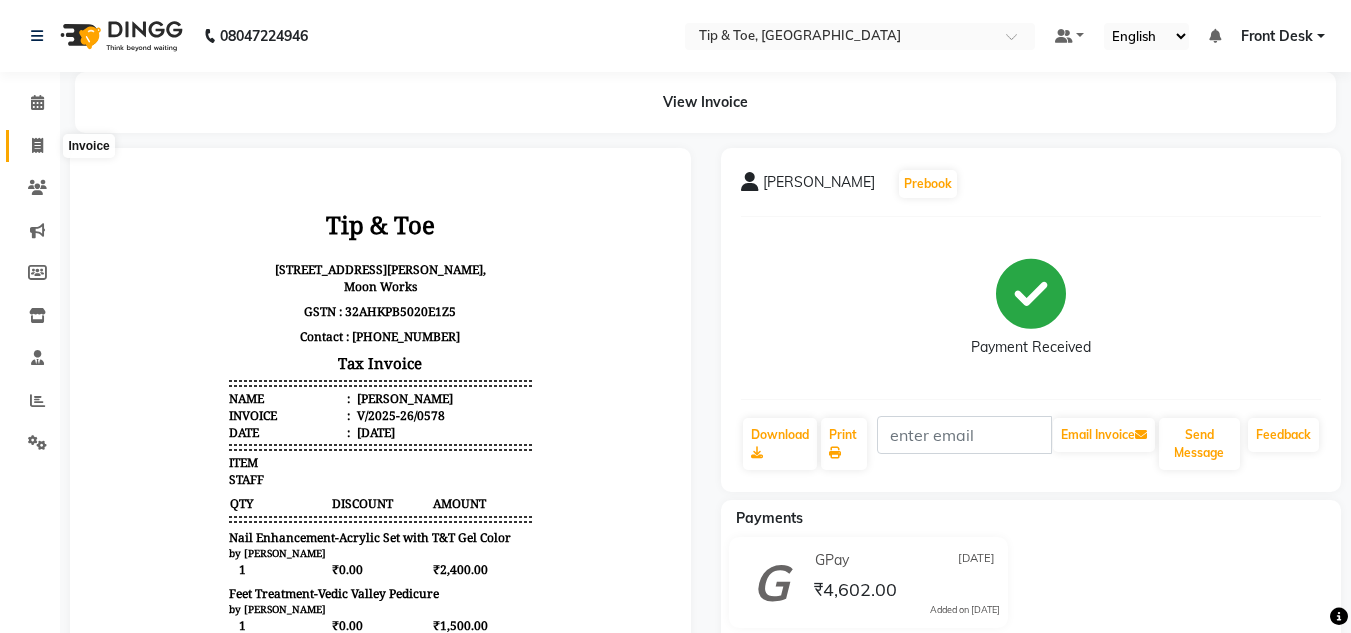 click 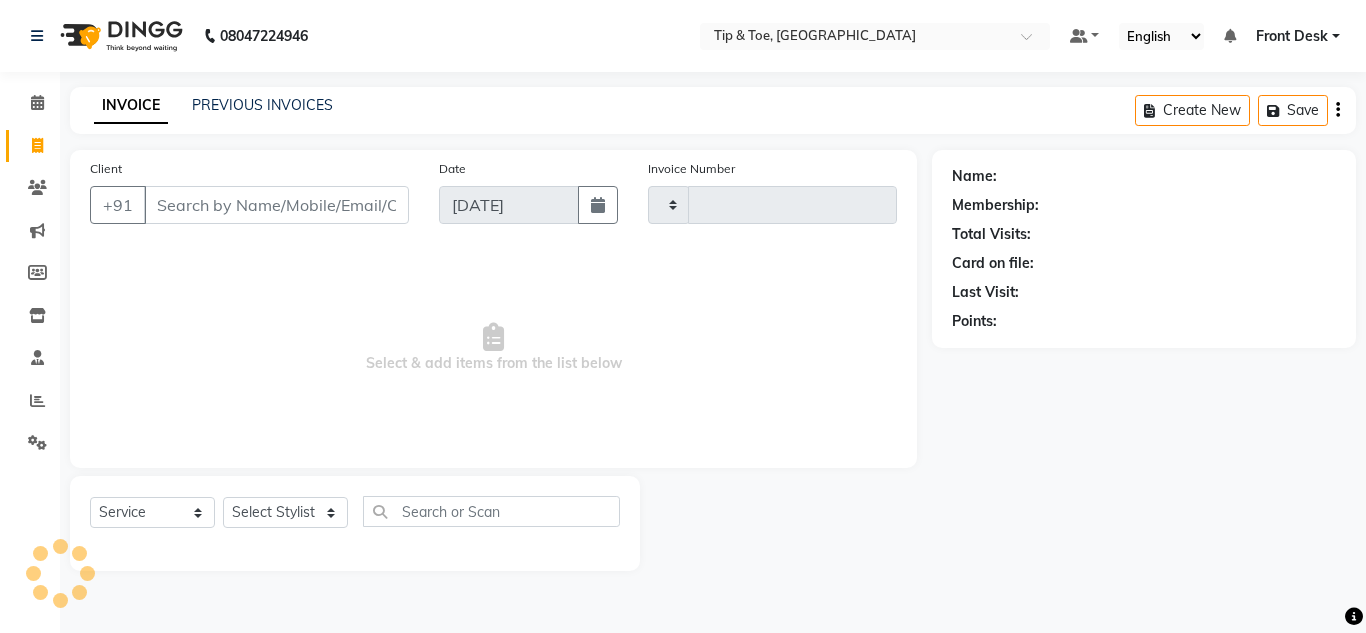 type on "0582" 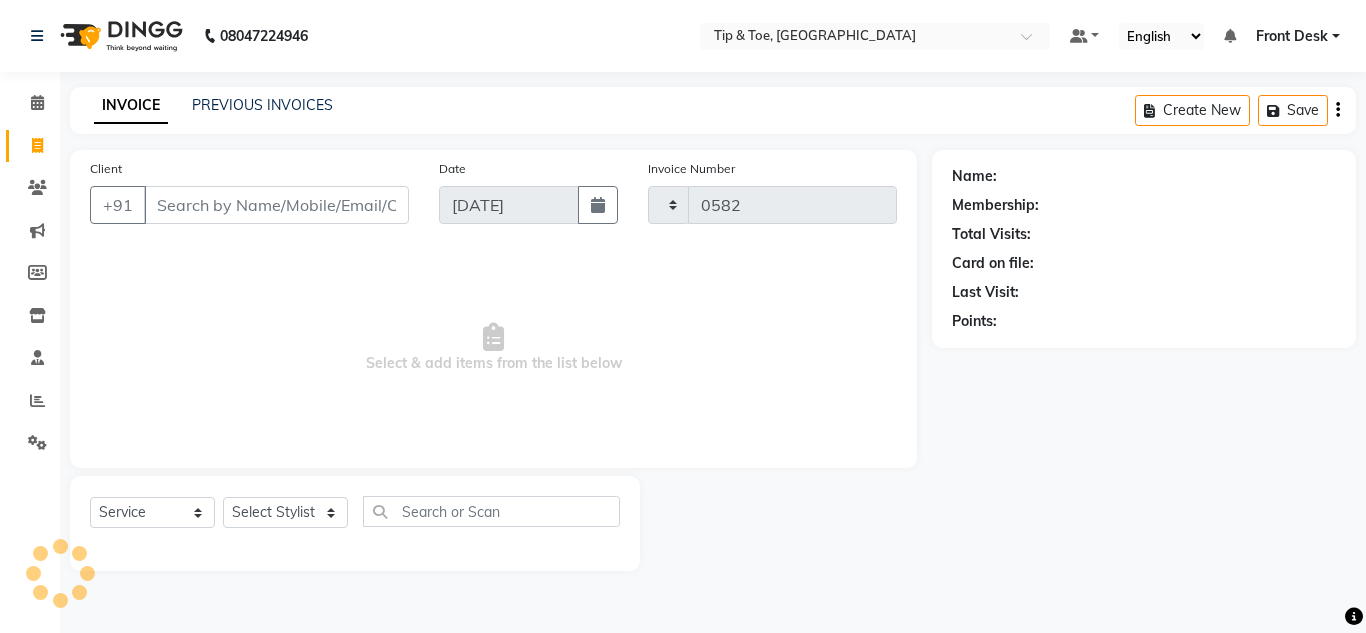 select on "5360" 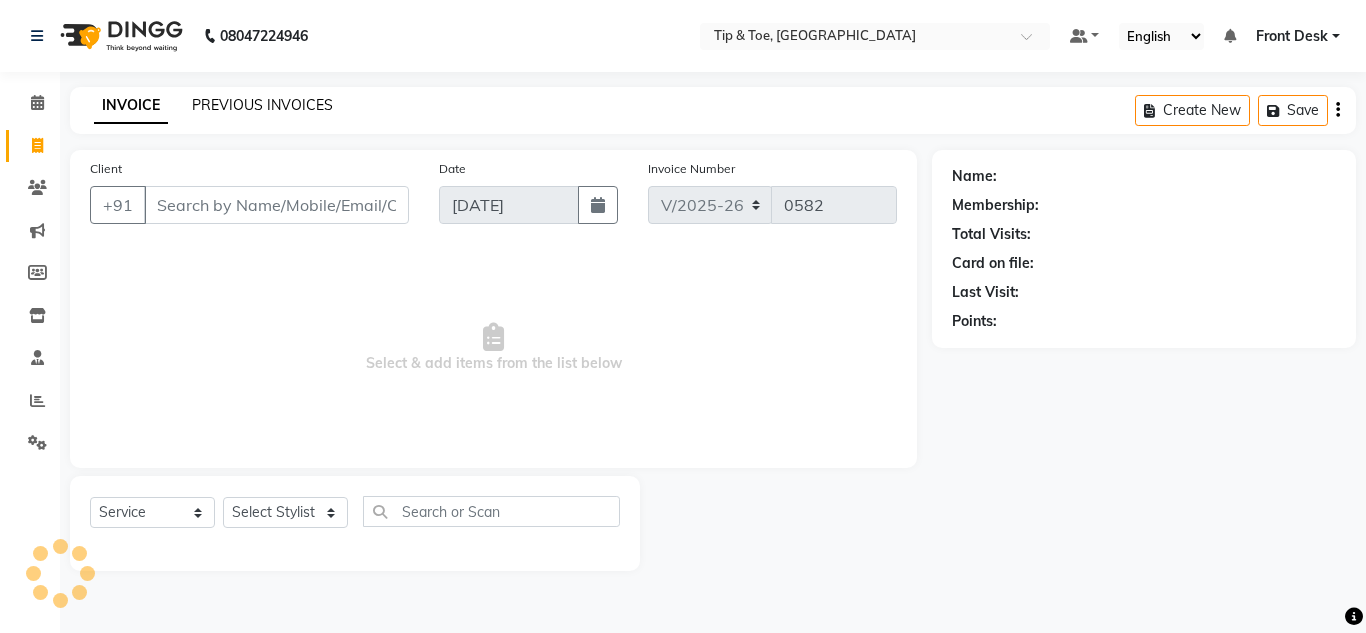 click on "PREVIOUS INVOICES" 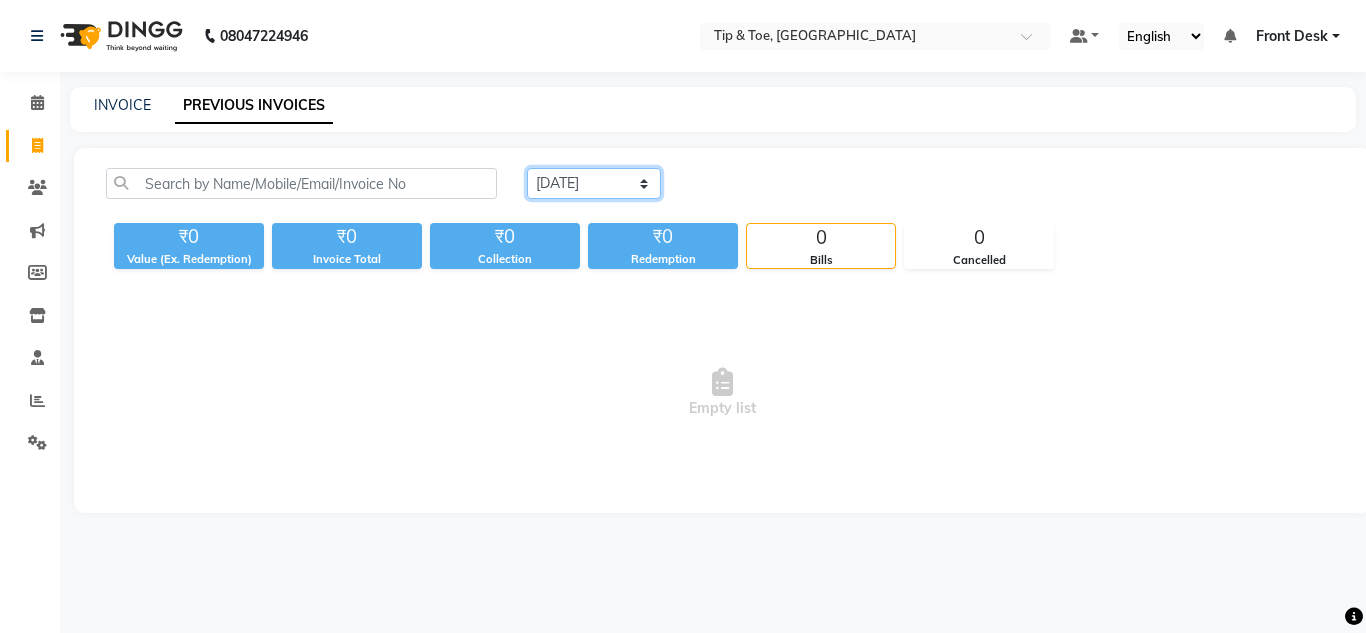 drag, startPoint x: 548, startPoint y: 177, endPoint x: 552, endPoint y: 193, distance: 16.492422 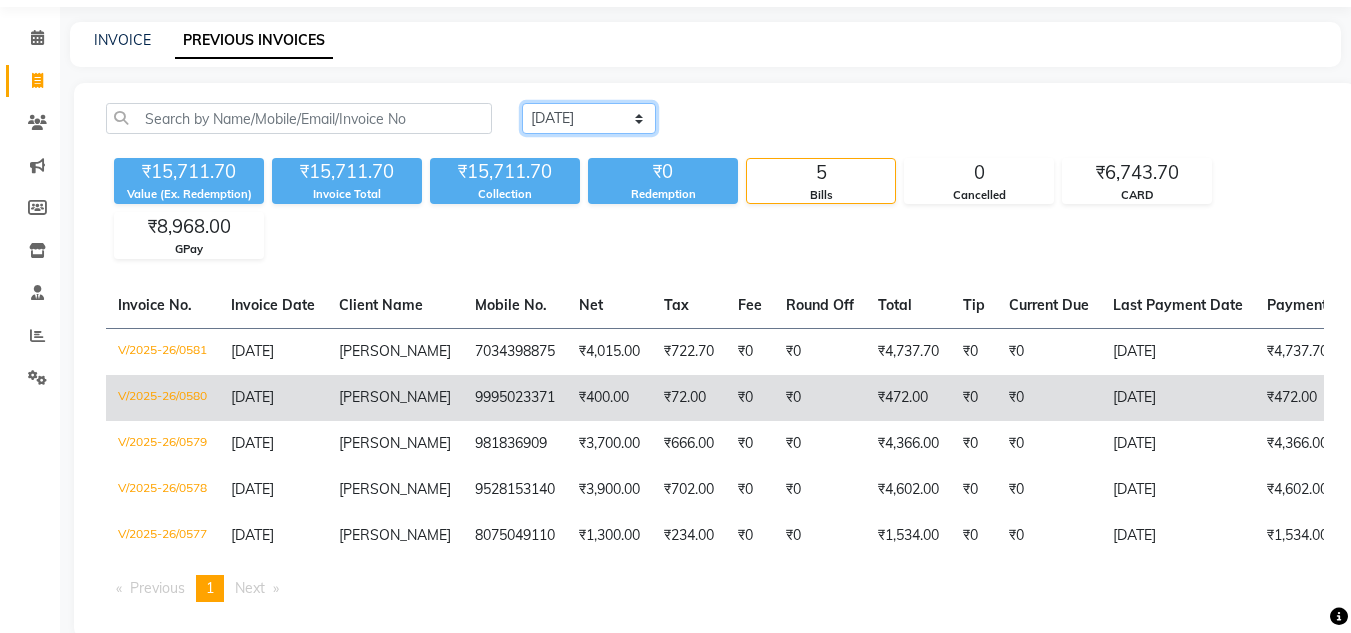 scroll, scrollTop: 100, scrollLeft: 0, axis: vertical 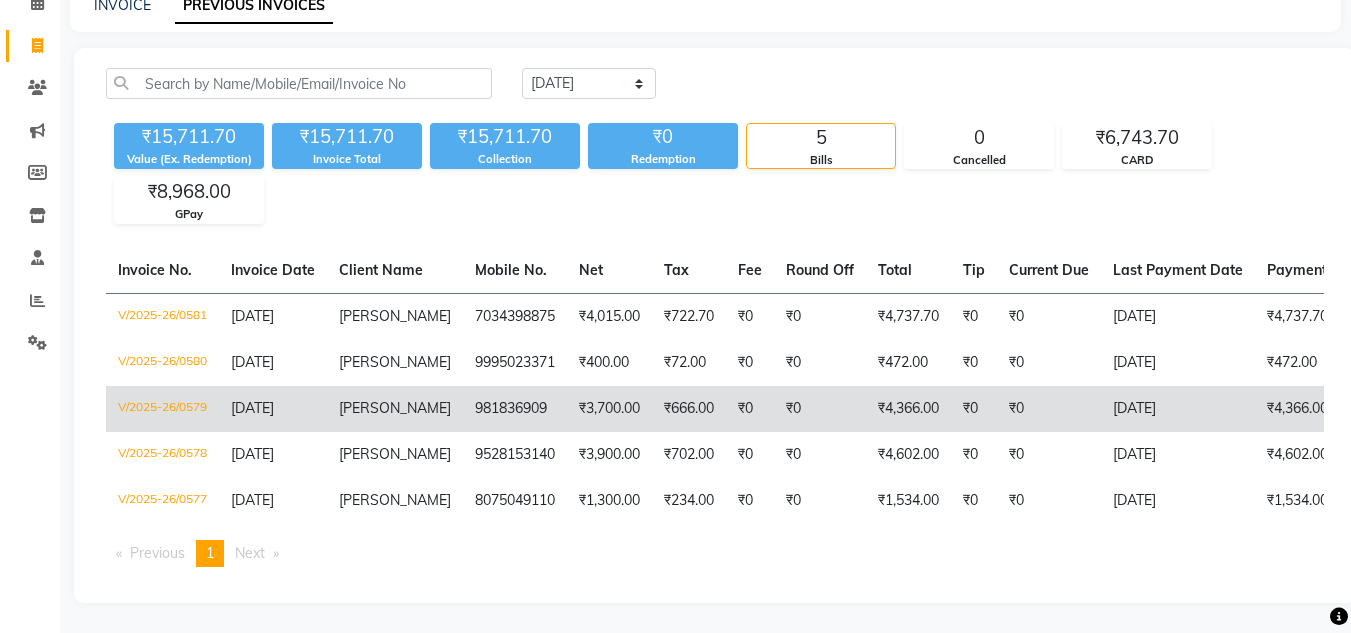 click on "SUPRIYA" 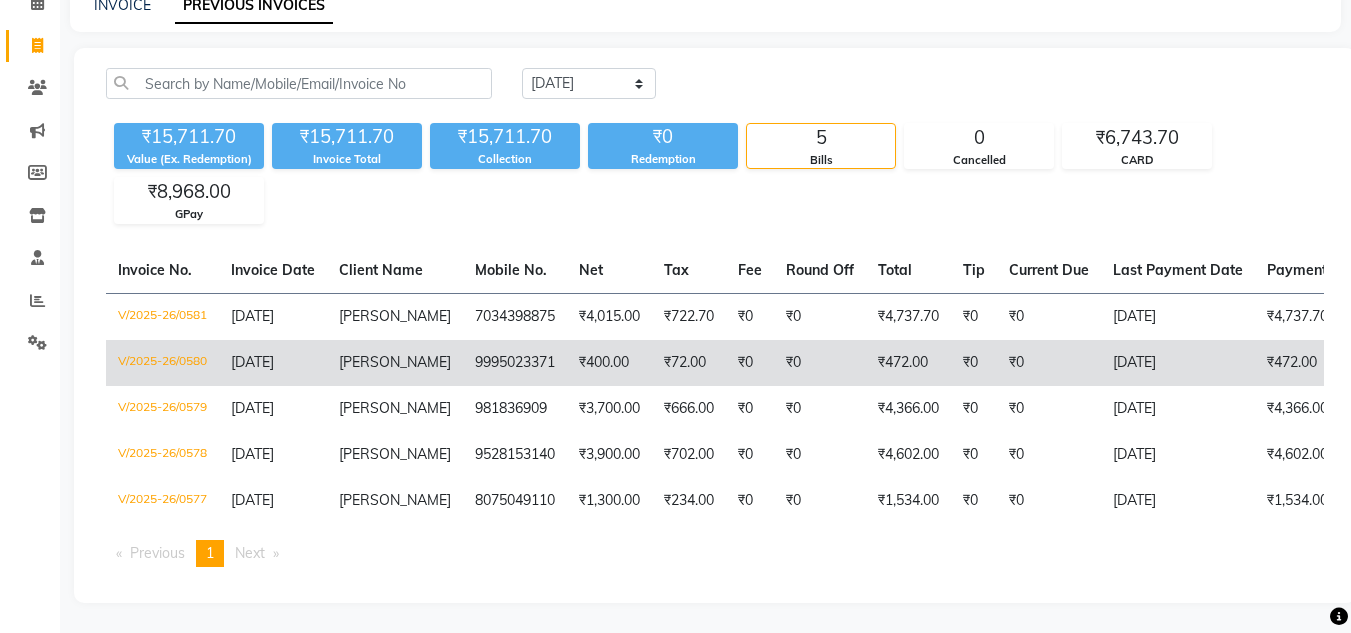 click on "DEEPASREE" 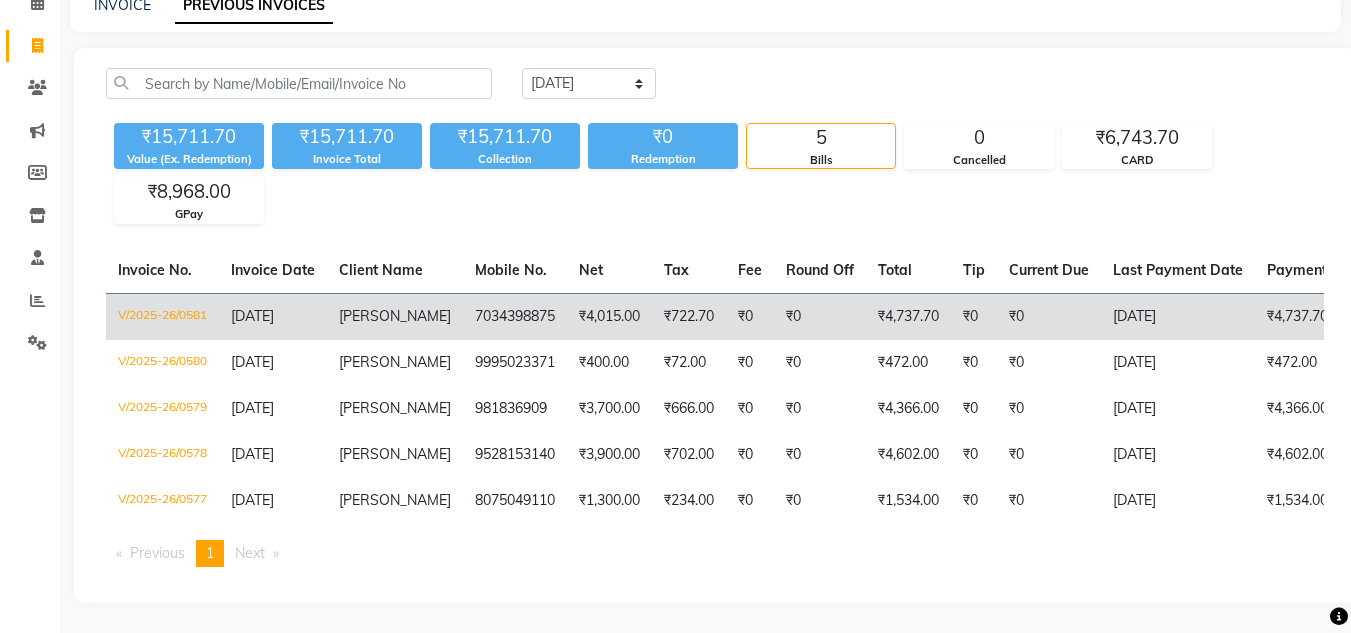 click on "[PERSON_NAME]" 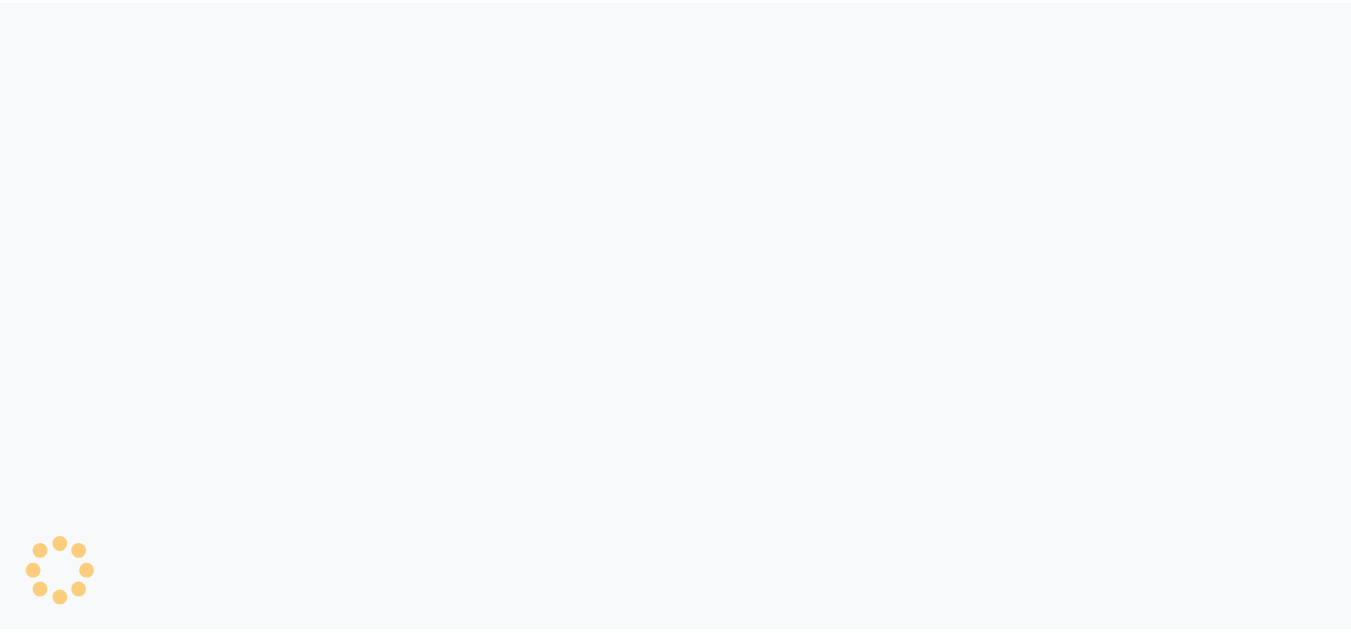 scroll, scrollTop: 0, scrollLeft: 0, axis: both 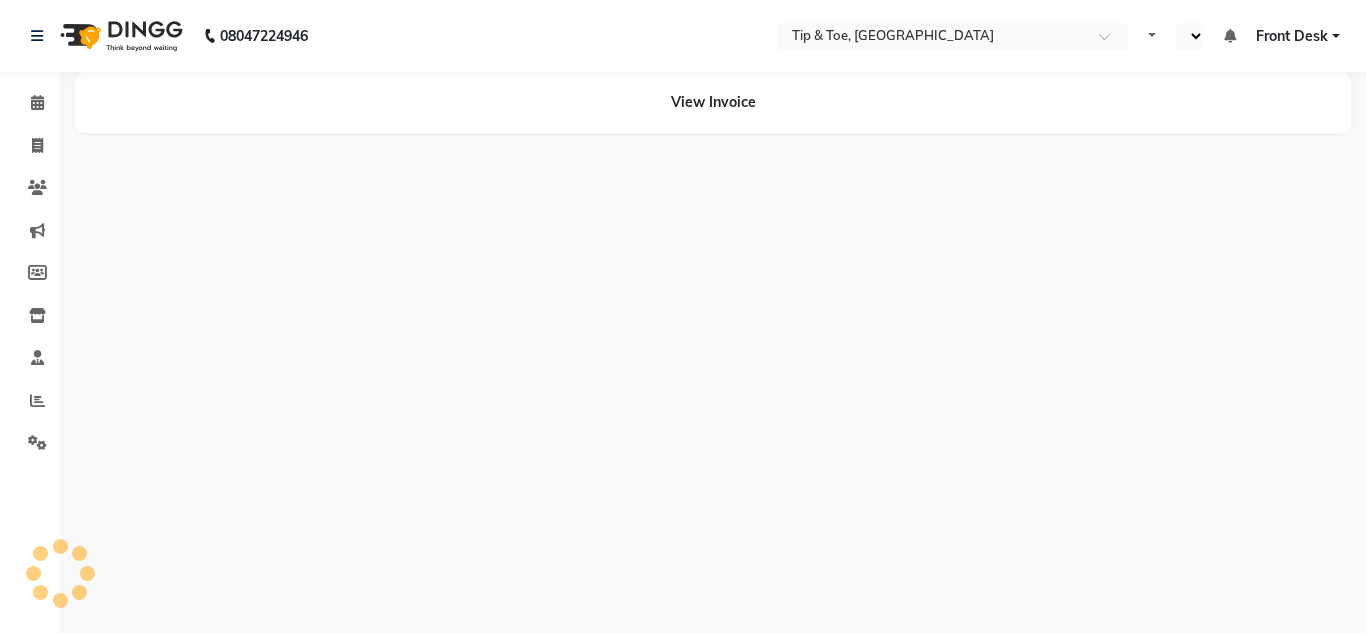 select on "en" 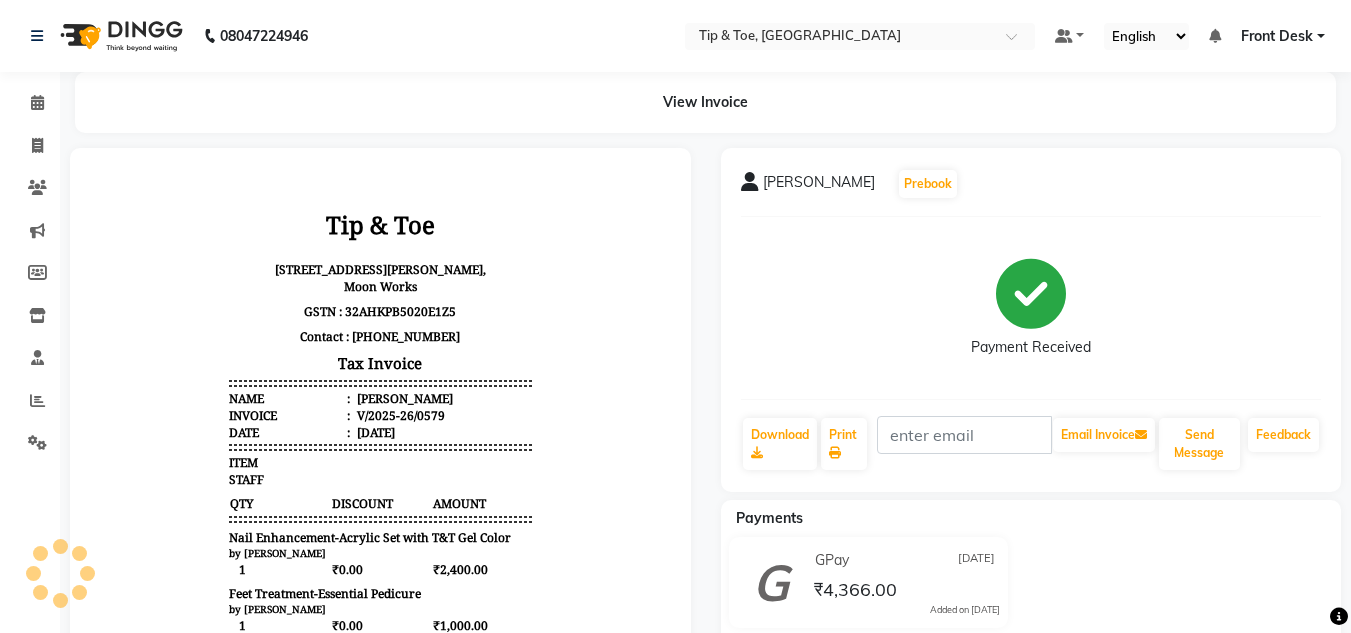 scroll, scrollTop: 0, scrollLeft: 0, axis: both 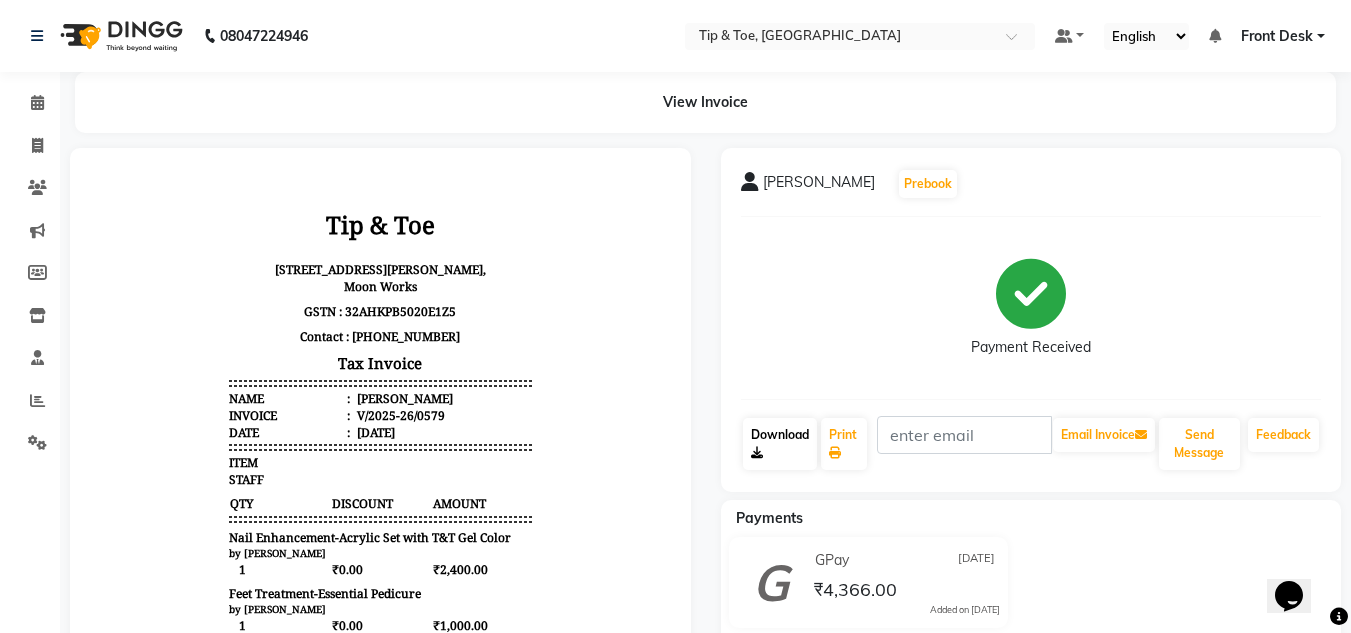 click on "Download" 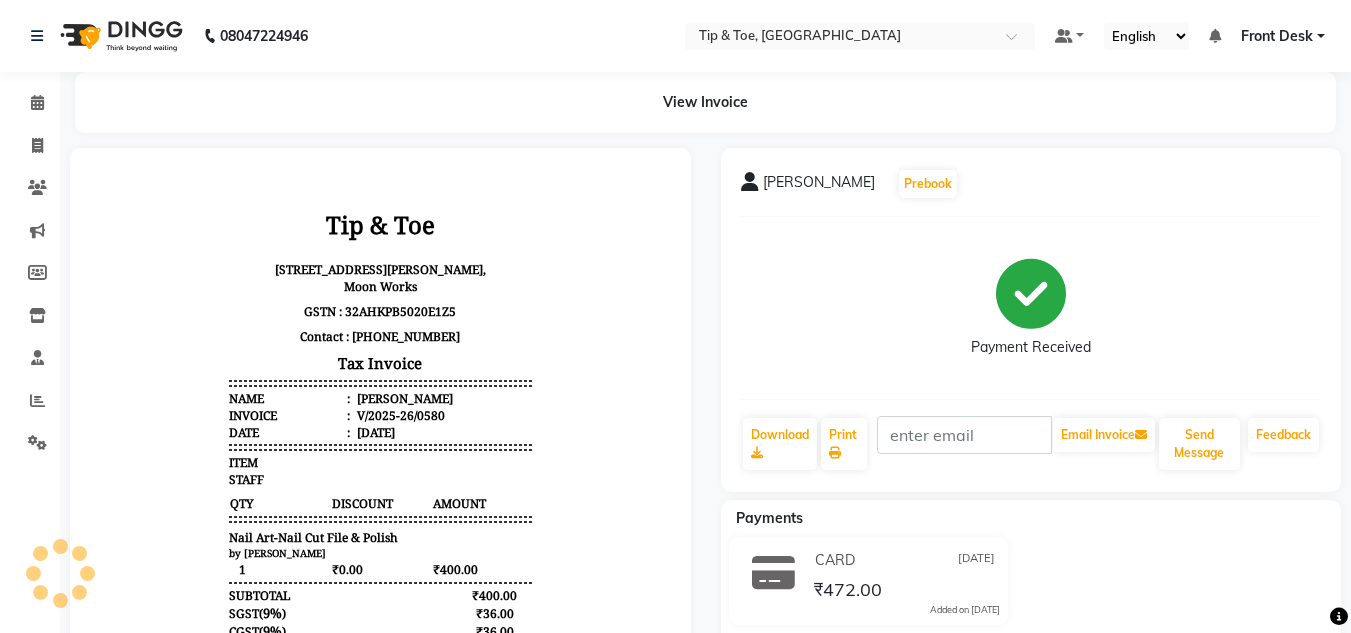 scroll, scrollTop: 0, scrollLeft: 0, axis: both 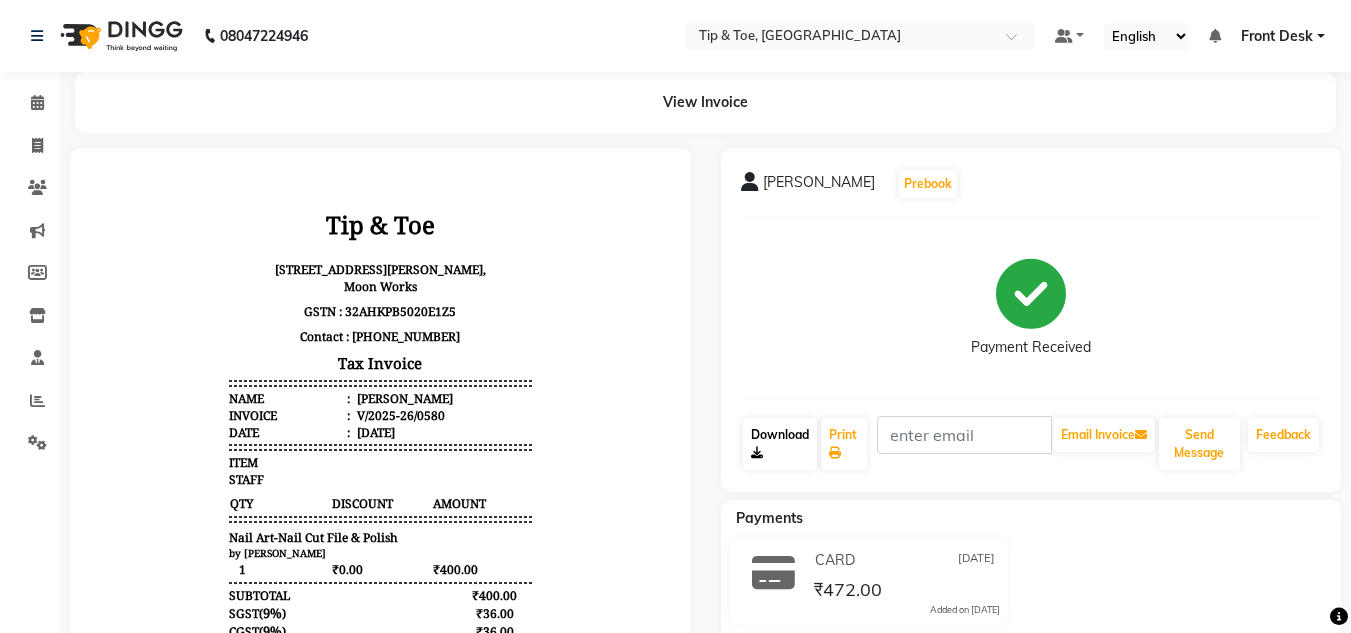click on "Download" 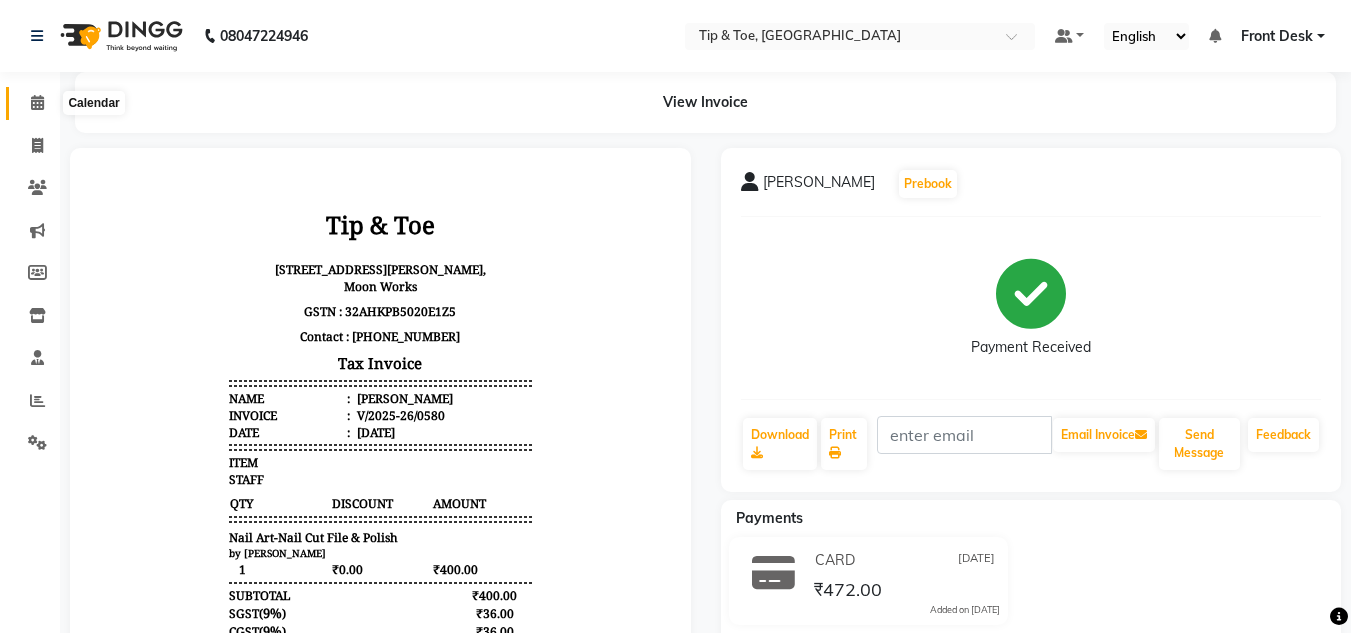 click 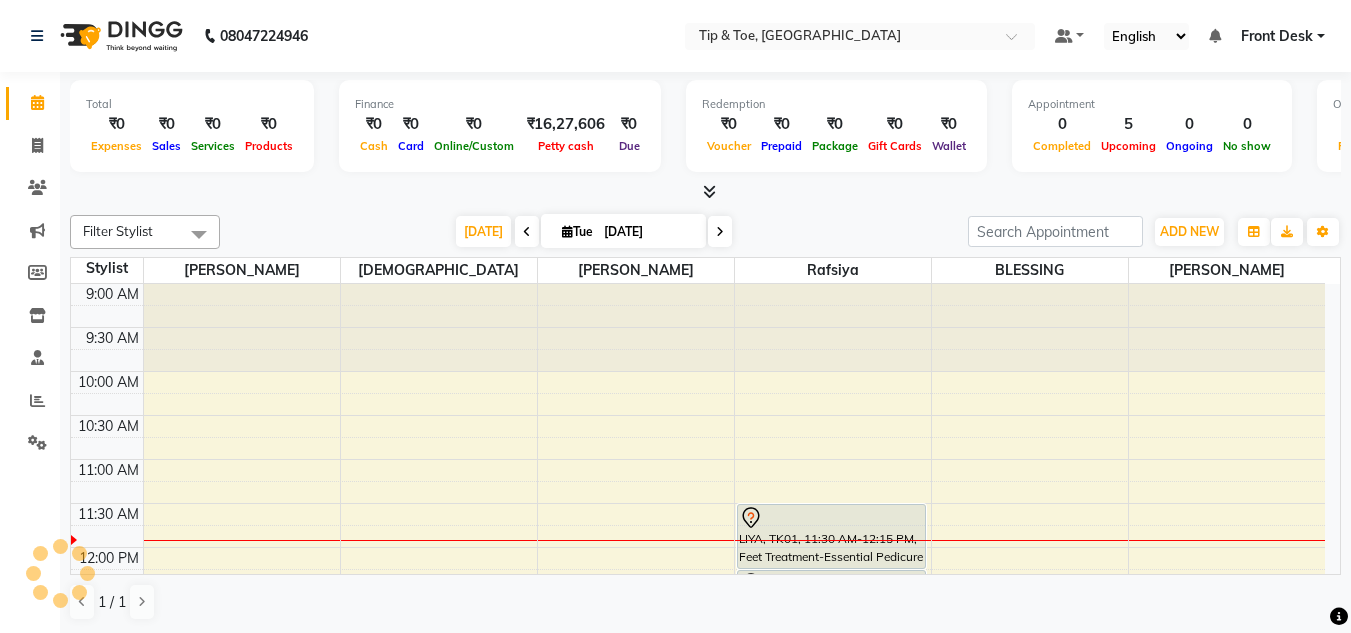 scroll, scrollTop: 0, scrollLeft: 0, axis: both 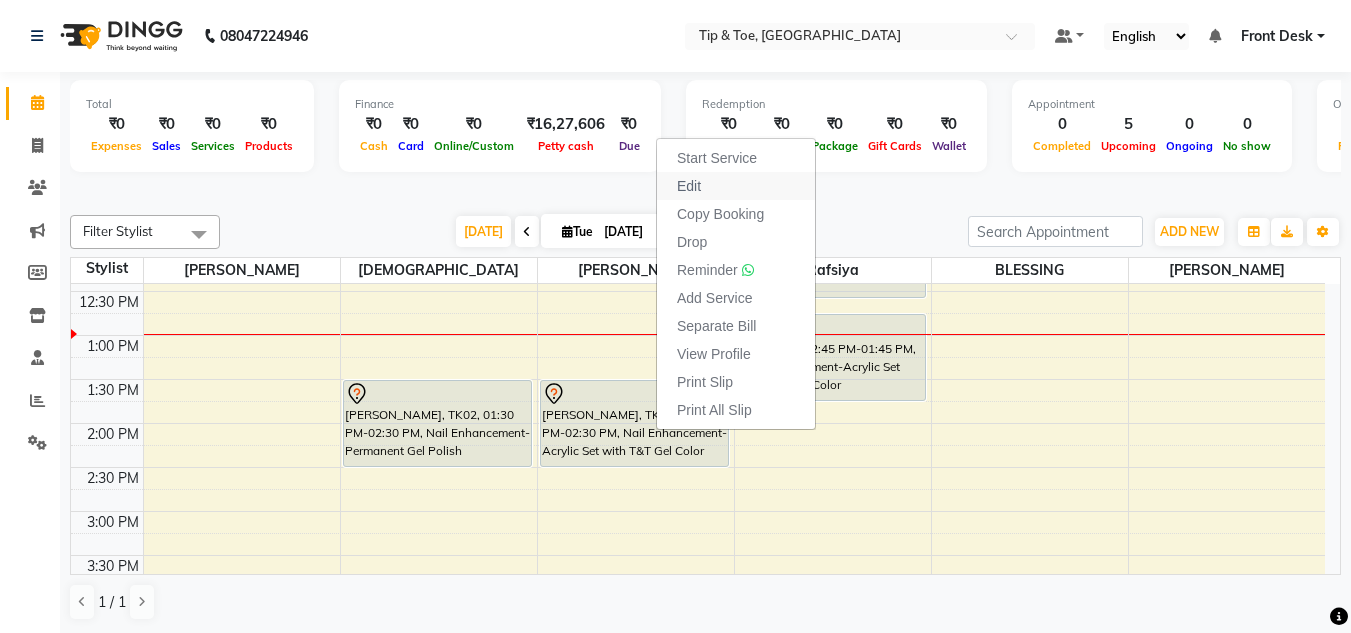 click on "Edit" at bounding box center (689, 186) 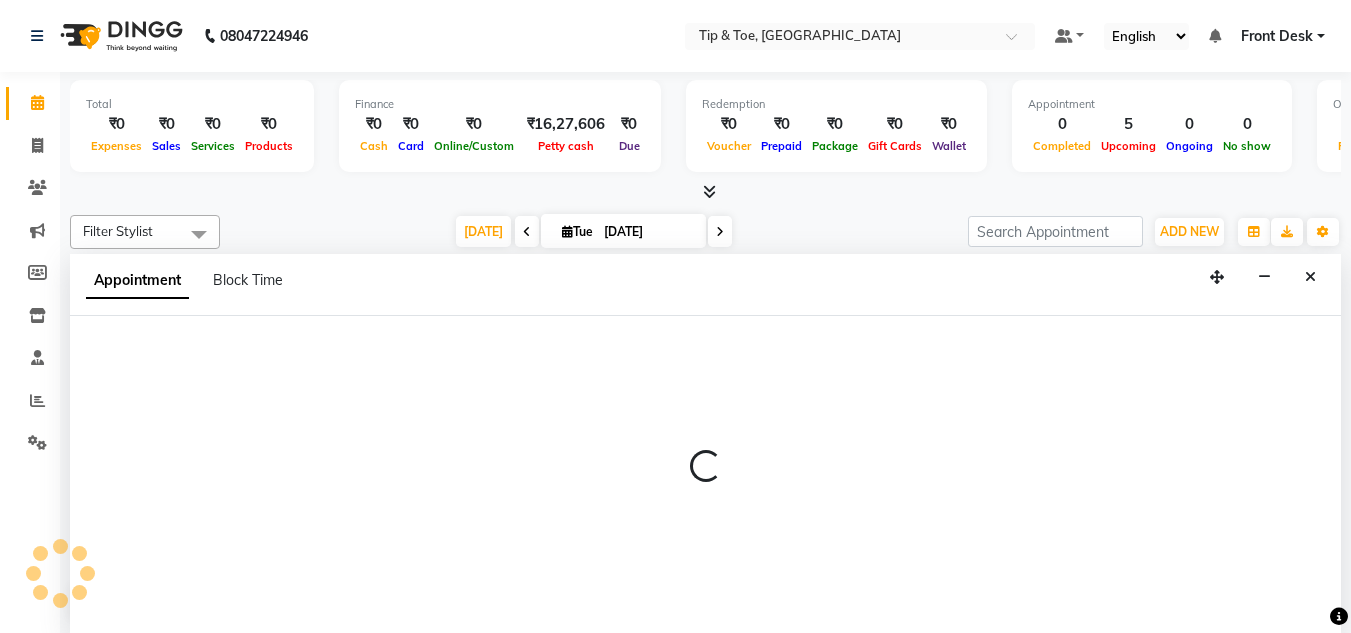 scroll, scrollTop: 1, scrollLeft: 0, axis: vertical 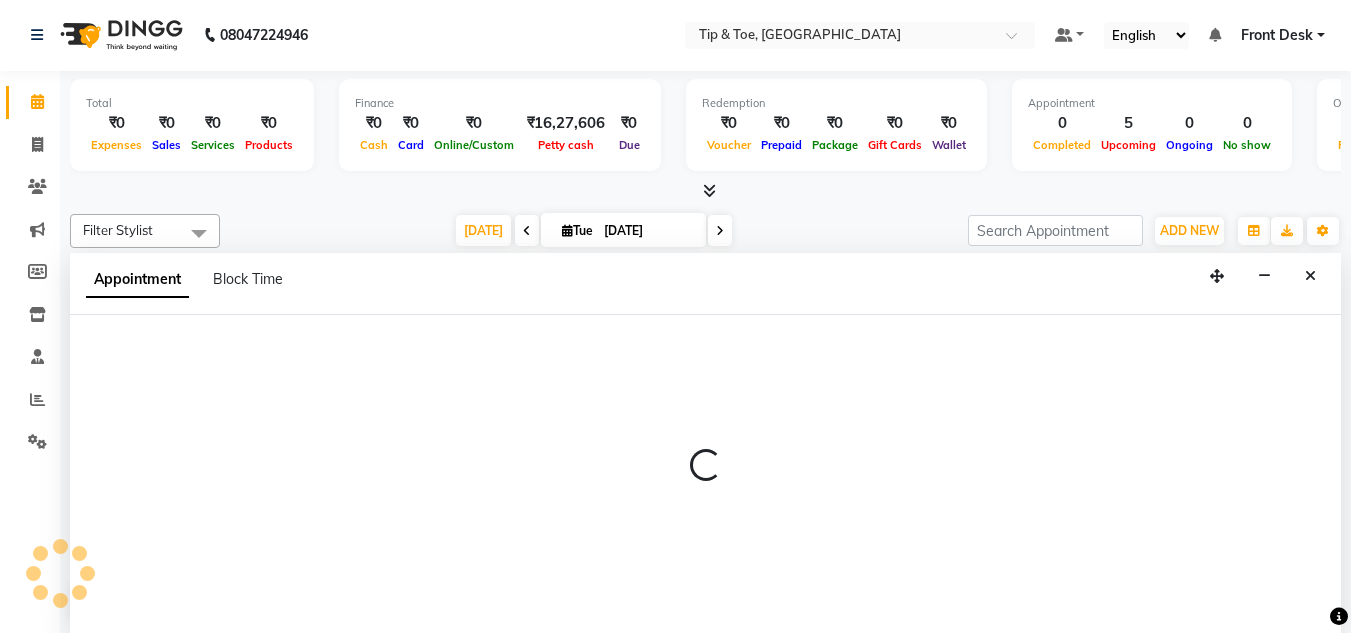 select on "tentative" 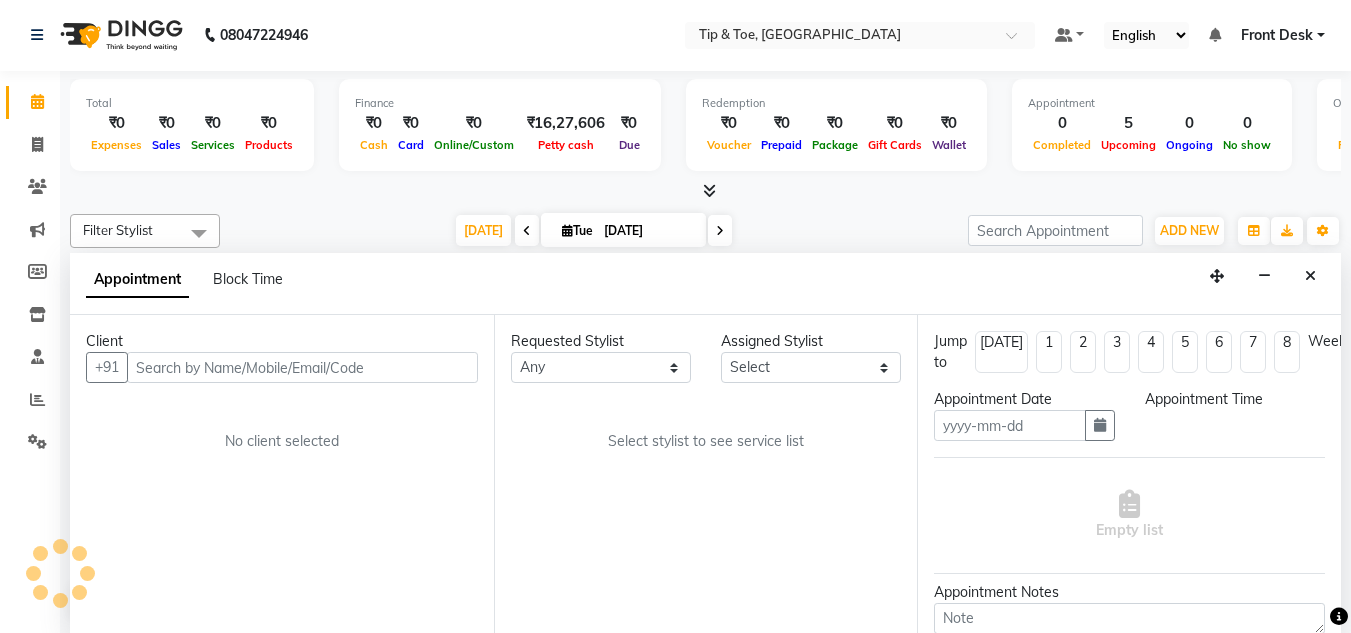 type on "[DATE]" 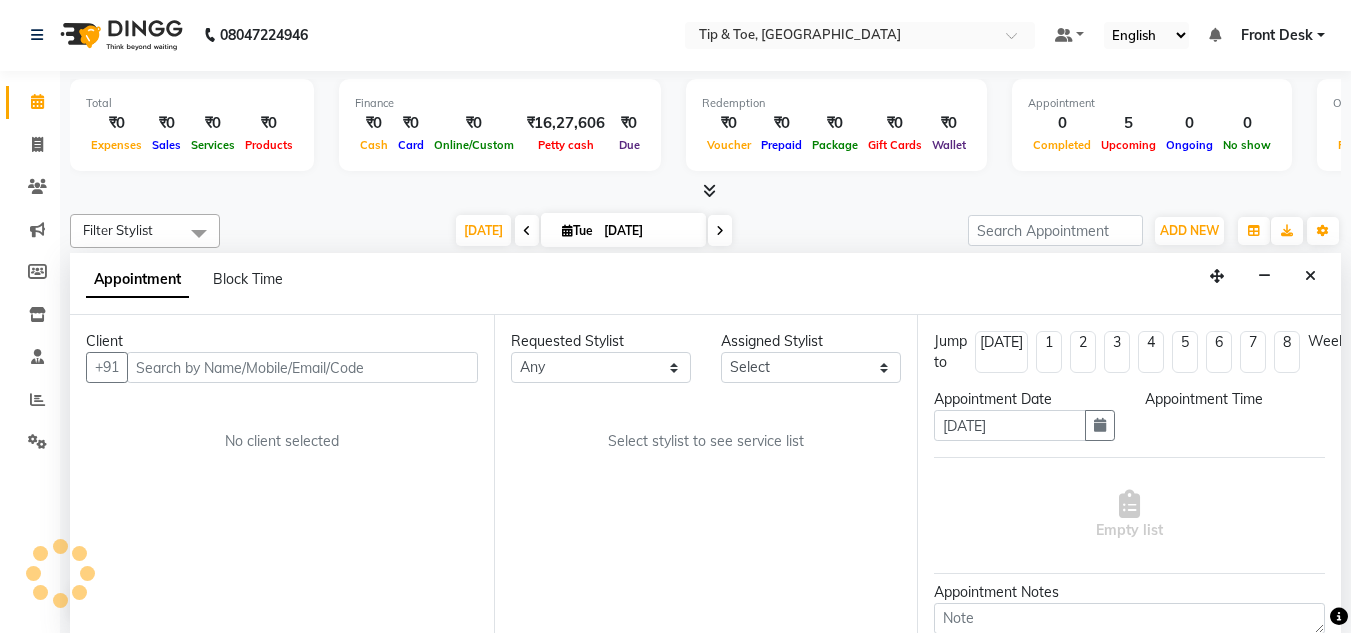 scroll, scrollTop: 0, scrollLeft: 0, axis: both 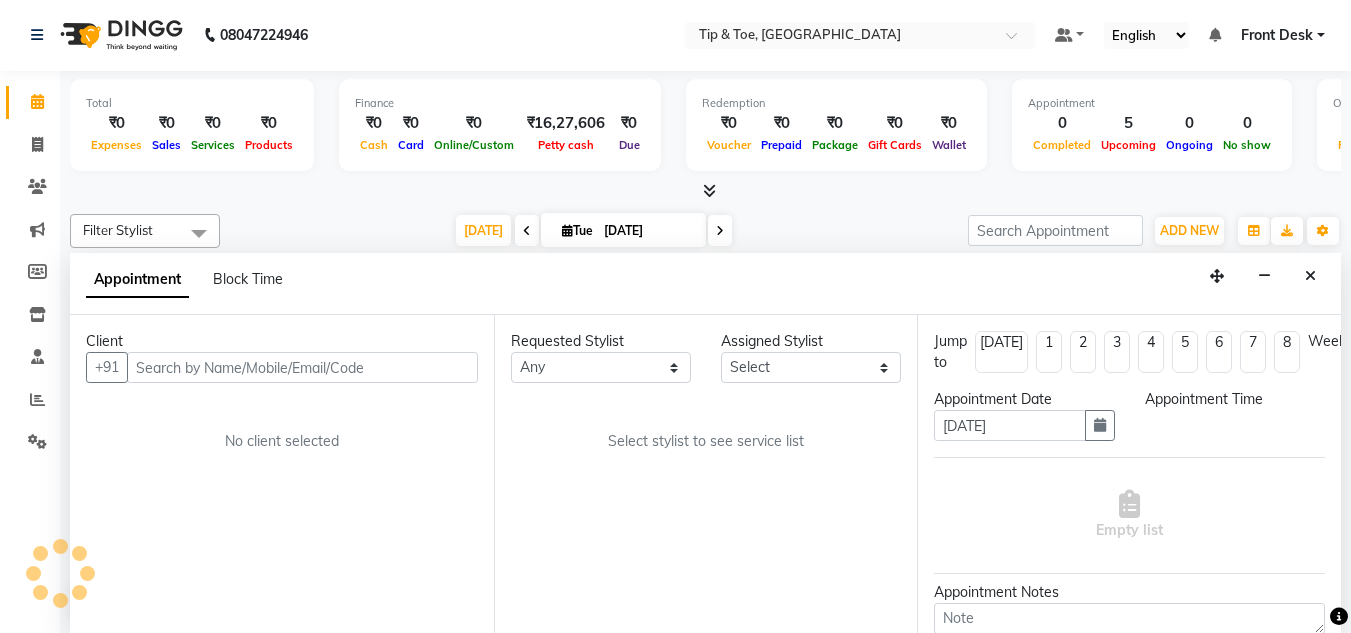 select on "37611" 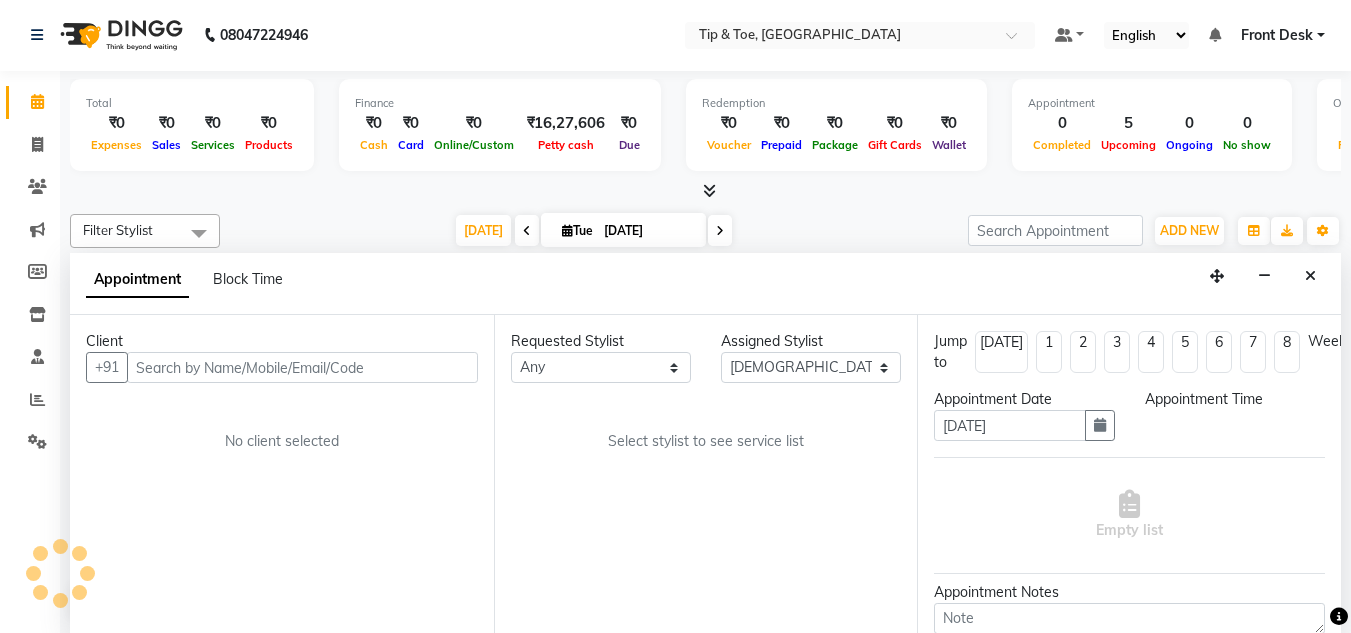 select on "810" 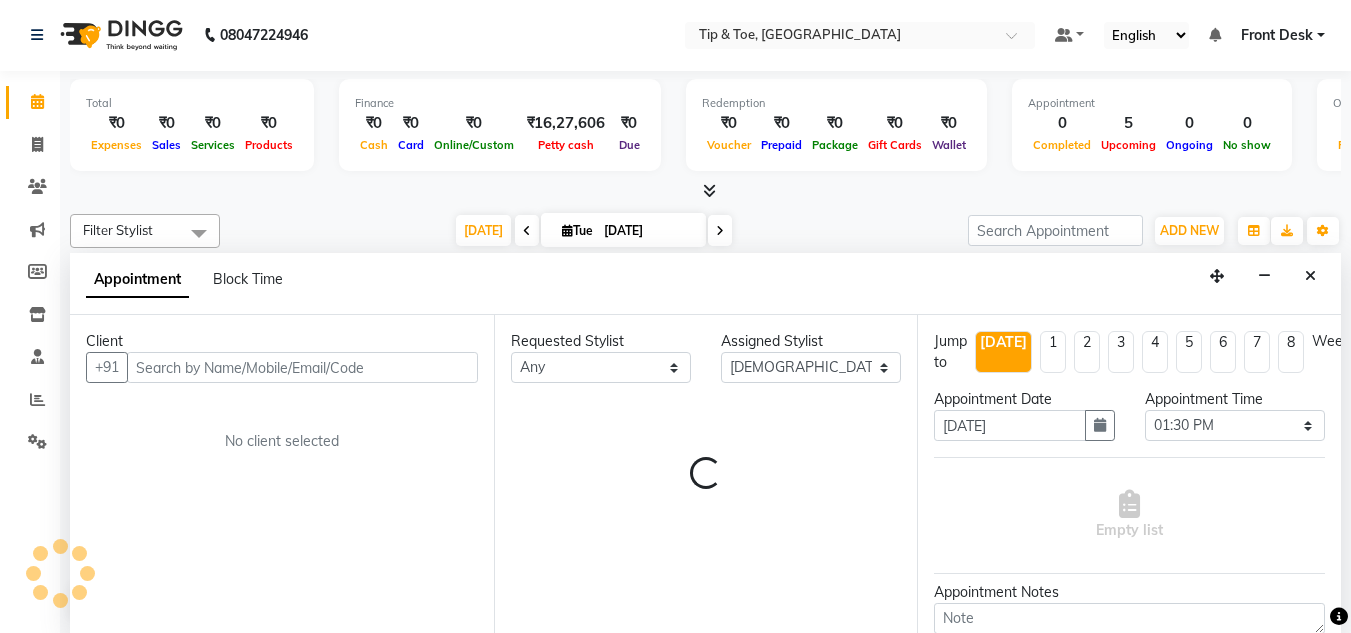 scroll, scrollTop: 265, scrollLeft: 0, axis: vertical 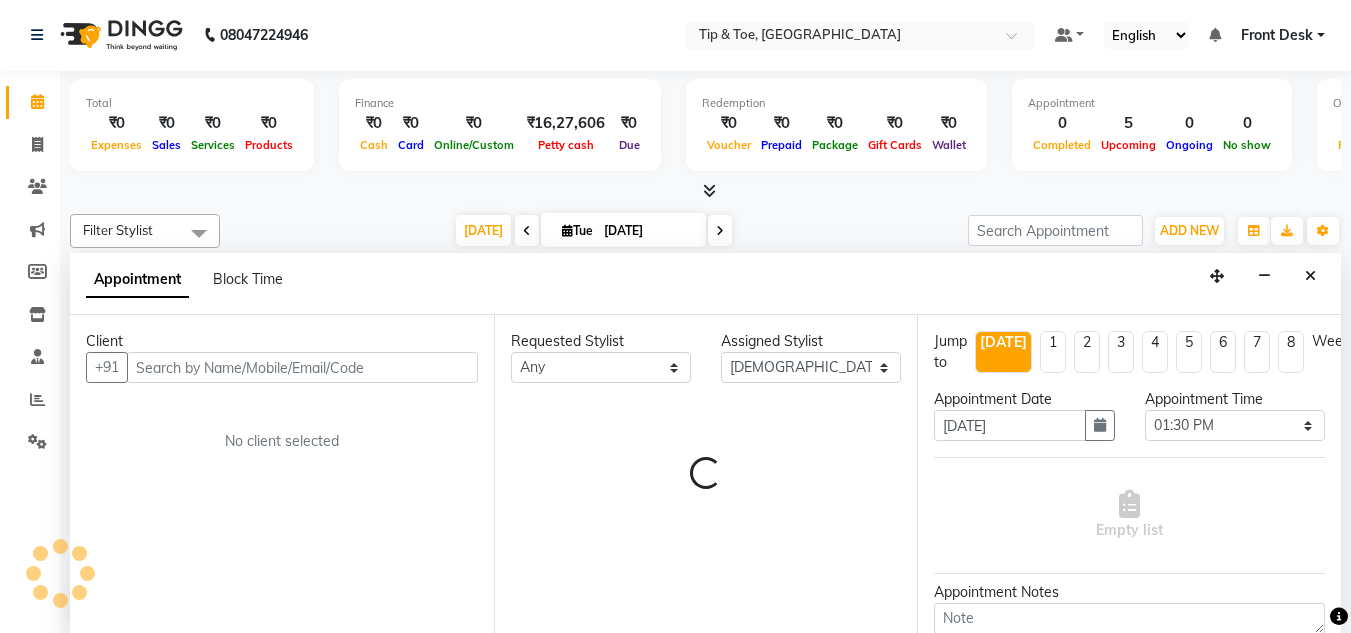 select on "2436" 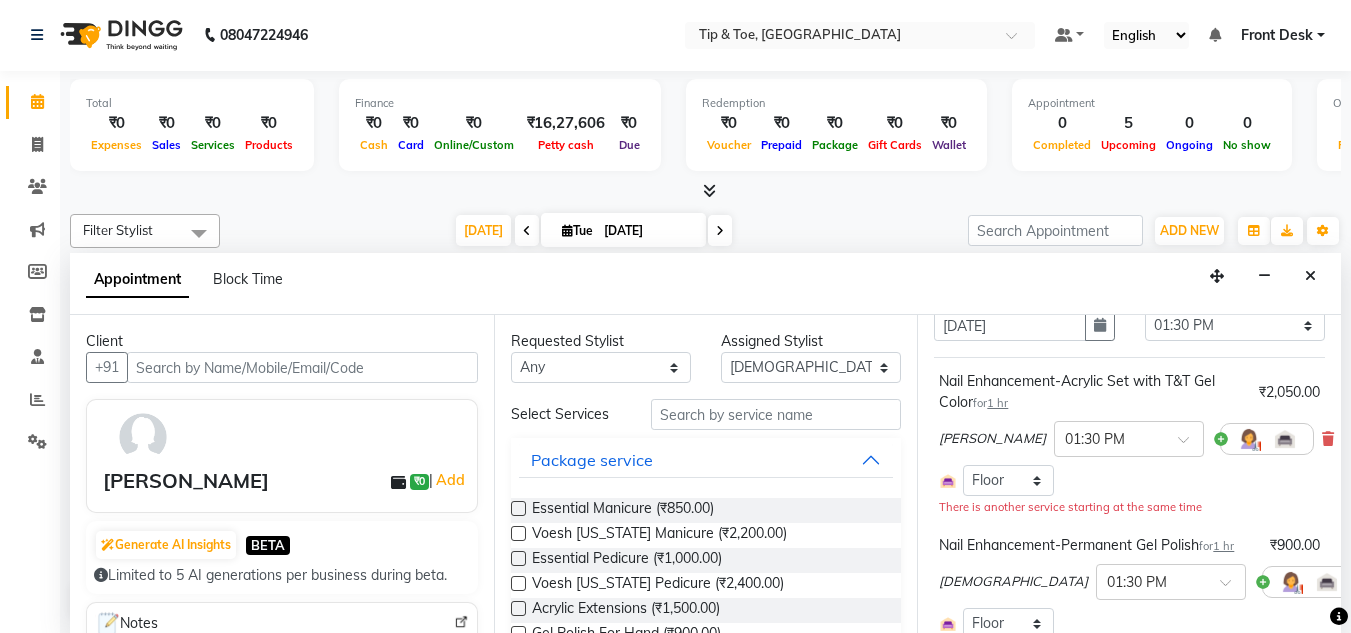 scroll, scrollTop: 200, scrollLeft: 0, axis: vertical 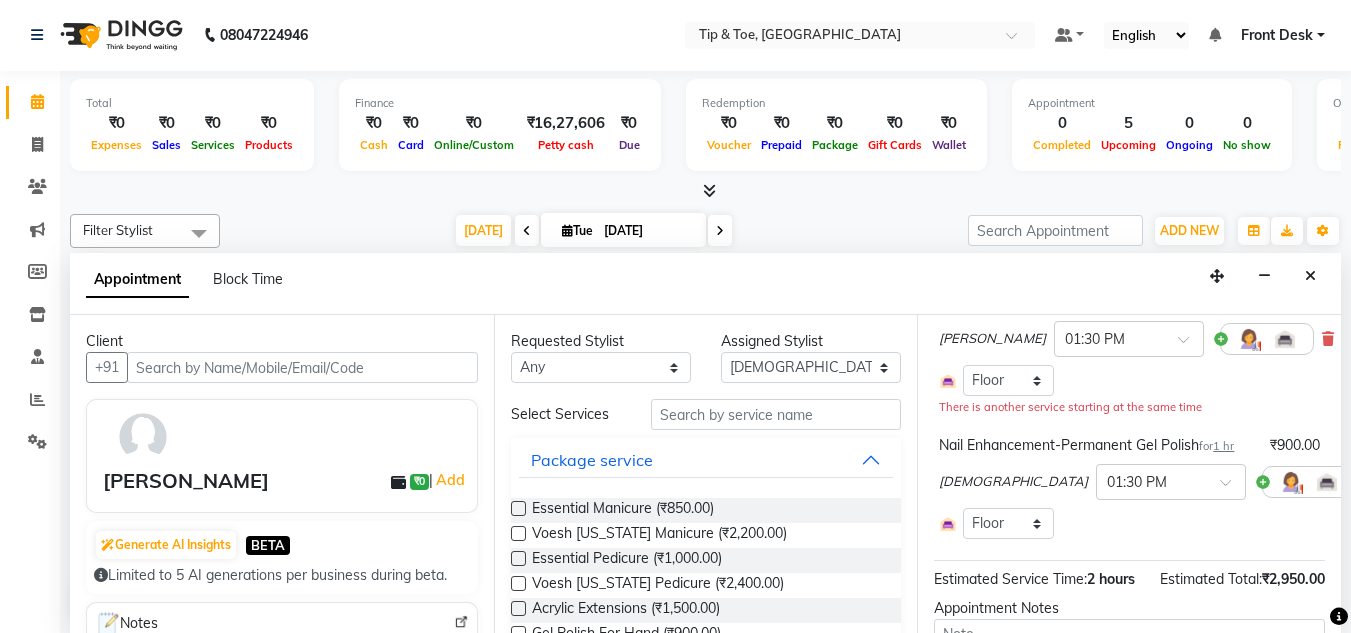 click at bounding box center (1370, 482) 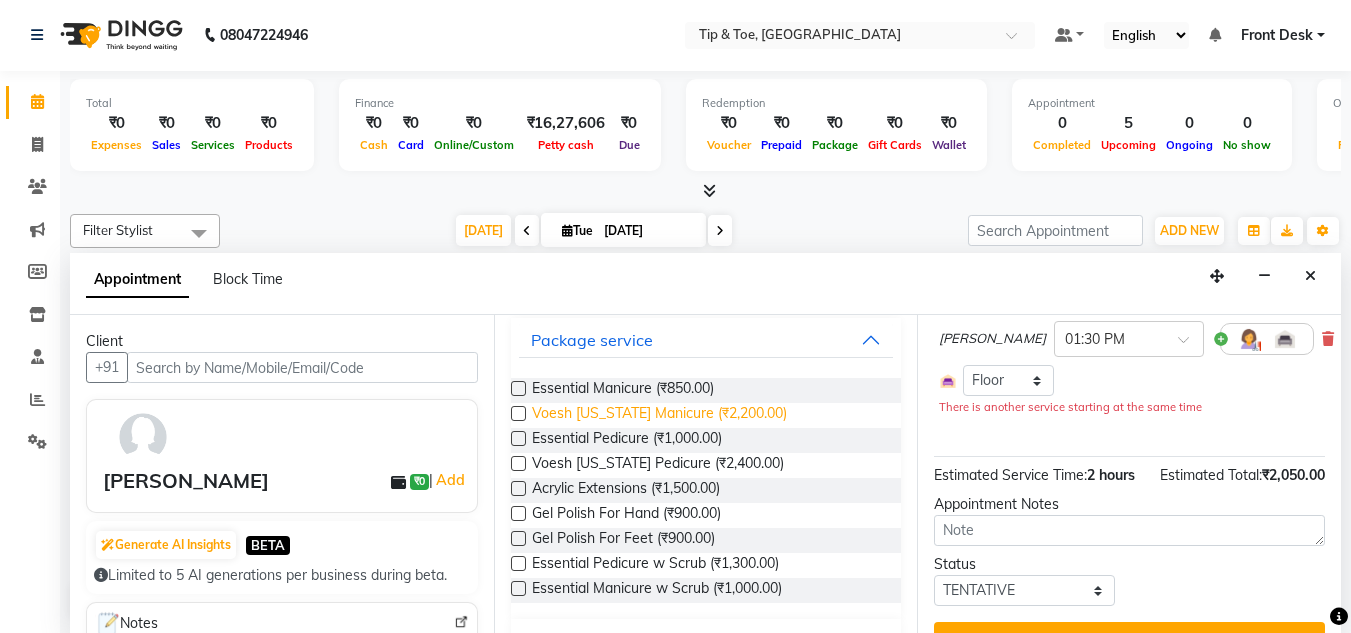 scroll, scrollTop: 300, scrollLeft: 0, axis: vertical 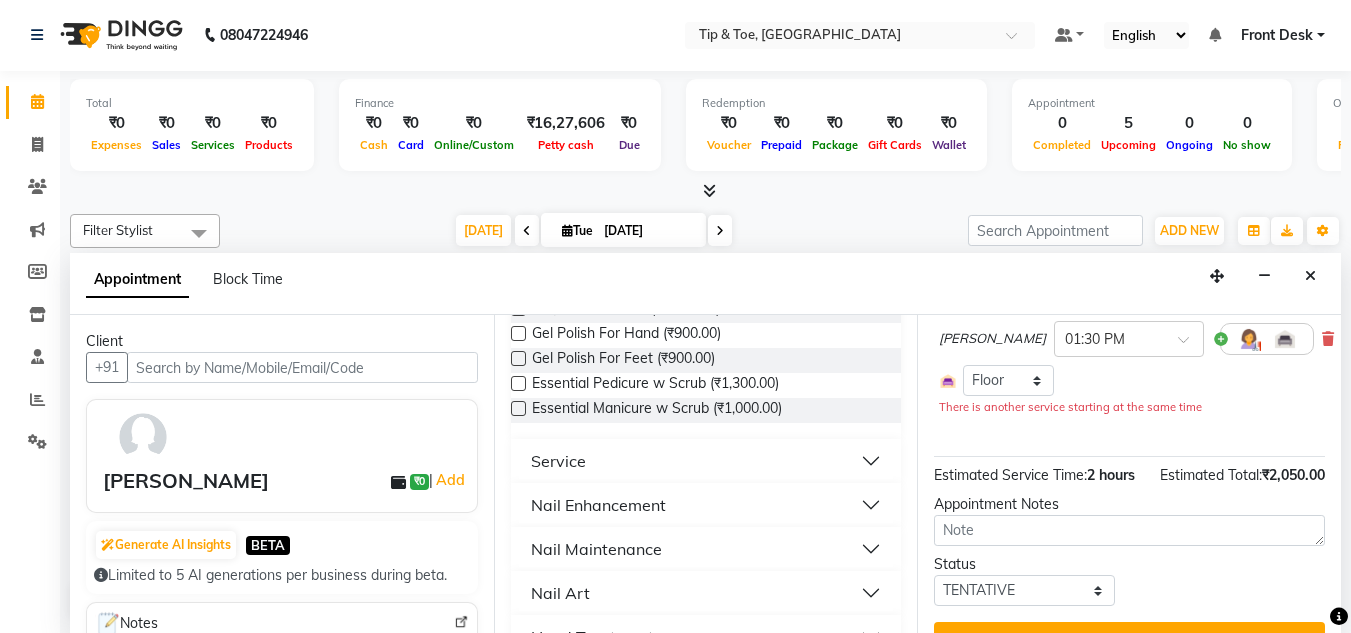 click on "Nail Enhancement" at bounding box center (598, 505) 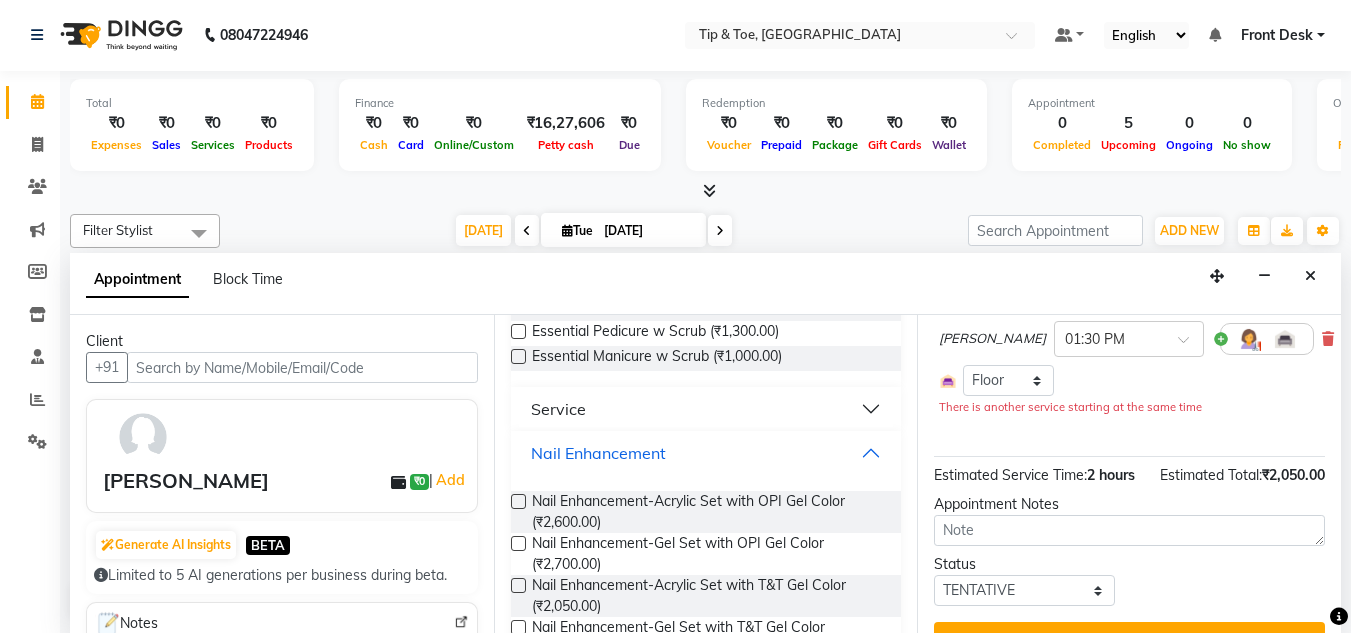 scroll, scrollTop: 400, scrollLeft: 0, axis: vertical 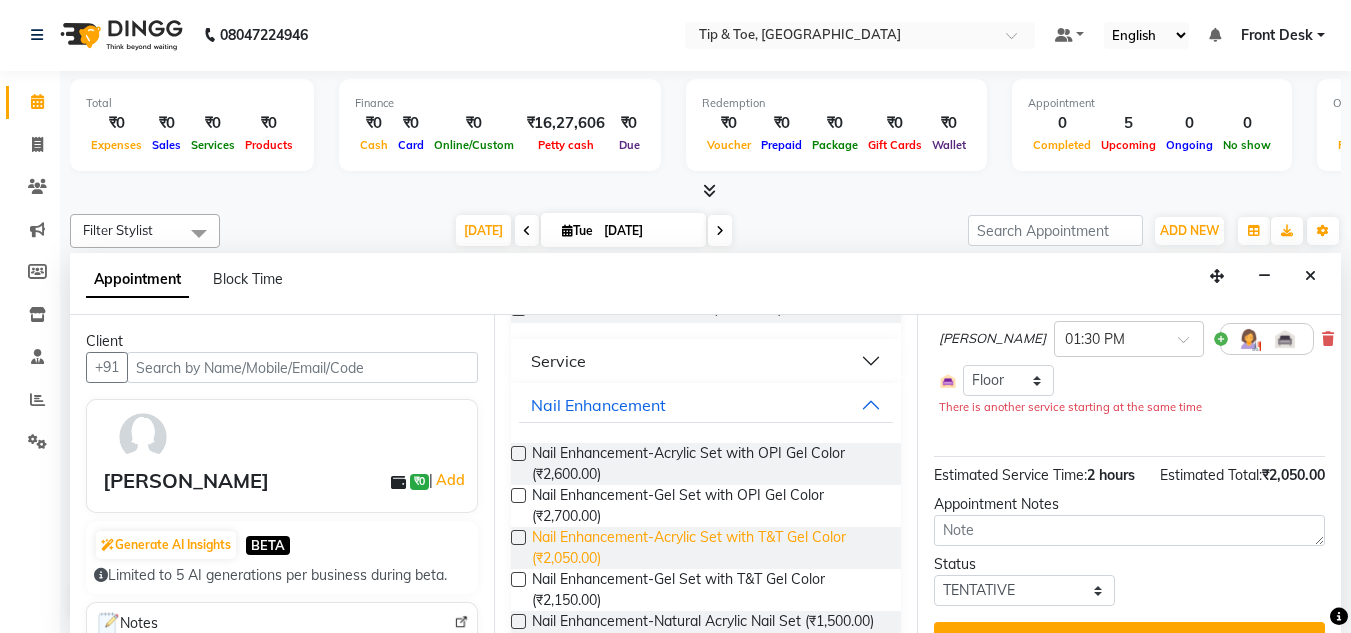 click on "Nail Enhancement-Acrylic Set with T&T Gel Color (₹2,050.00)" at bounding box center [709, 548] 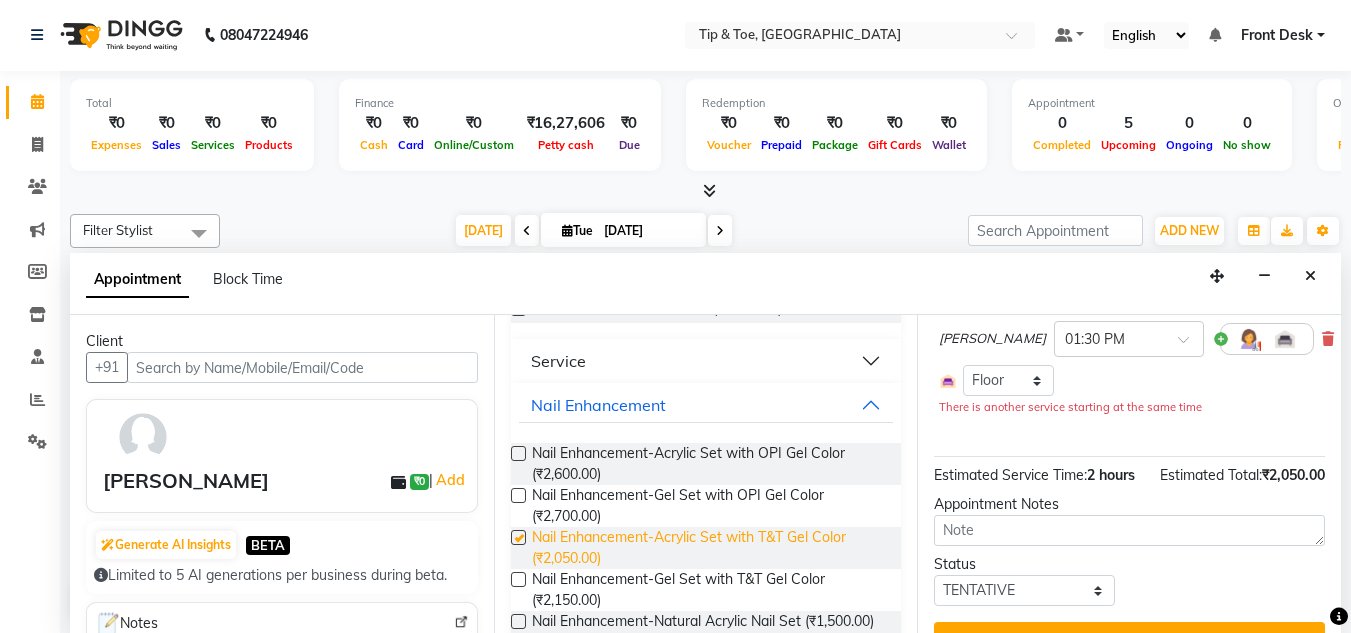 checkbox on "false" 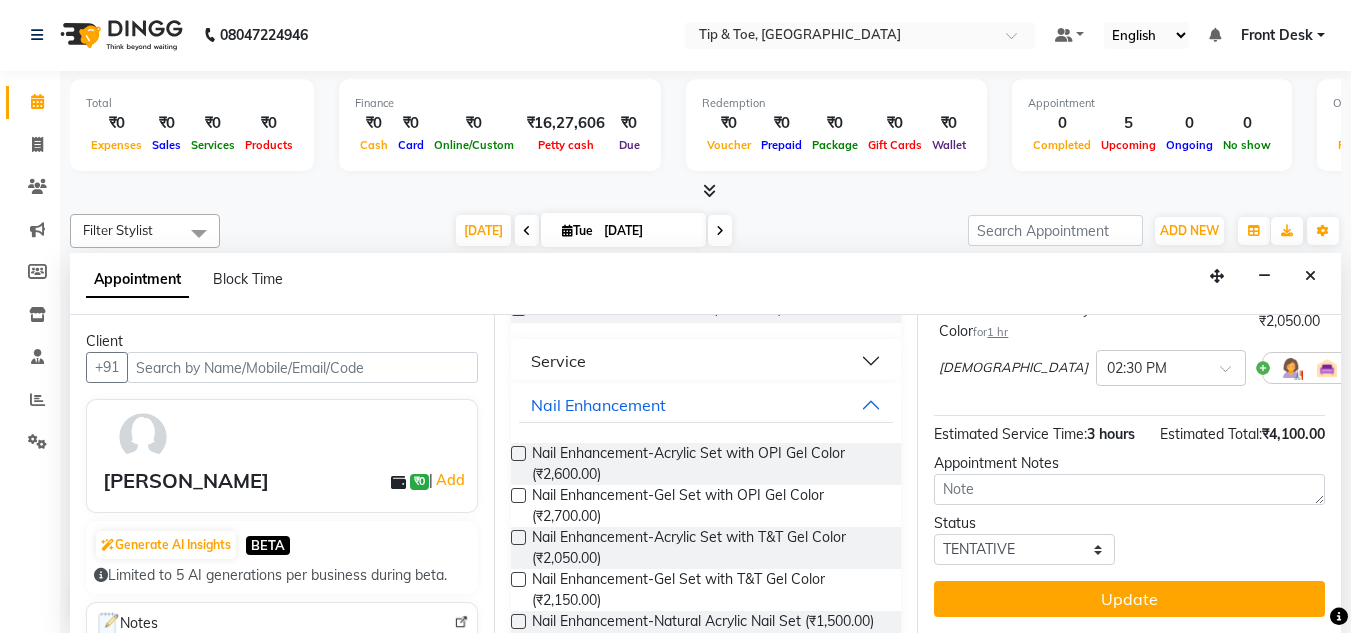 scroll, scrollTop: 368, scrollLeft: 0, axis: vertical 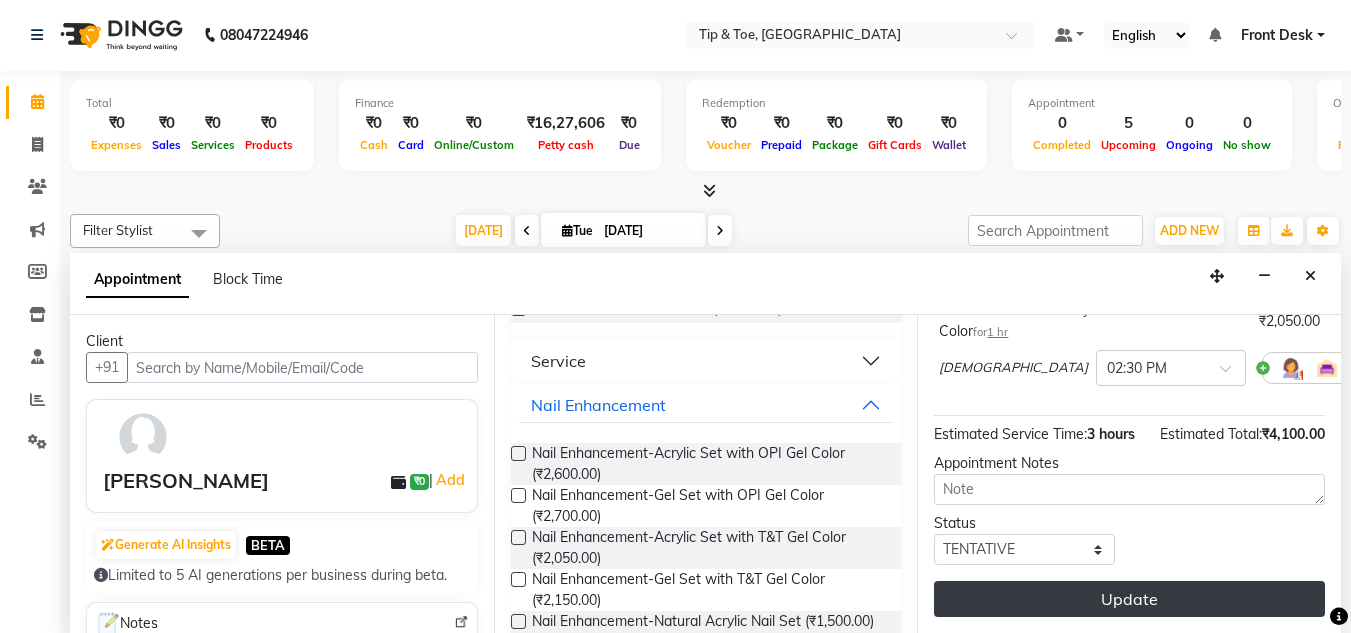 click on "Update" at bounding box center (1129, 599) 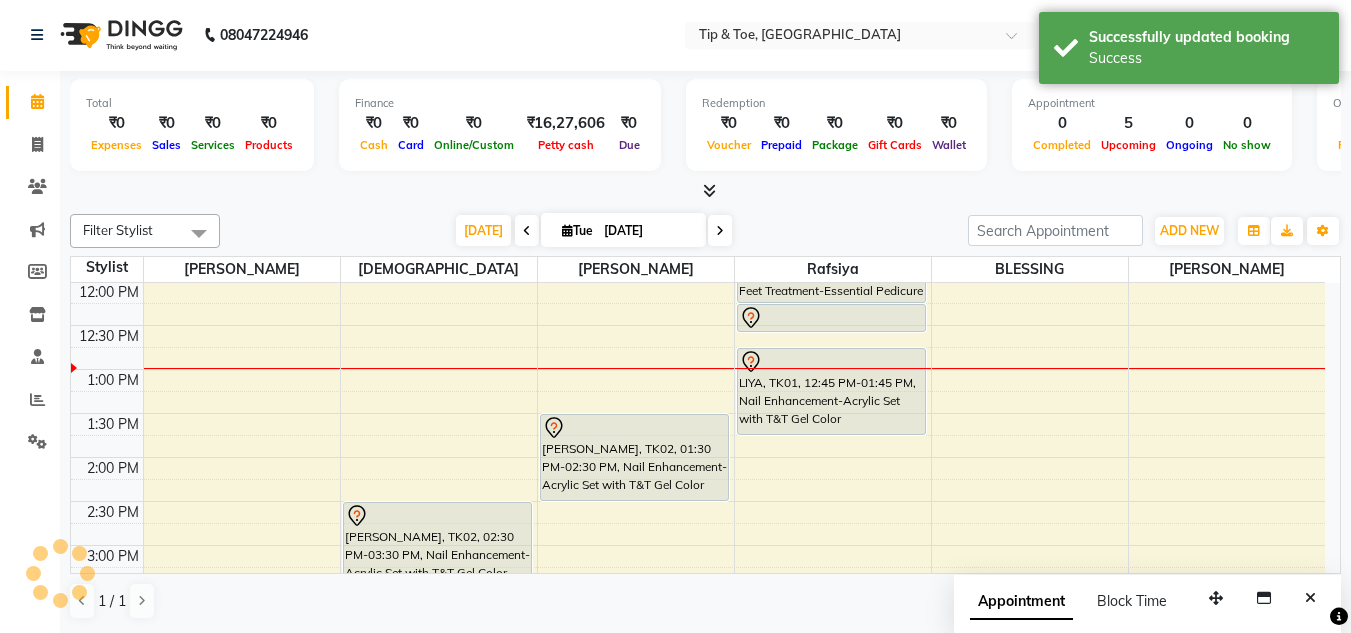 scroll, scrollTop: 0, scrollLeft: 0, axis: both 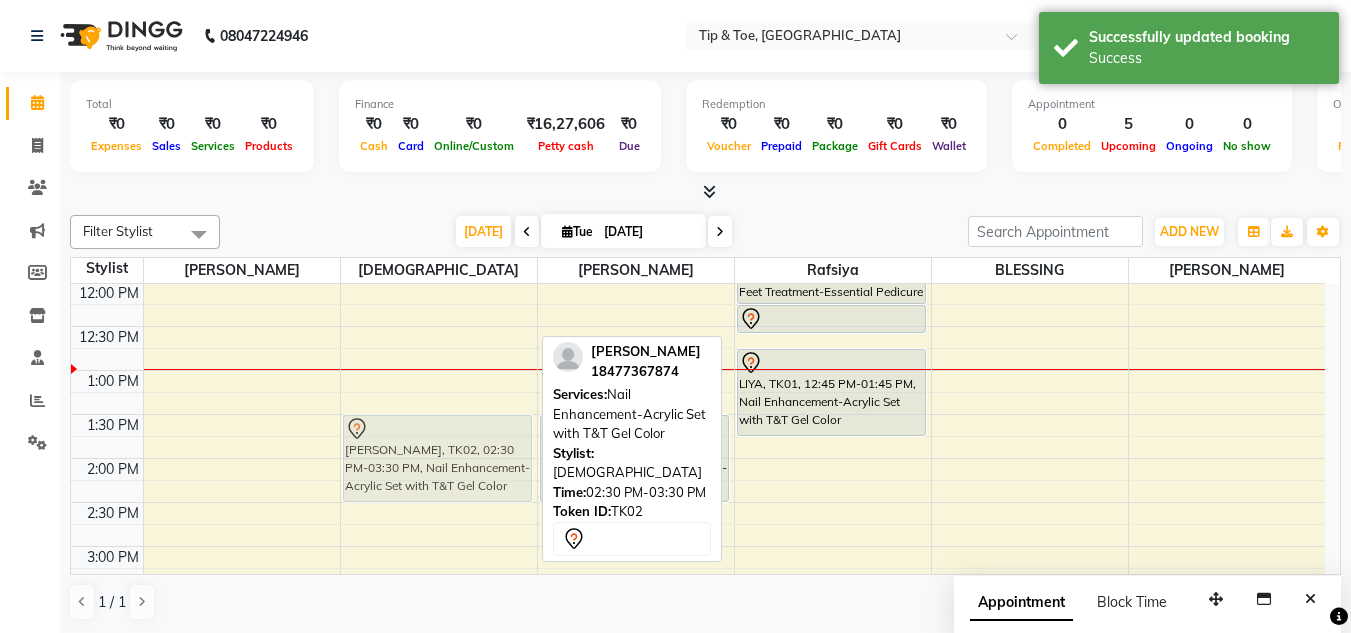 click on "VIJI GEORGE, TK02, 02:30 PM-03:30 PM, Nail Enhancement-Acrylic Set with T&T Gel Color             VIJI GEORGE, TK02, 02:30 PM-03:30 PM, Nail Enhancement-Acrylic Set with T&T Gel Color" at bounding box center (439, 590) 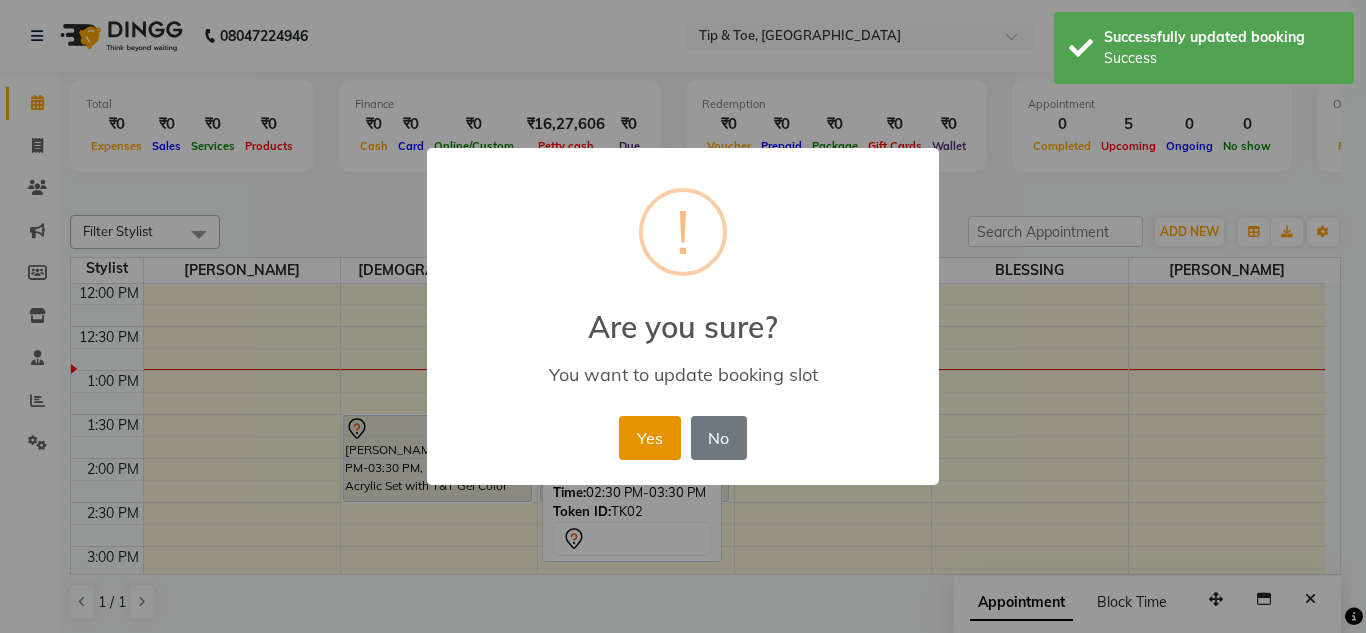 click on "Yes" at bounding box center [649, 438] 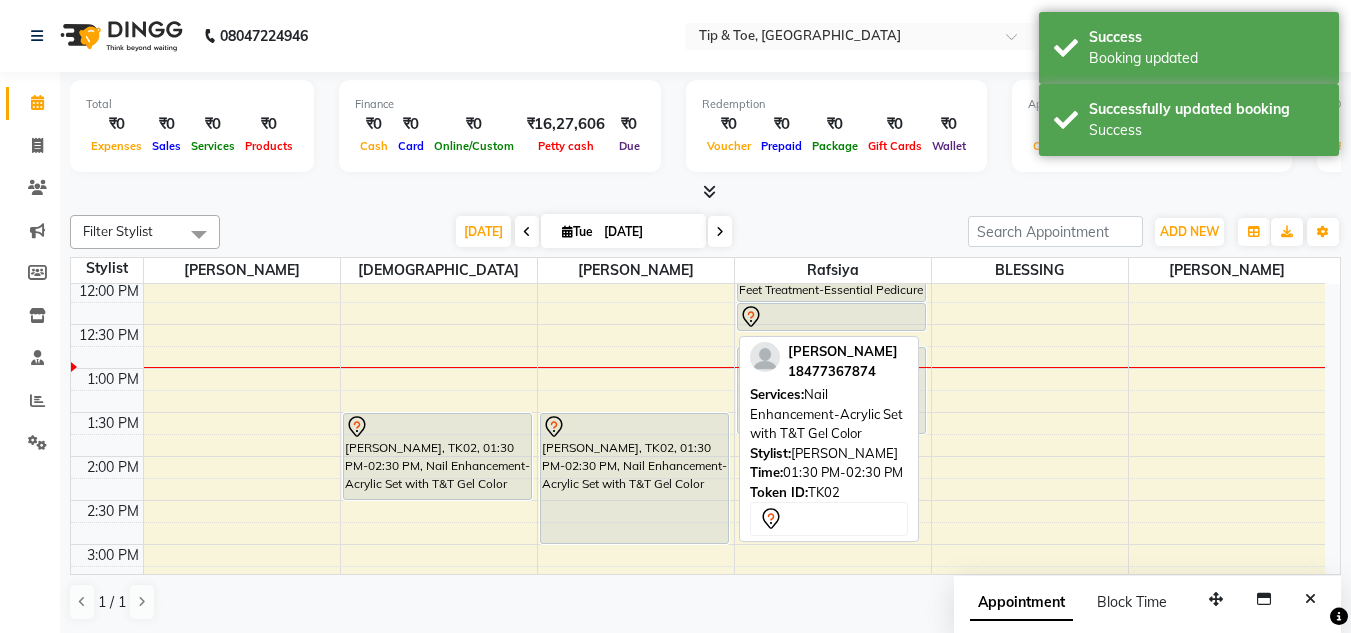 drag, startPoint x: 635, startPoint y: 496, endPoint x: 629, endPoint y: 534, distance: 38.470768 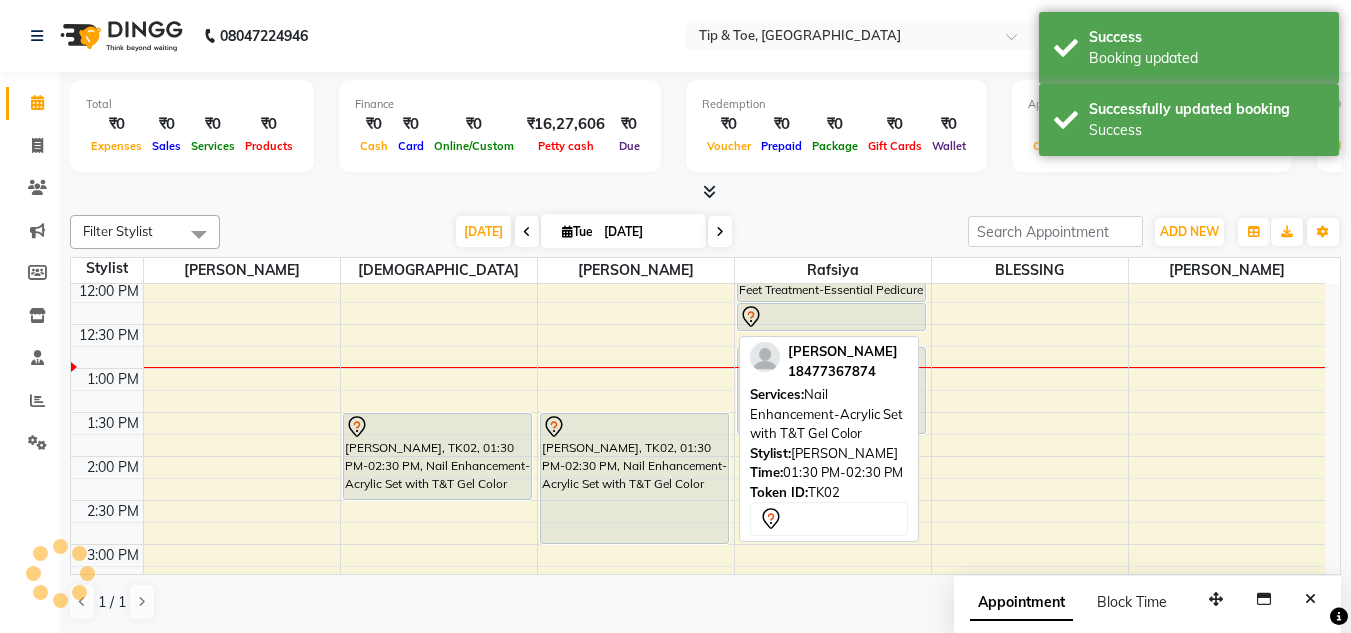 scroll, scrollTop: 268, scrollLeft: 0, axis: vertical 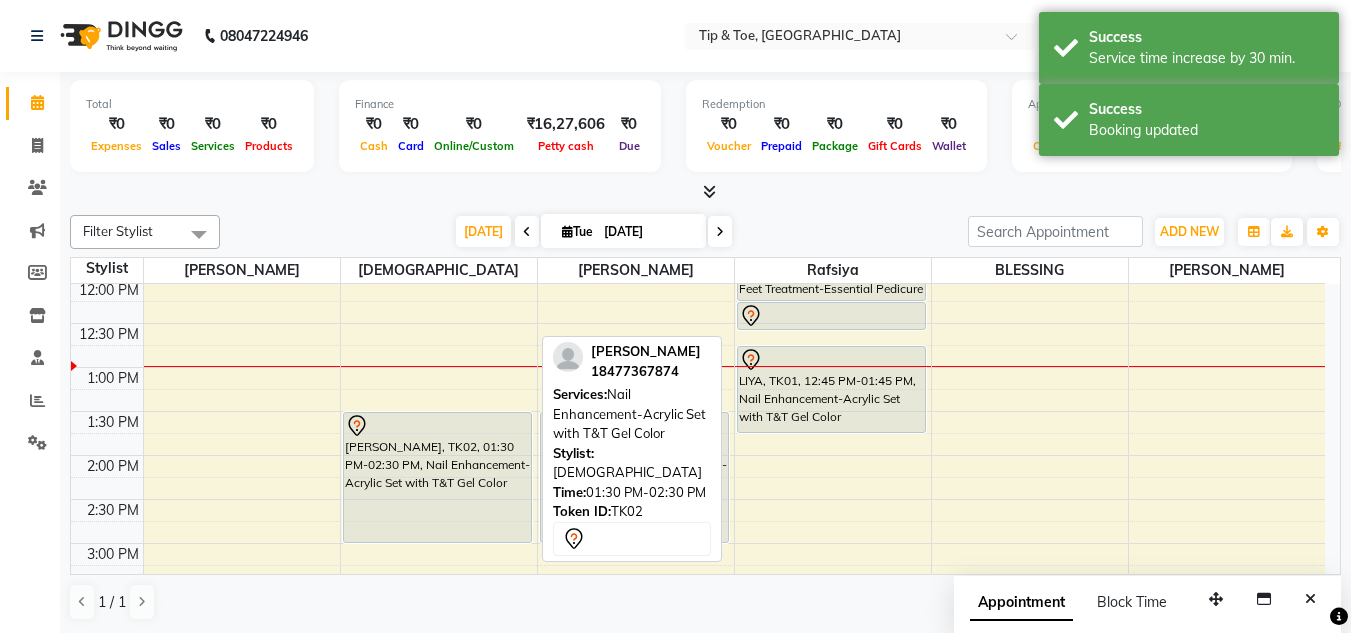 drag, startPoint x: 451, startPoint y: 495, endPoint x: 450, endPoint y: 528, distance: 33.01515 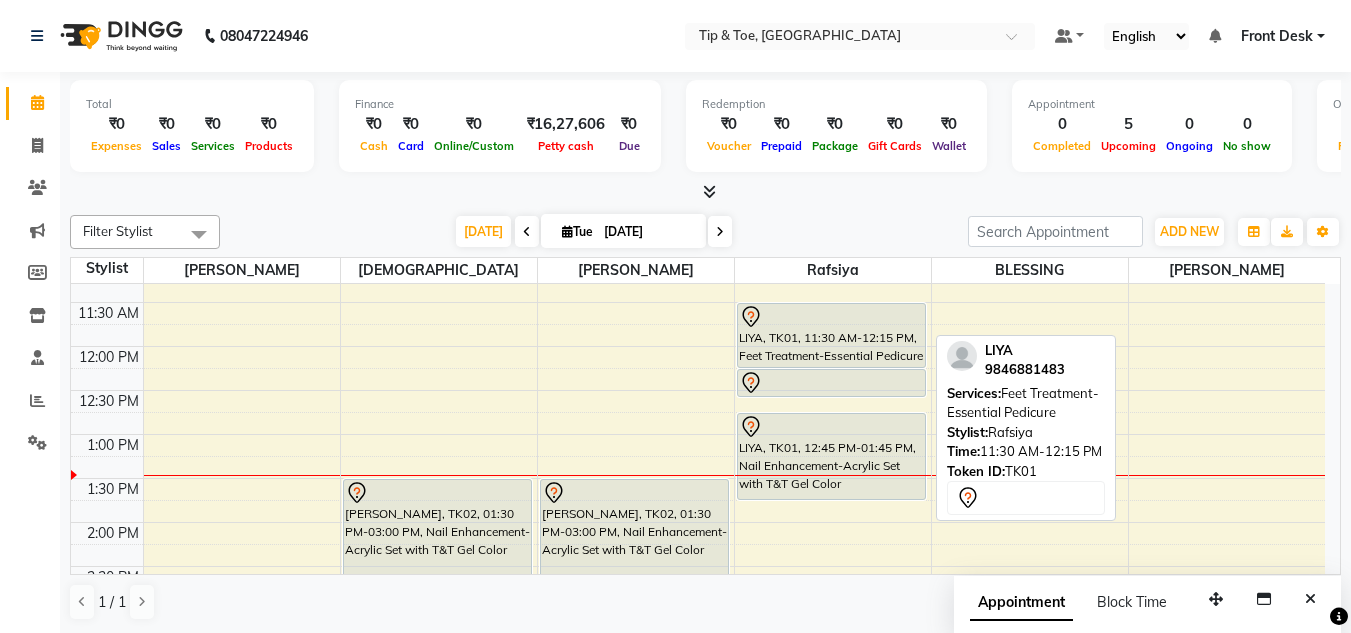 scroll, scrollTop: 153, scrollLeft: 0, axis: vertical 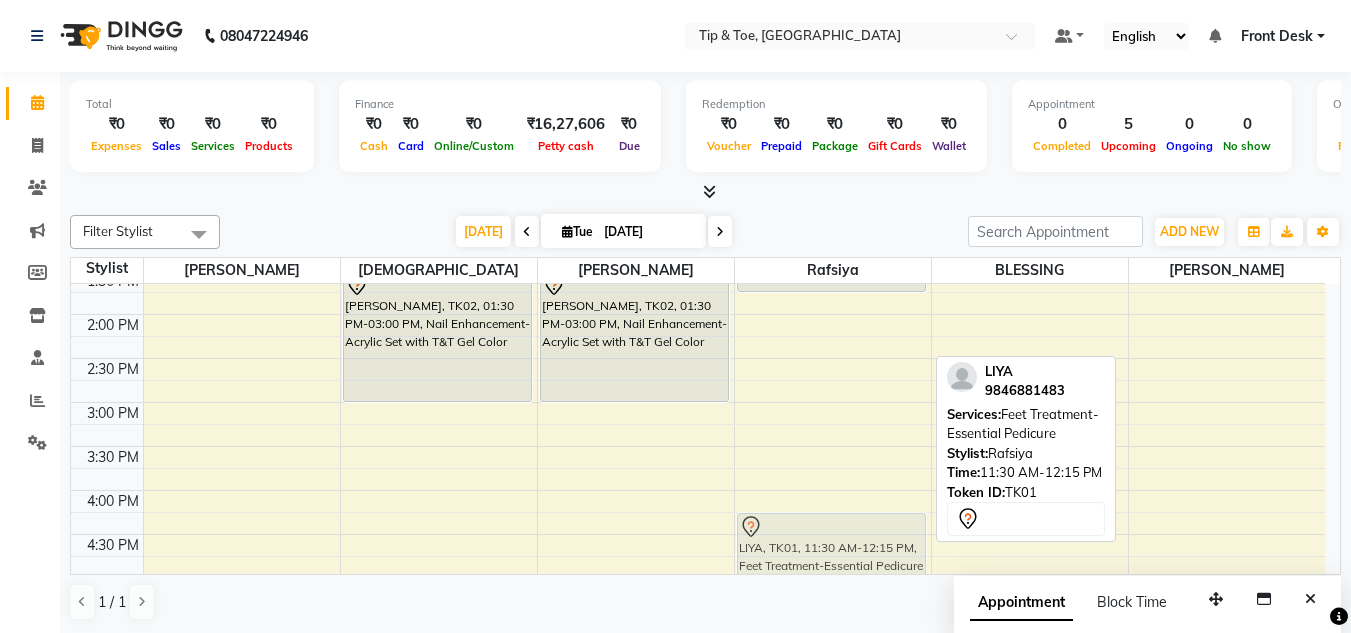drag, startPoint x: 849, startPoint y: 394, endPoint x: 837, endPoint y: 514, distance: 120.59851 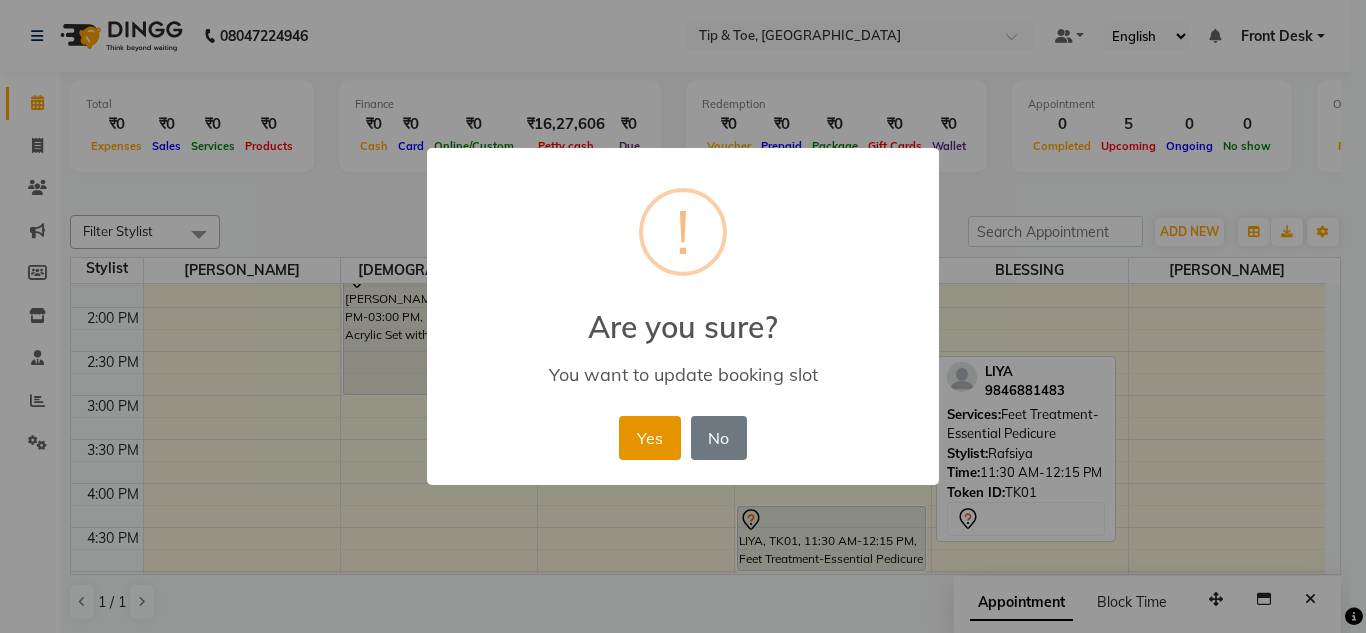 click on "Yes" at bounding box center [649, 438] 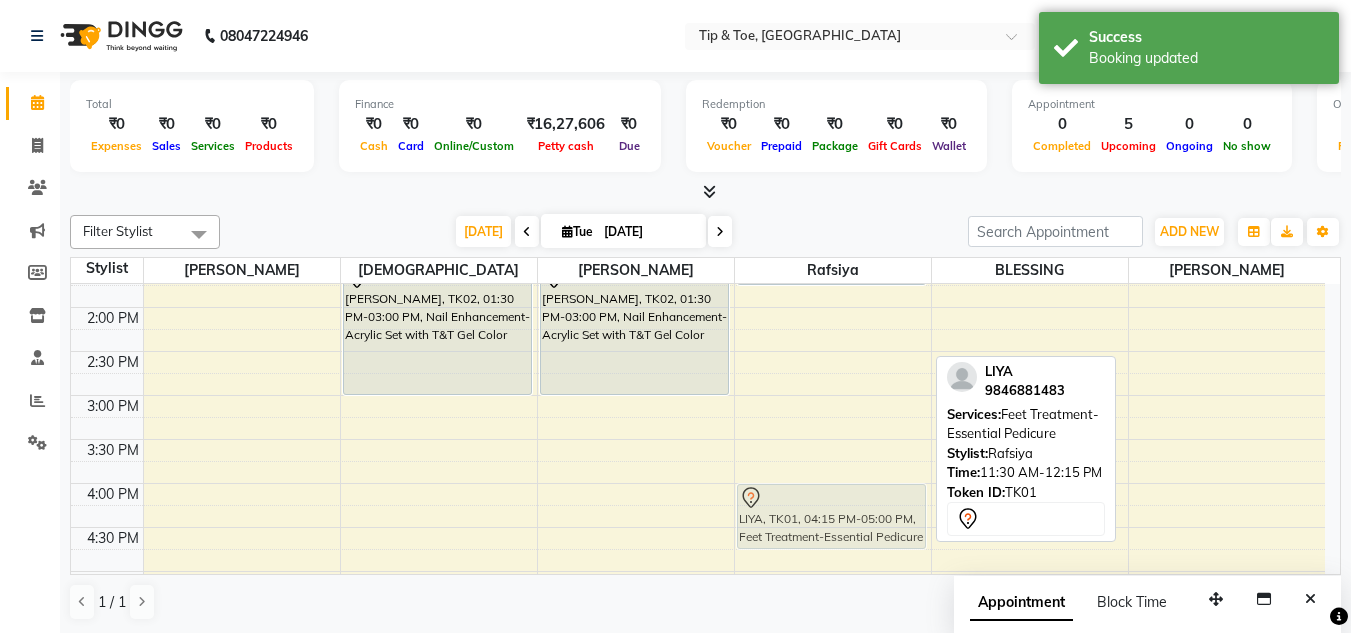 click on "LIYA, TK01, 12:15 PM-12:35 PM, Nail Maintenance-Big Toe             LIYA, TK01, 12:45 PM-01:45 PM, Nail Enhancement-Acrylic Set with T&T Gel Color             LIYA, TK01, 04:15 PM-05:00 PM, Feet Treatment-Essential Pedicure             LIYA, TK01, 04:15 PM-05:00 PM, Feet Treatment-Essential Pedicure" at bounding box center [833, 439] 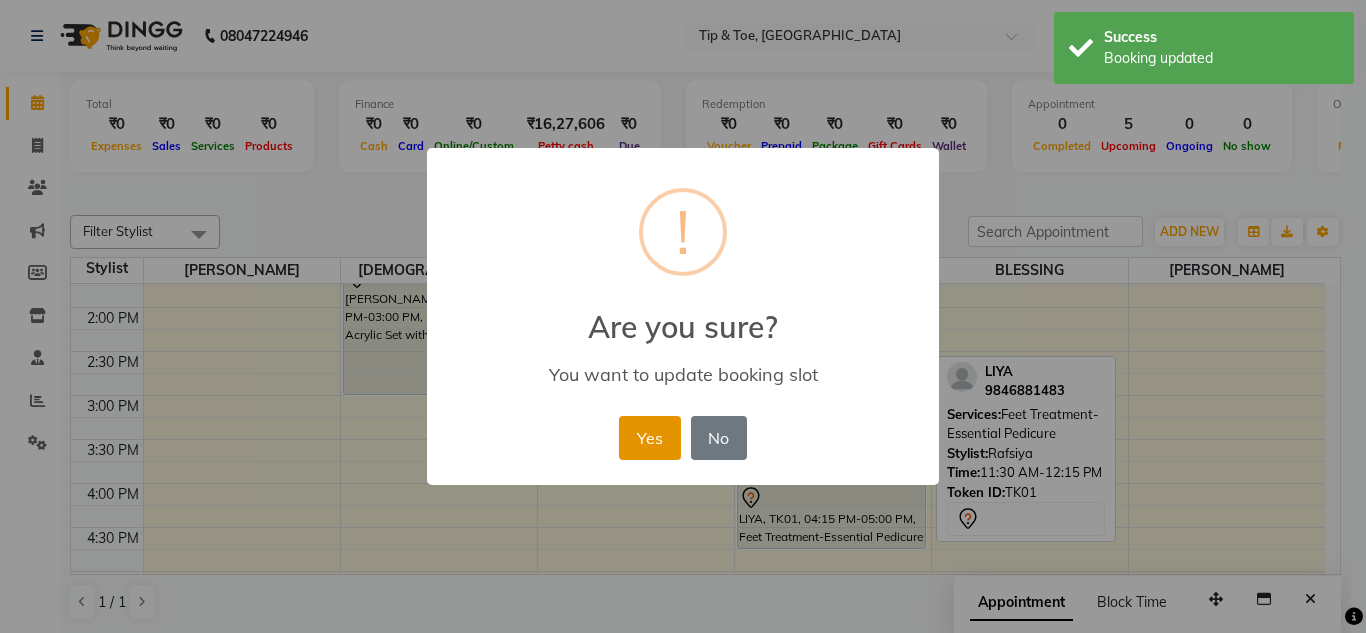 click on "Yes" at bounding box center (649, 438) 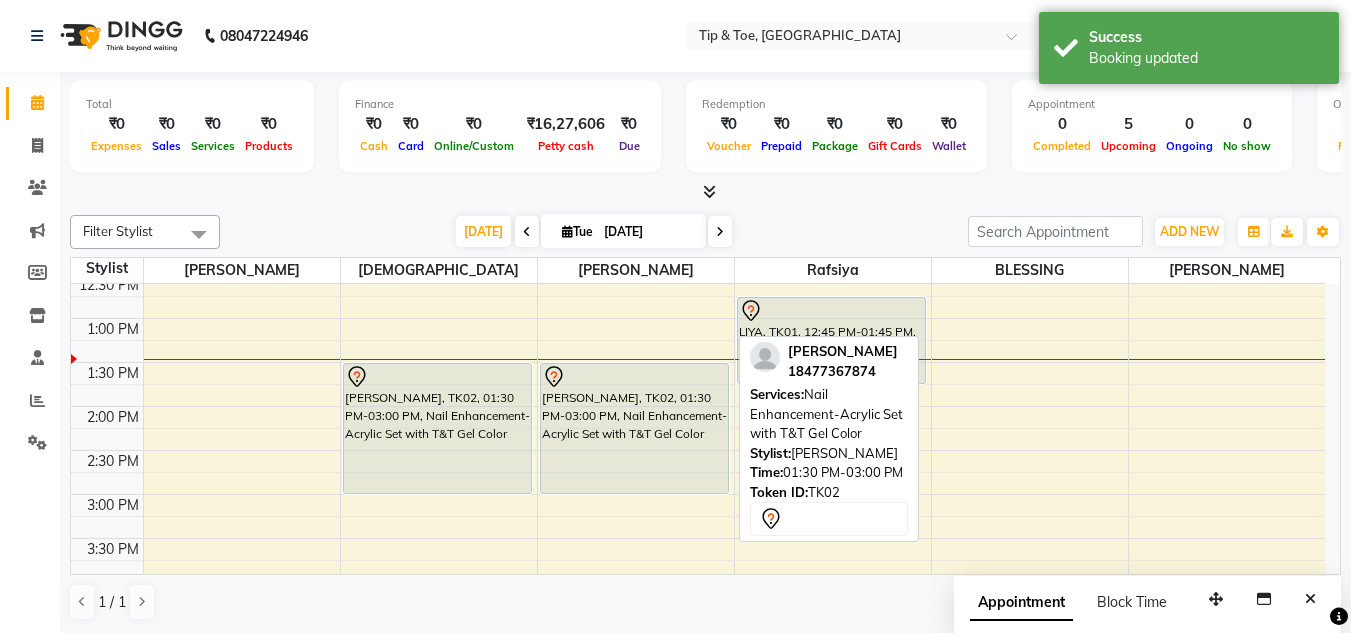 scroll, scrollTop: 316, scrollLeft: 0, axis: vertical 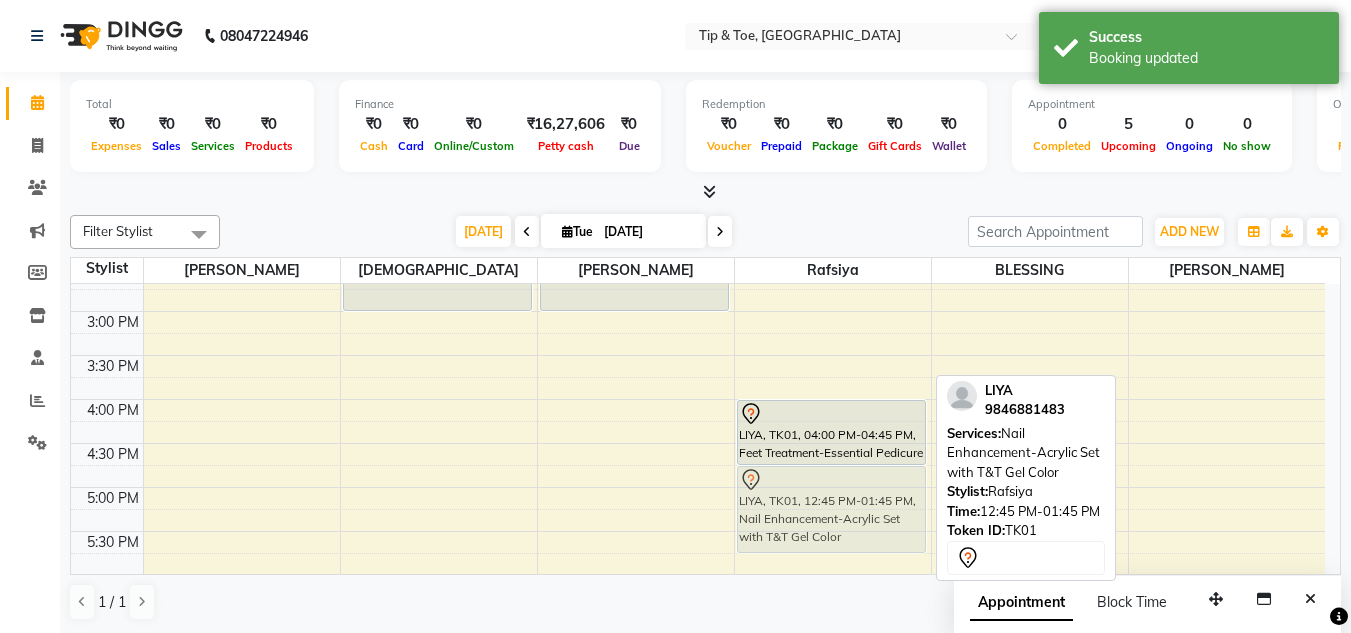 drag, startPoint x: 868, startPoint y: 343, endPoint x: 881, endPoint y: 510, distance: 167.50522 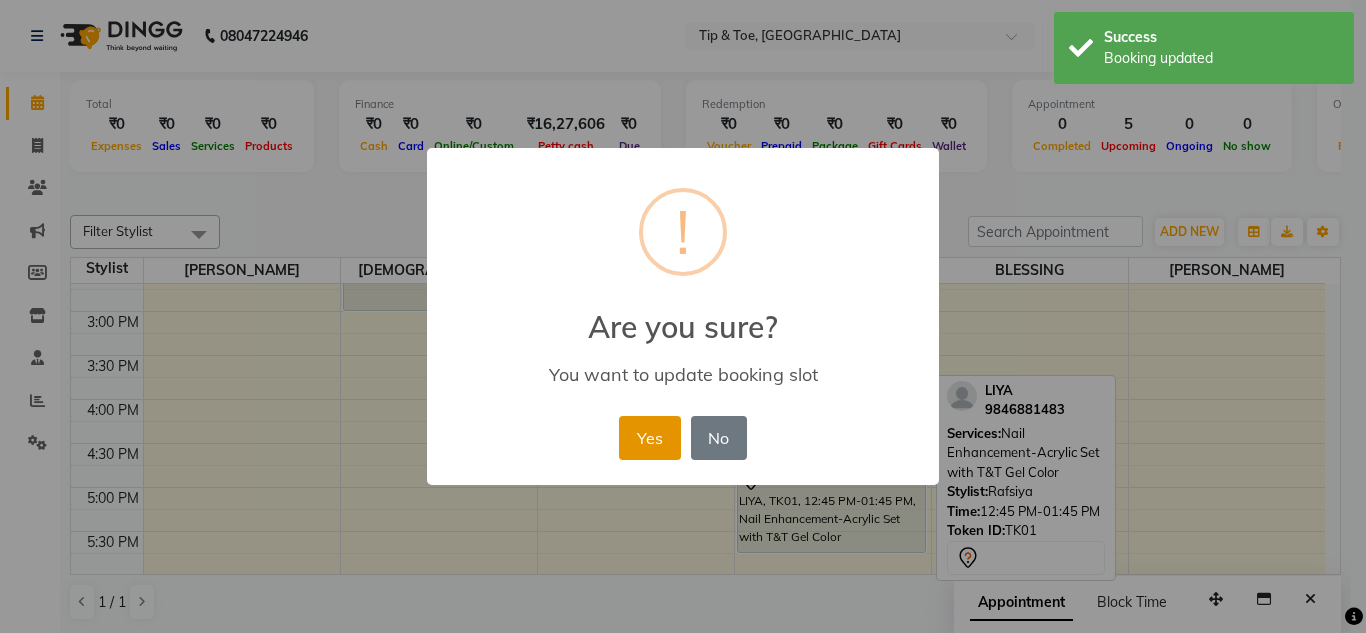 drag, startPoint x: 630, startPoint y: 426, endPoint x: 779, endPoint y: 435, distance: 149.27156 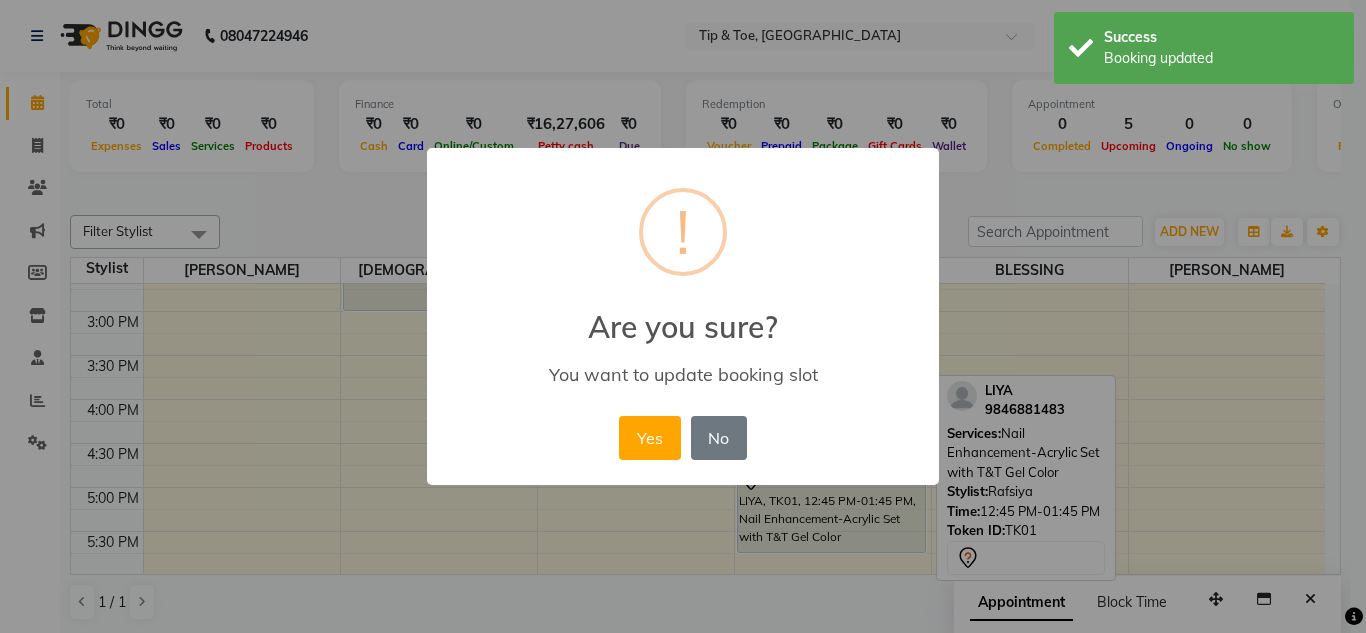 click on "Yes" at bounding box center (649, 438) 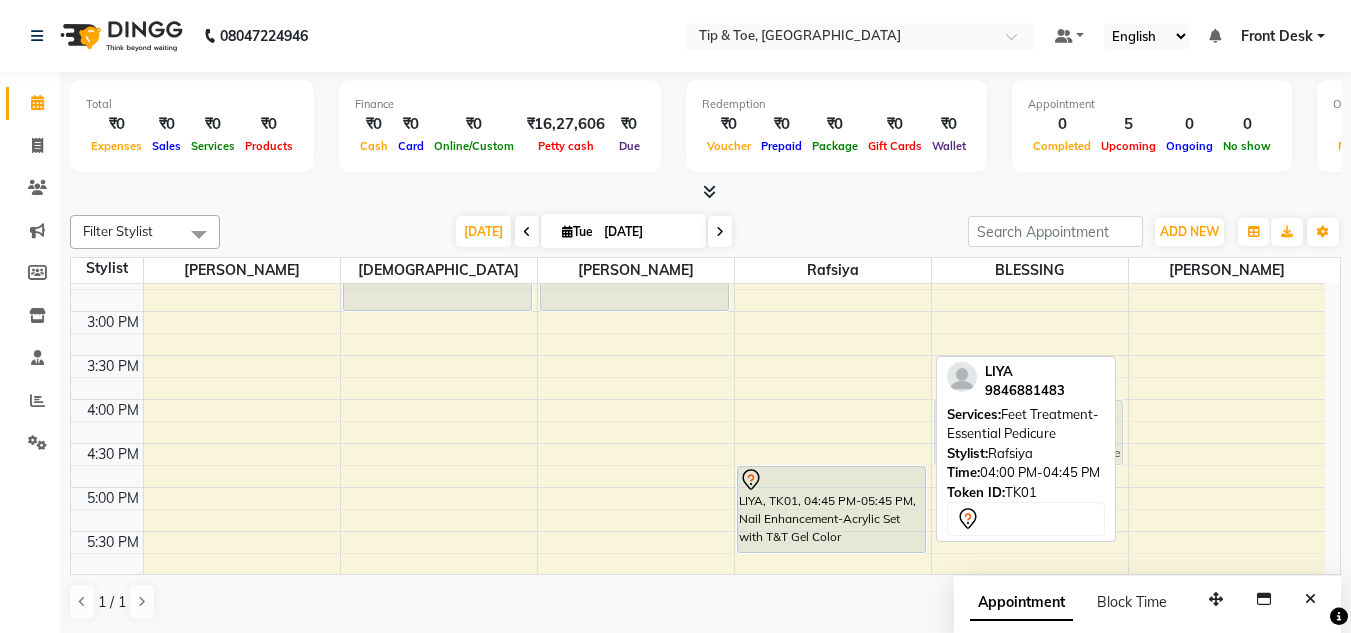 drag, startPoint x: 875, startPoint y: 437, endPoint x: 990, endPoint y: 447, distance: 115.43397 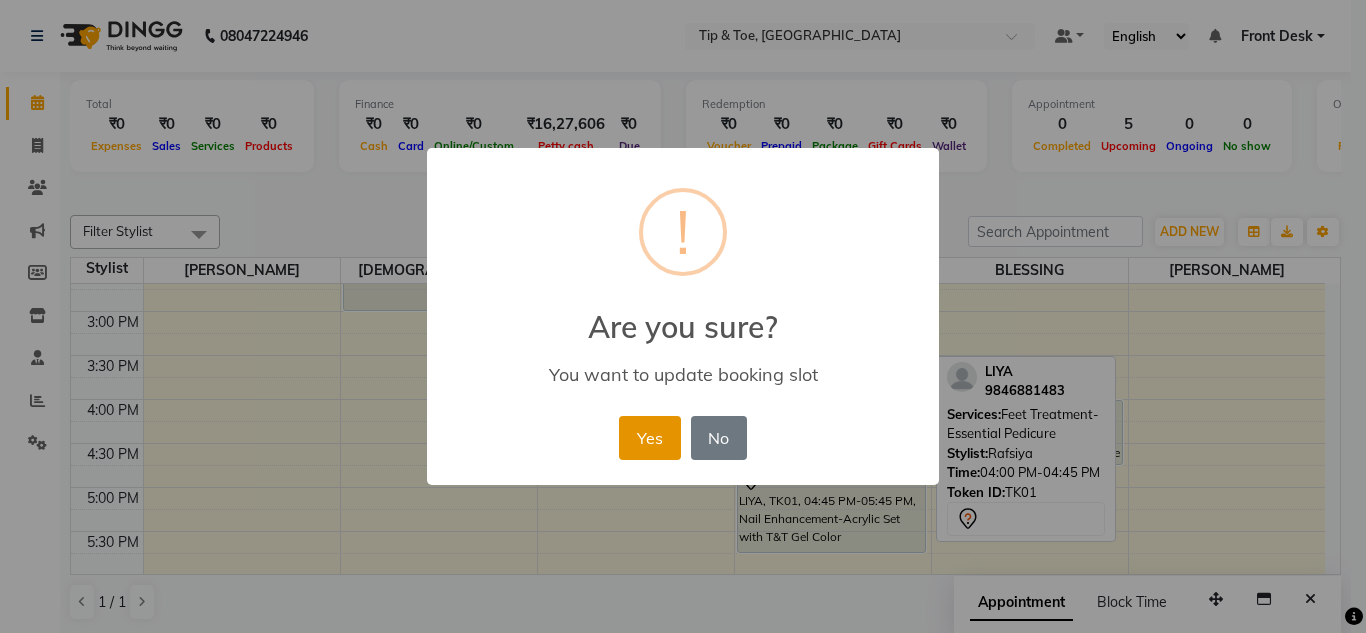 click on "Yes" at bounding box center (649, 438) 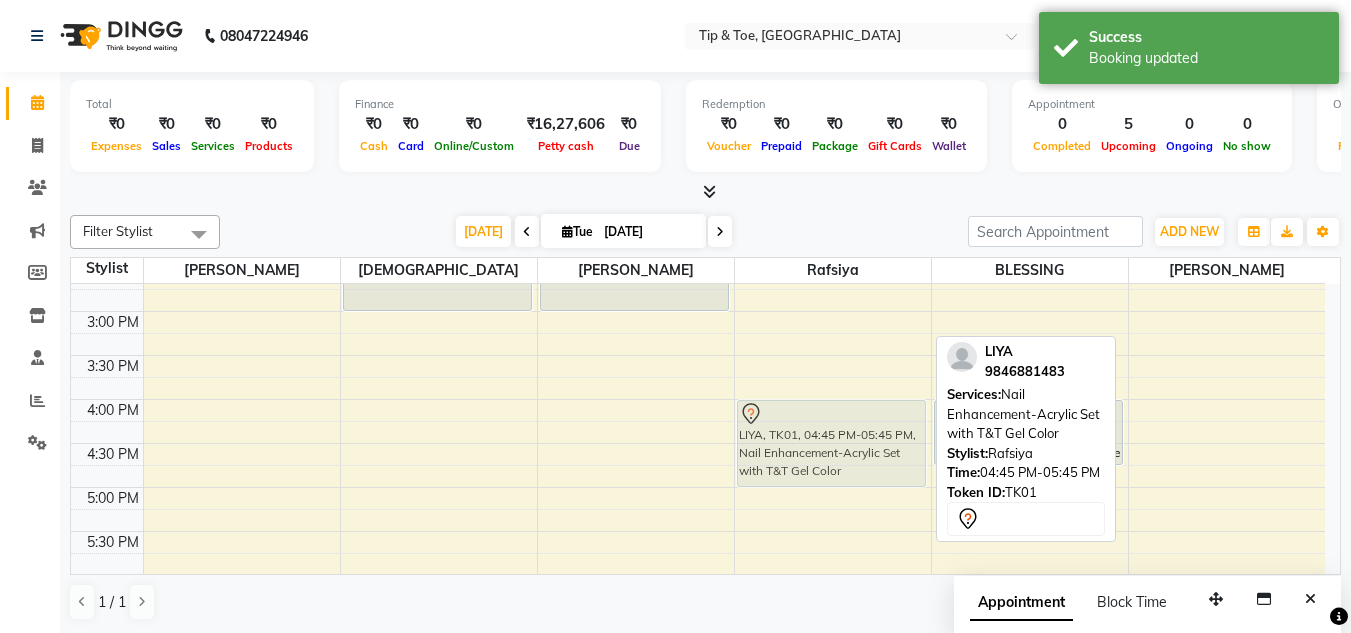 drag, startPoint x: 770, startPoint y: 506, endPoint x: 806, endPoint y: 445, distance: 70.83079 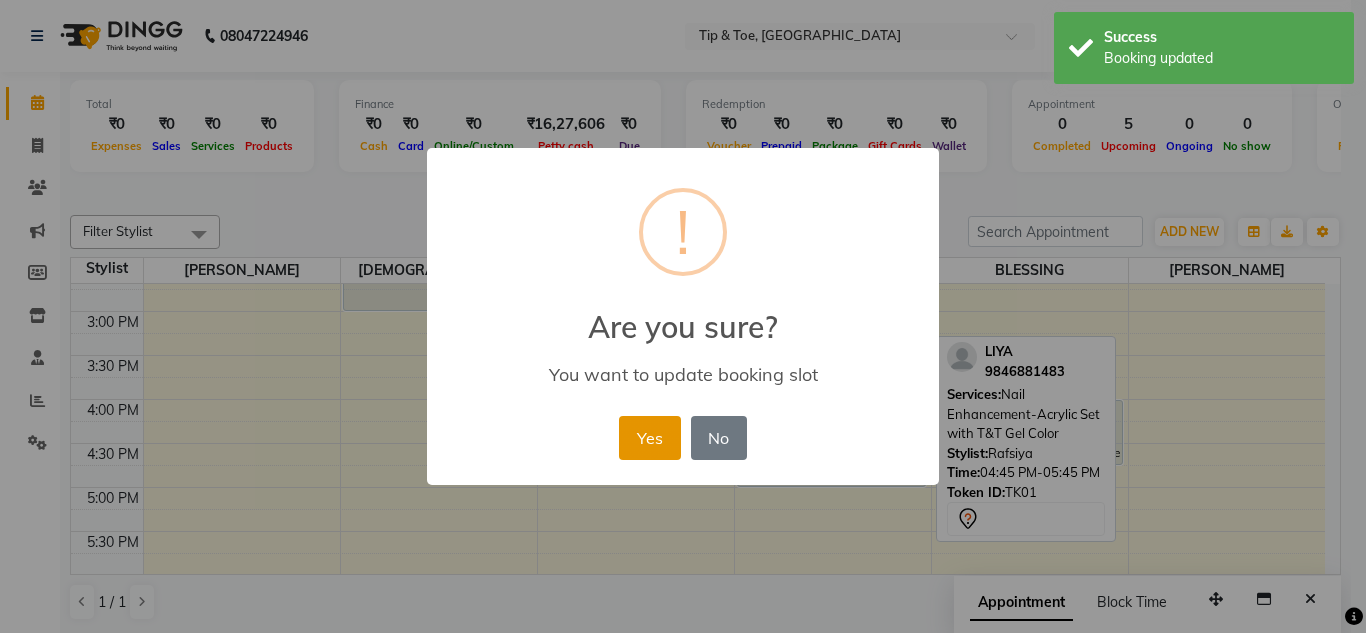 click on "Yes" at bounding box center (649, 438) 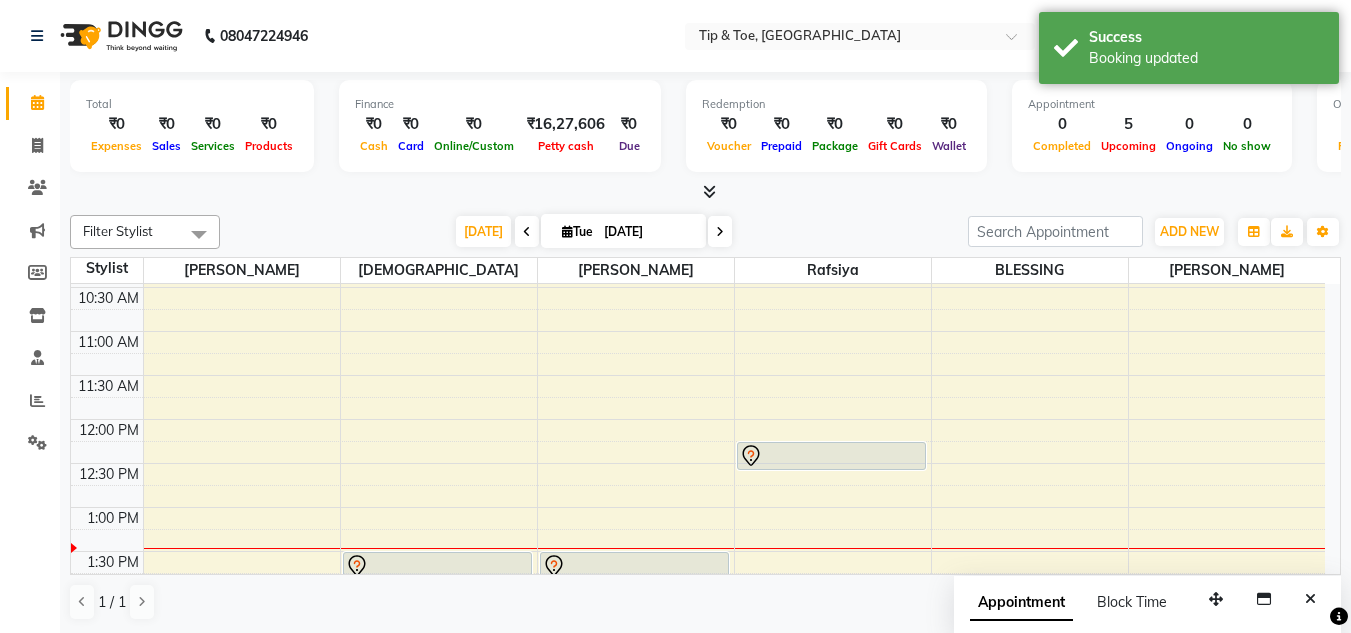 scroll, scrollTop: 100, scrollLeft: 0, axis: vertical 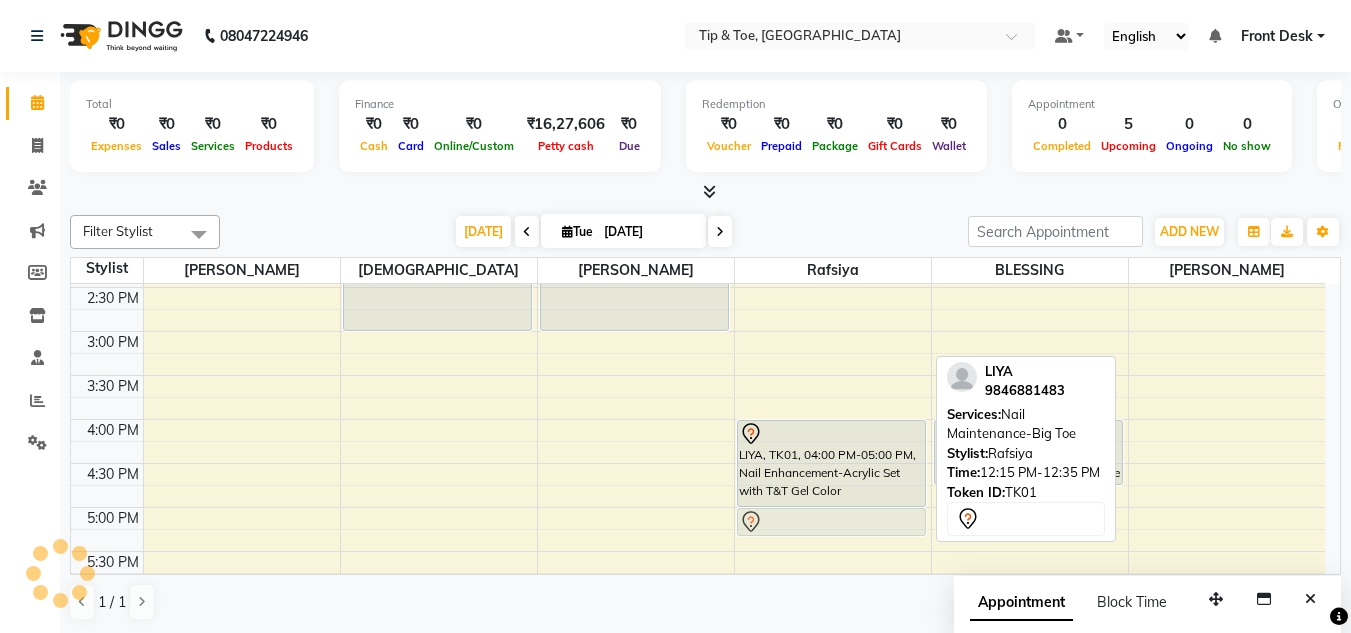 drag, startPoint x: 814, startPoint y: 490, endPoint x: 845, endPoint y: 525, distance: 46.75468 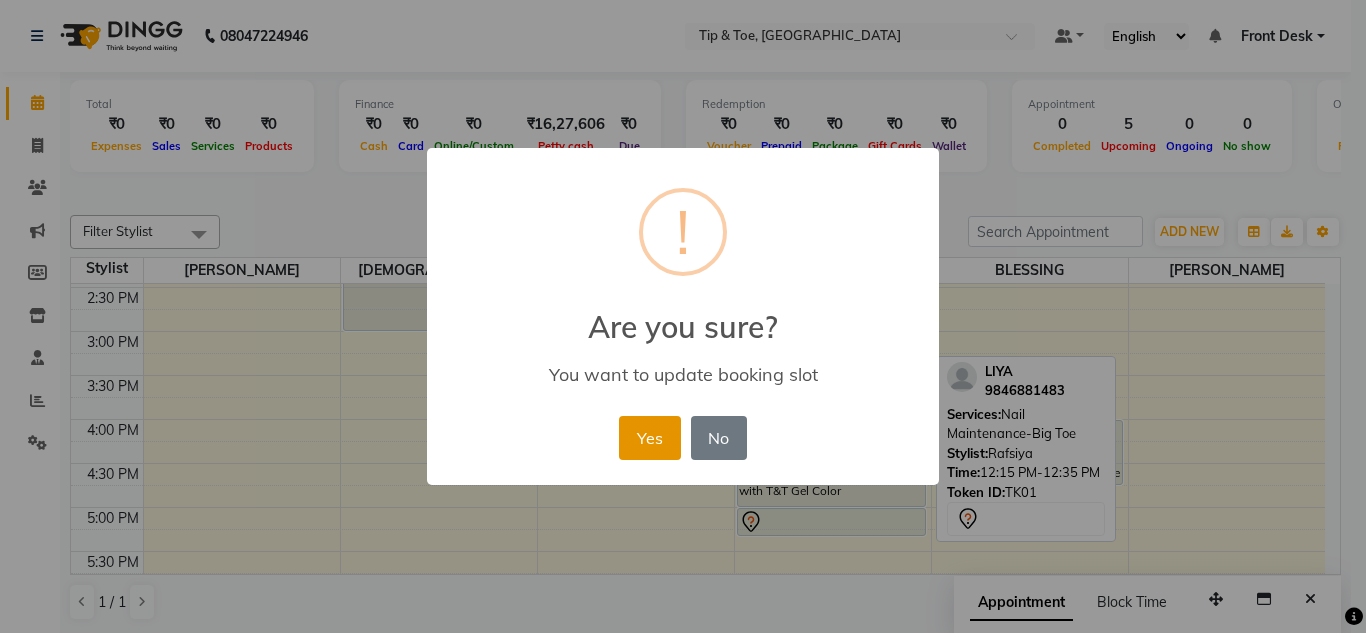 click on "Yes" at bounding box center (649, 438) 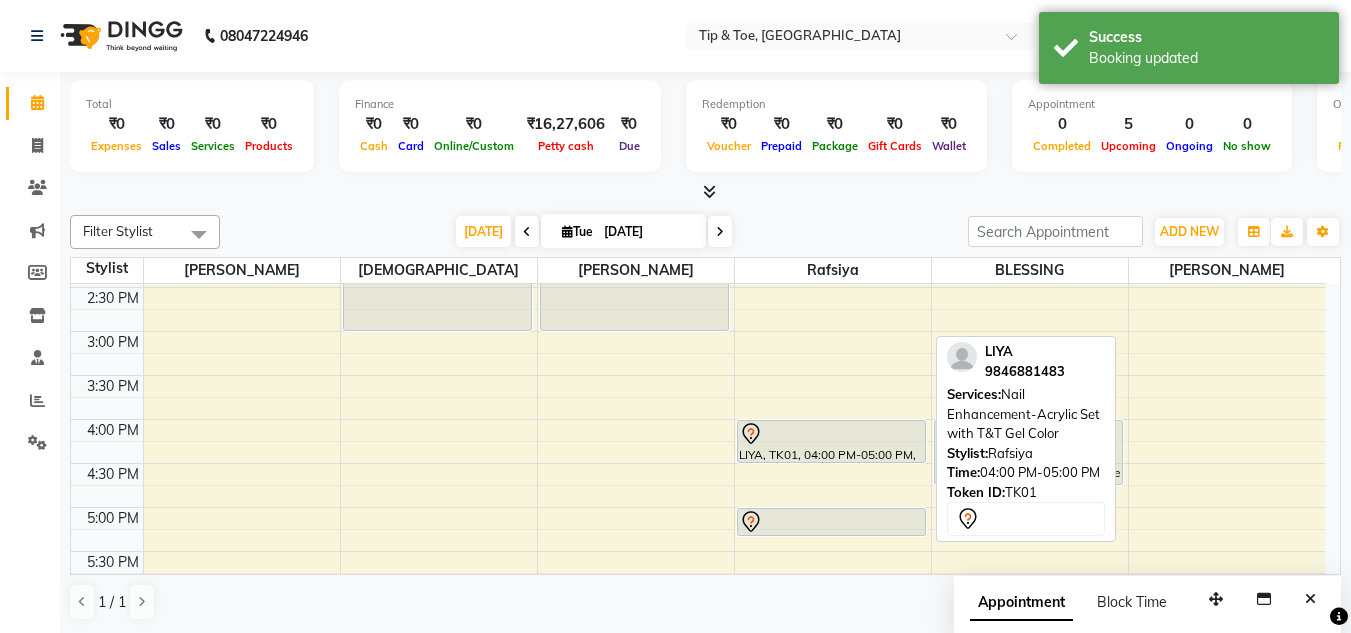 drag, startPoint x: 798, startPoint y: 506, endPoint x: 788, endPoint y: 454, distance: 52.95281 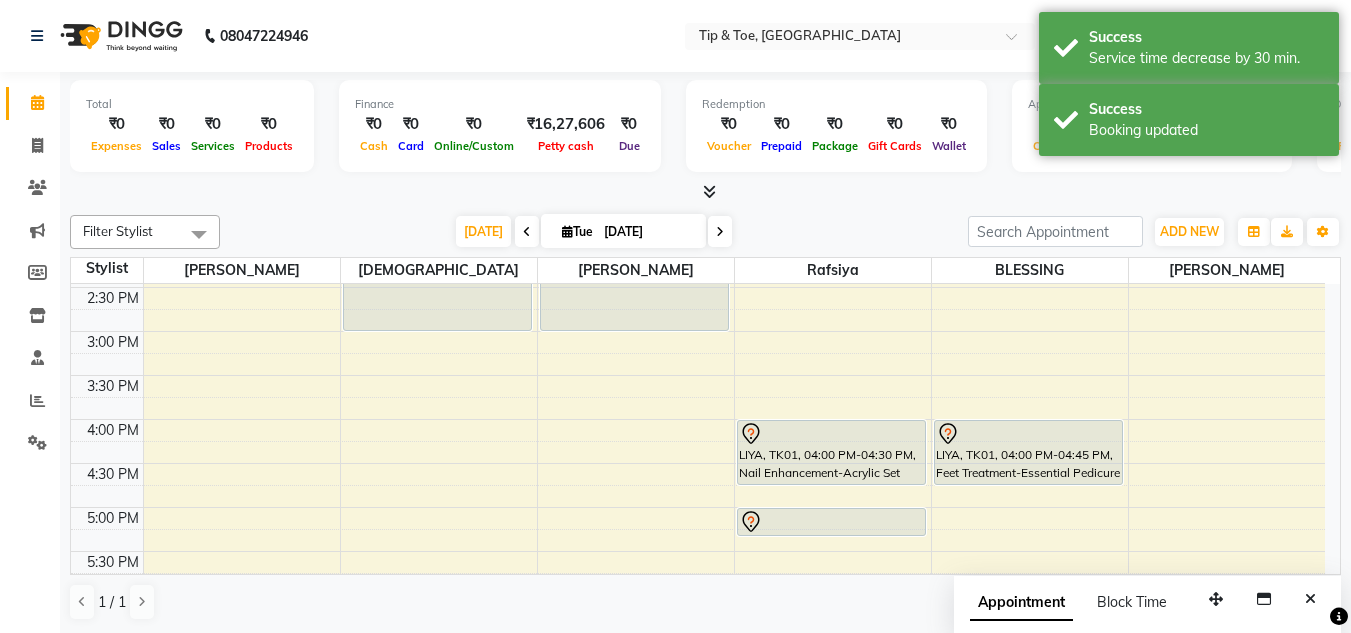 click on "LIYA, TK01, 04:00 PM-04:30 PM, Nail Enhancement-Acrylic Set with T&T Gel Color             LIYA, TK01, 05:00 PM-05:20 PM, Nail Maintenance-Big Toe             LIYA, TK01, 04:00 PM-04:30 PM, Nail Enhancement-Acrylic Set with T&T Gel Color" at bounding box center [833, 375] 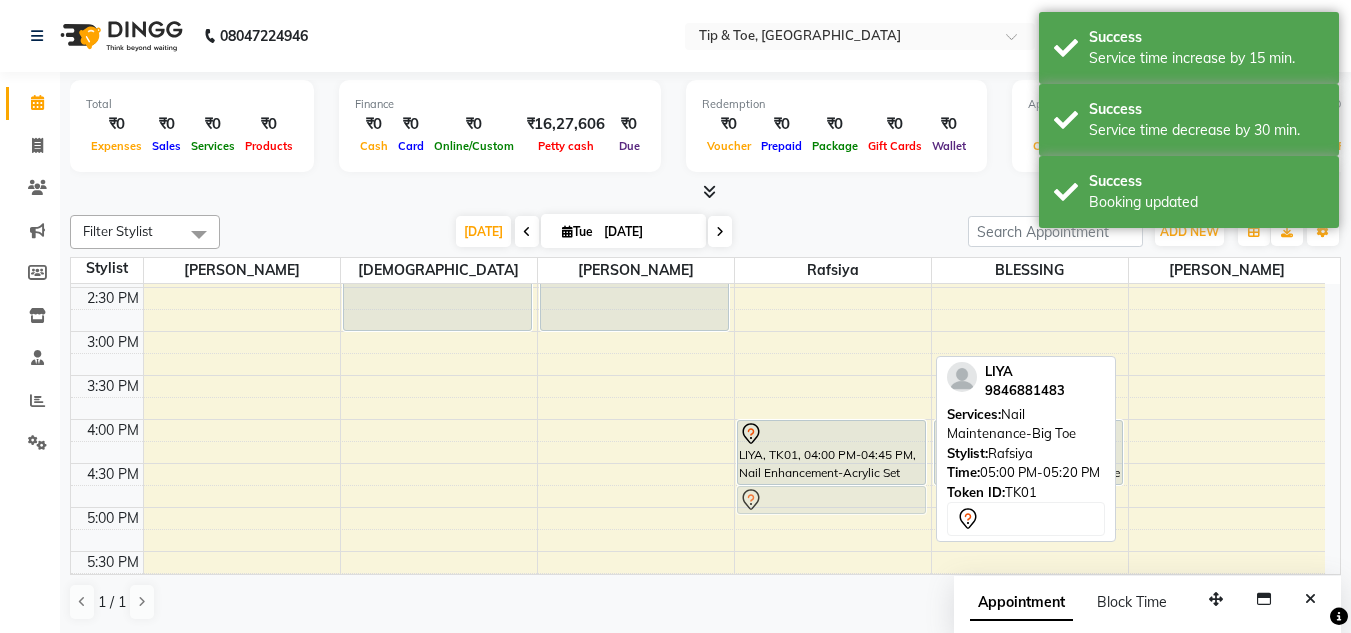 click on "LIYA, TK01, 04:00 PM-04:45 PM, Nail Enhancement-Acrylic Set with T&T Gel Color             LIYA, TK01, 05:00 PM-05:20 PM, Nail Maintenance-Big Toe             LIYA, TK01, 05:00 PM-05:20 PM, Nail Maintenance-Big Toe" at bounding box center (833, 375) 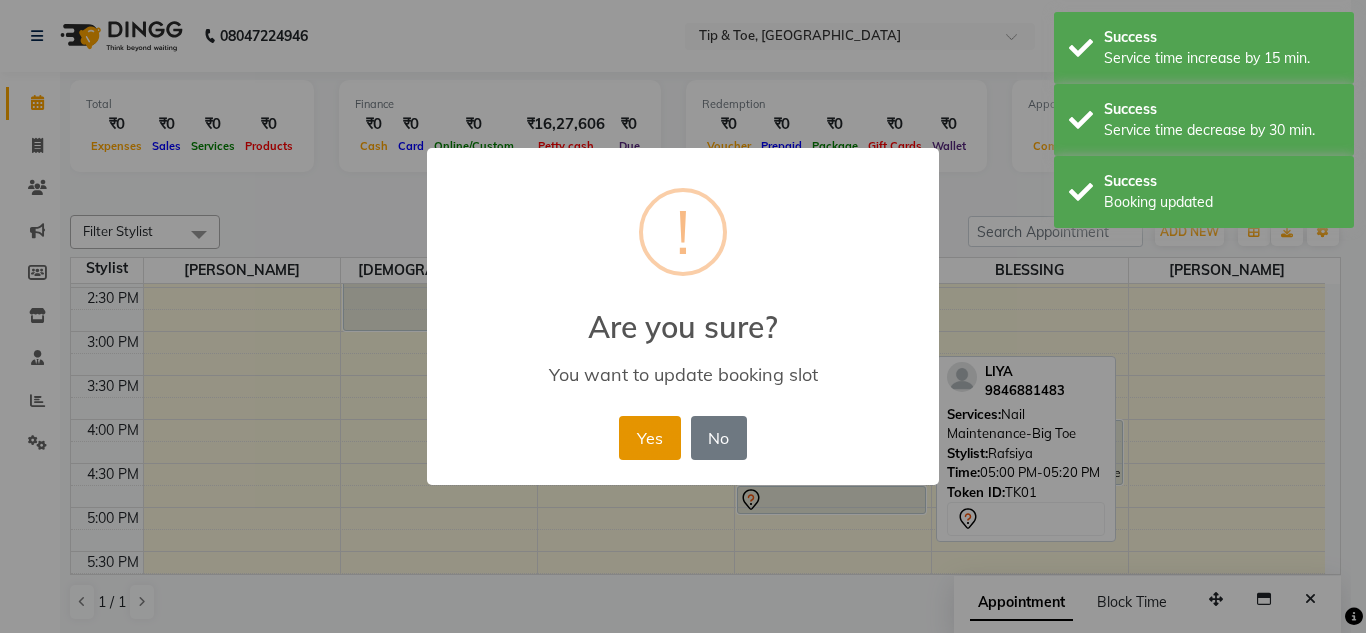 click on "Yes" at bounding box center [649, 438] 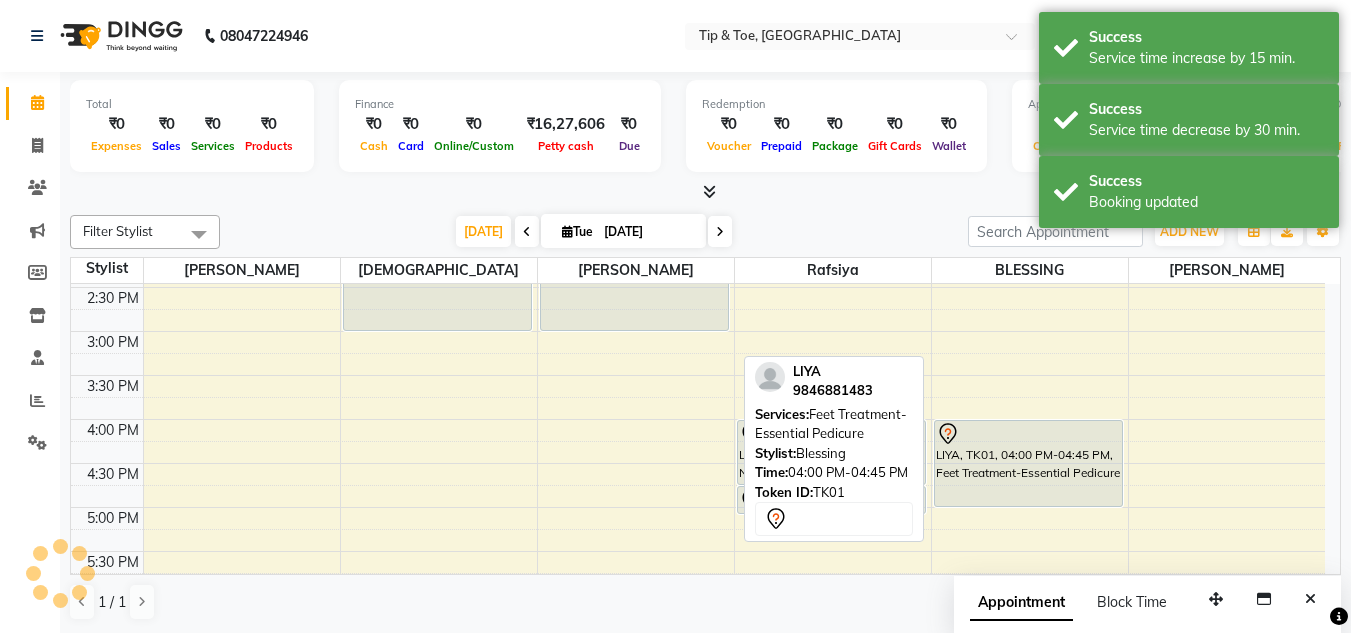 drag, startPoint x: 982, startPoint y: 480, endPoint x: 986, endPoint y: 498, distance: 18.439089 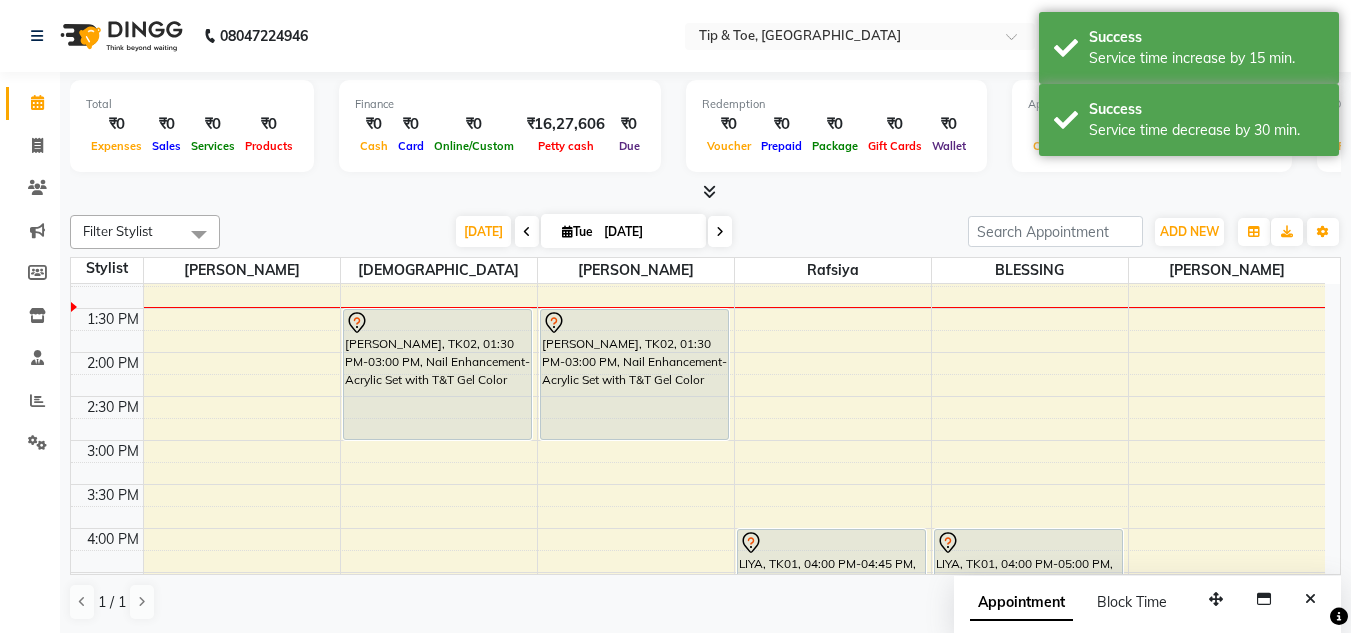 scroll, scrollTop: 380, scrollLeft: 0, axis: vertical 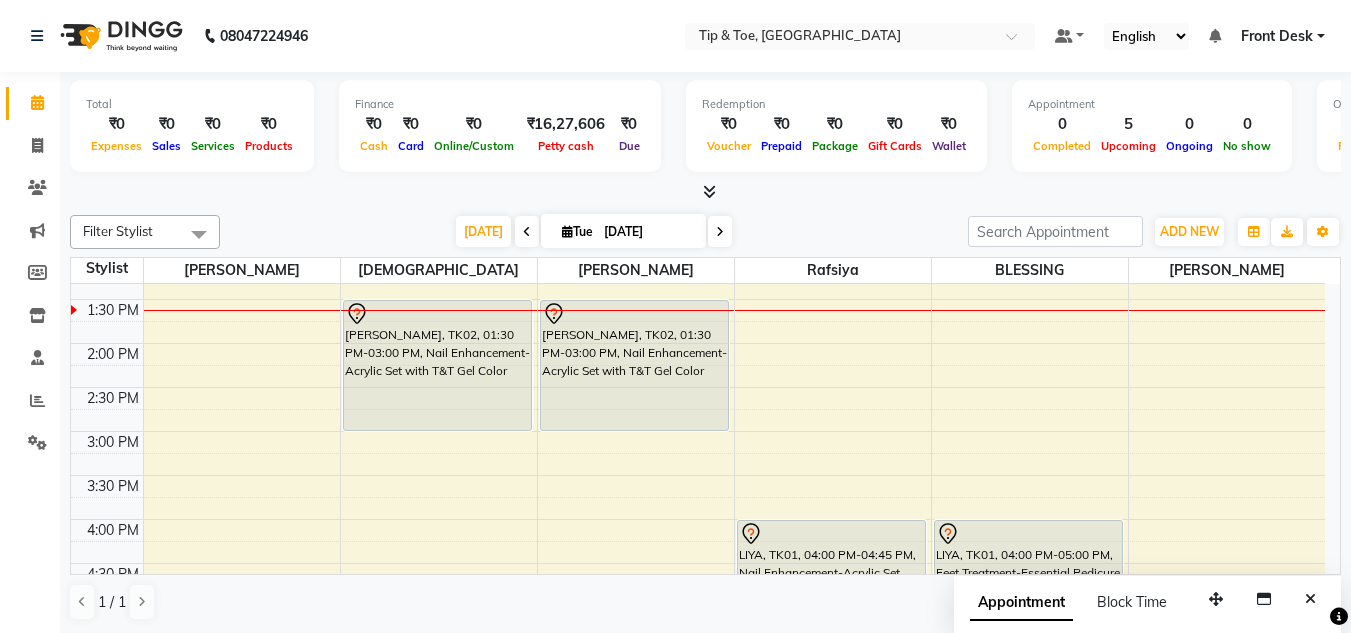 click at bounding box center [720, 232] 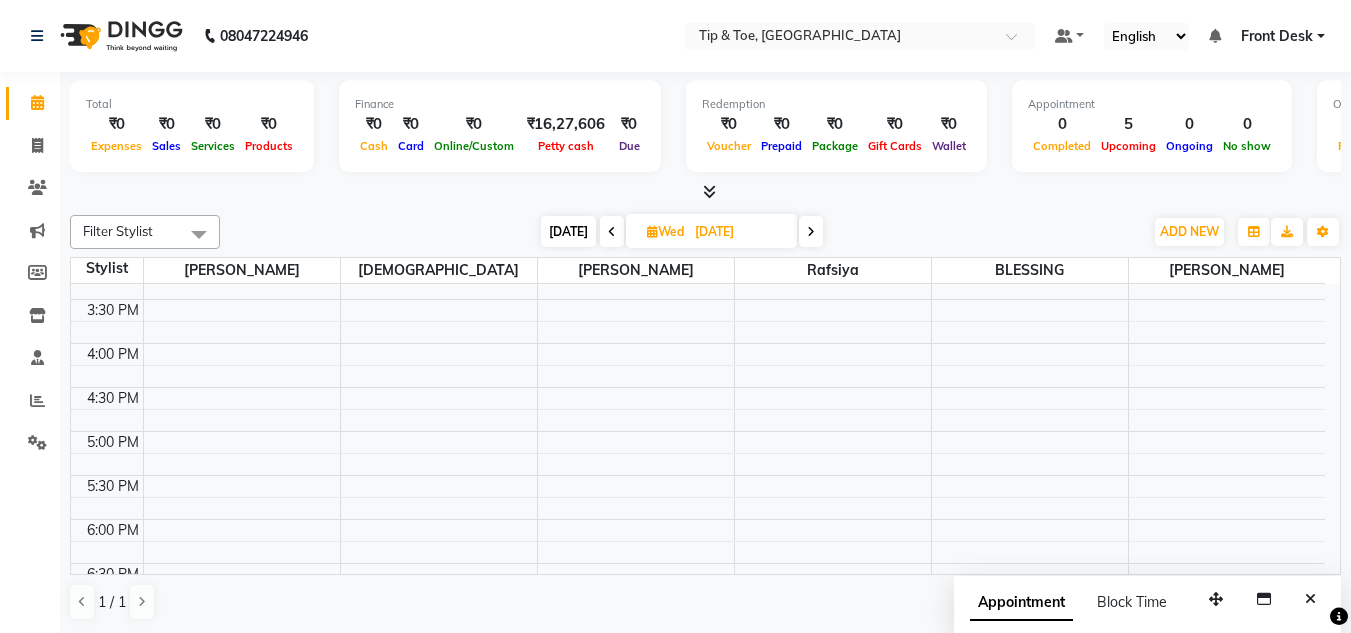 scroll, scrollTop: 453, scrollLeft: 0, axis: vertical 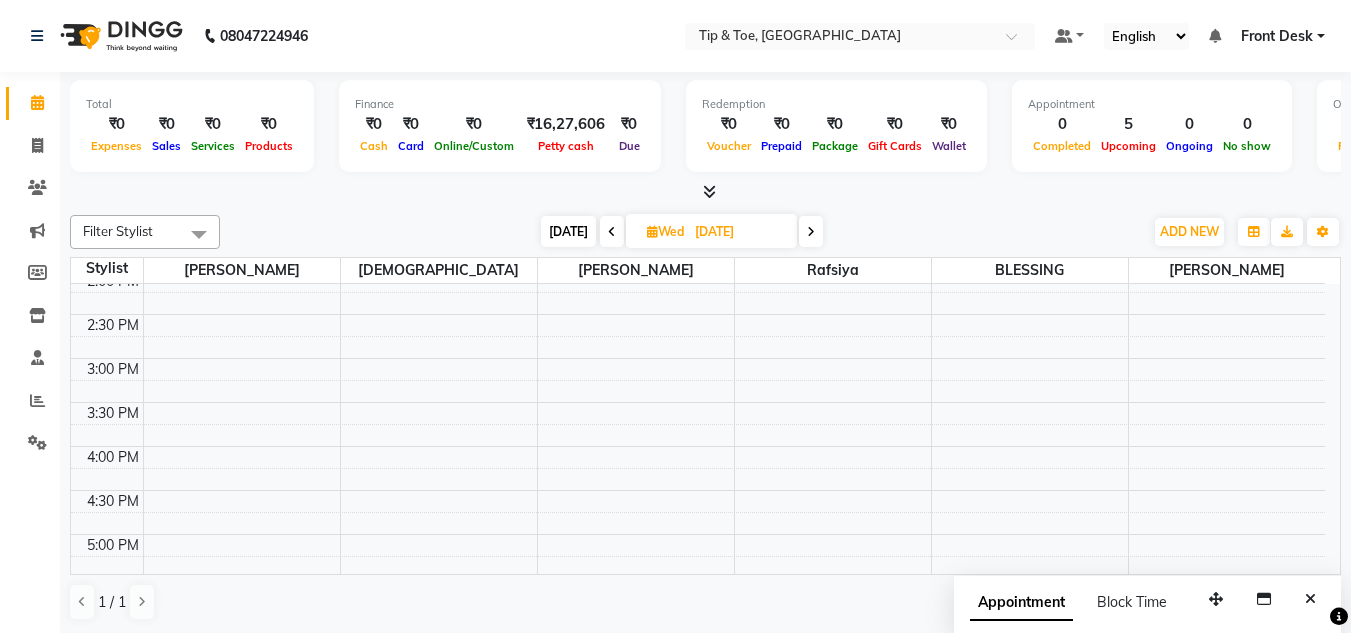 click at bounding box center (811, 231) 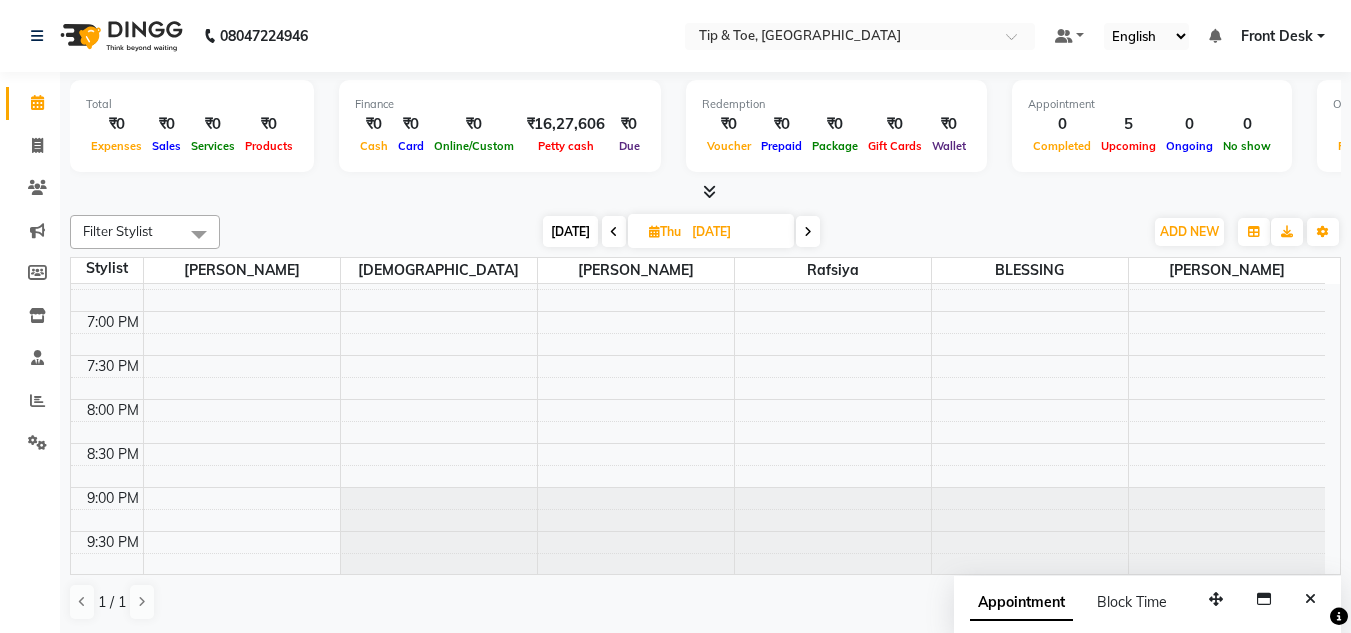 scroll, scrollTop: 853, scrollLeft: 0, axis: vertical 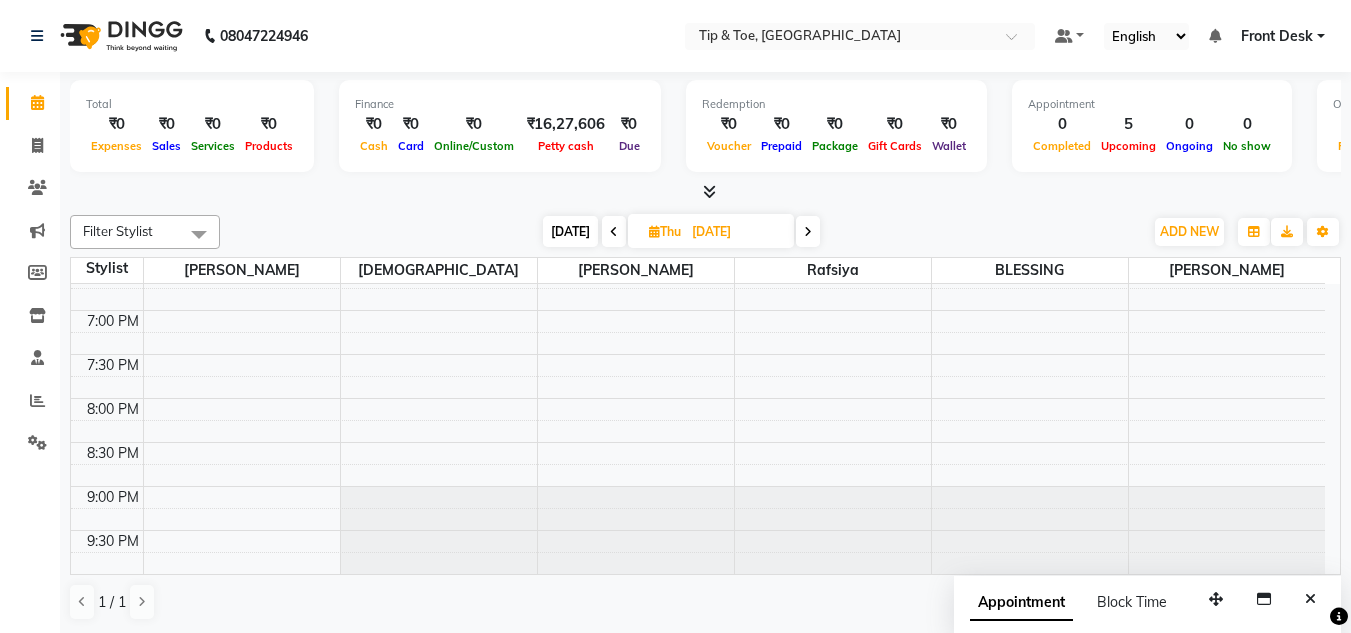 click on "Today" at bounding box center [570, 231] 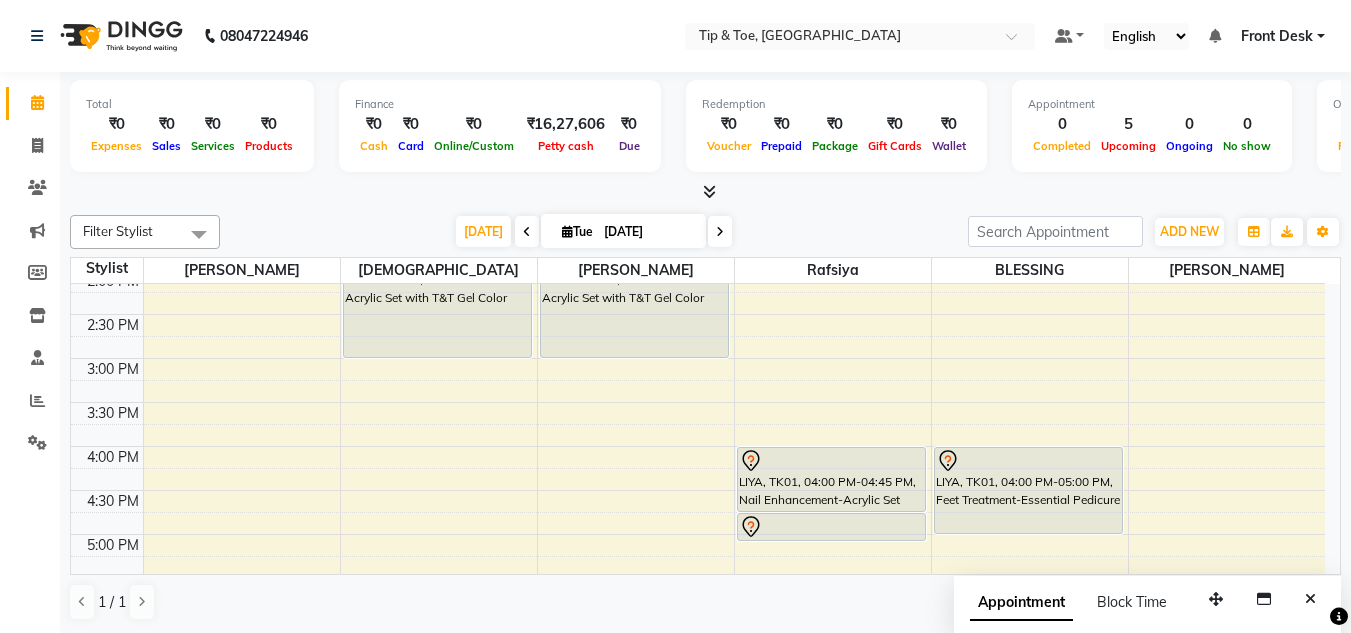 scroll, scrollTop: 353, scrollLeft: 0, axis: vertical 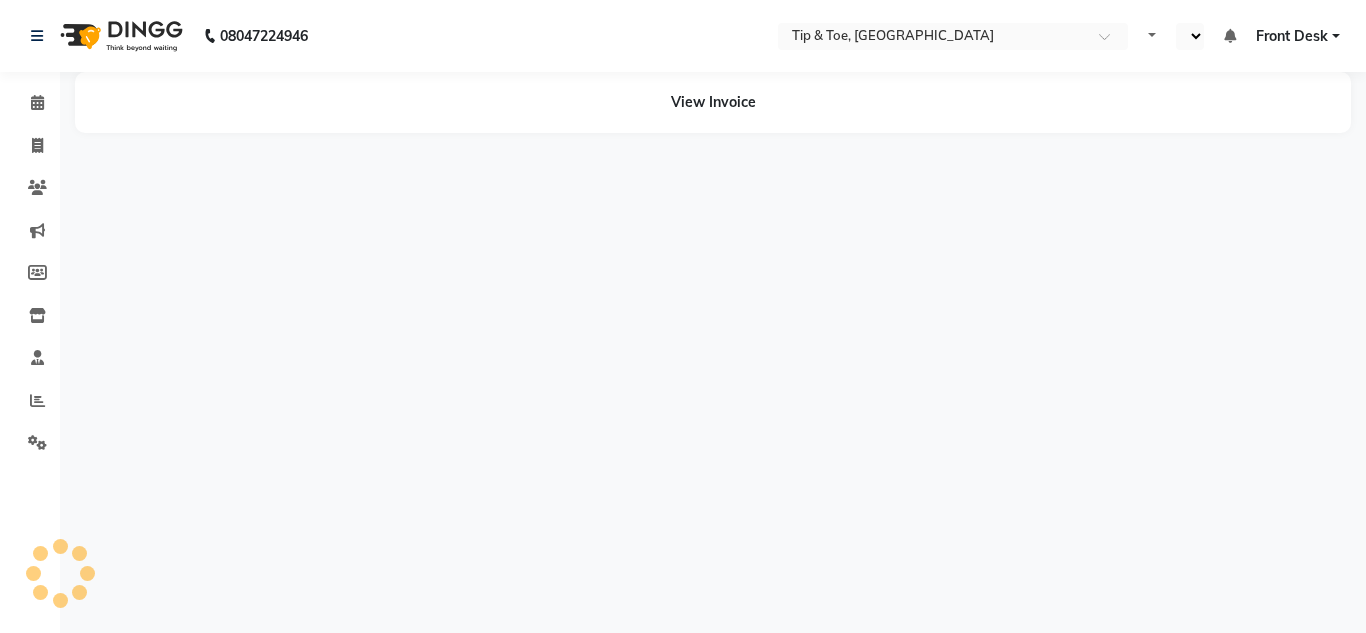 select on "en" 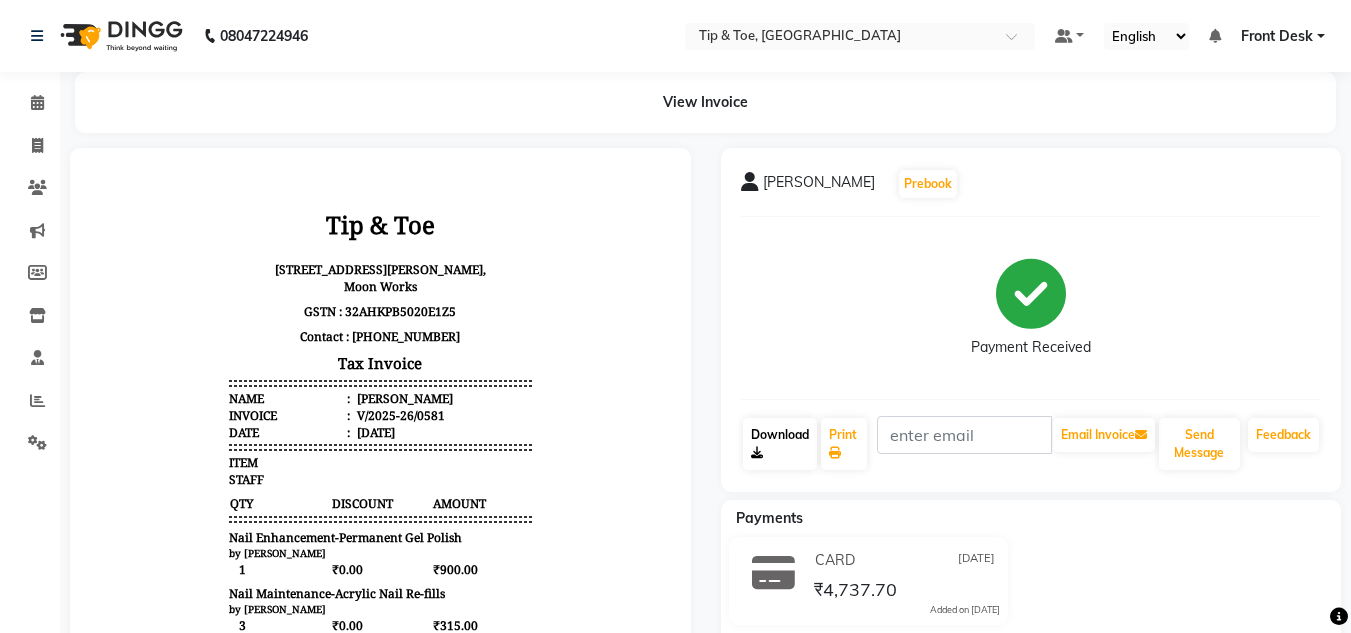 scroll, scrollTop: 0, scrollLeft: 0, axis: both 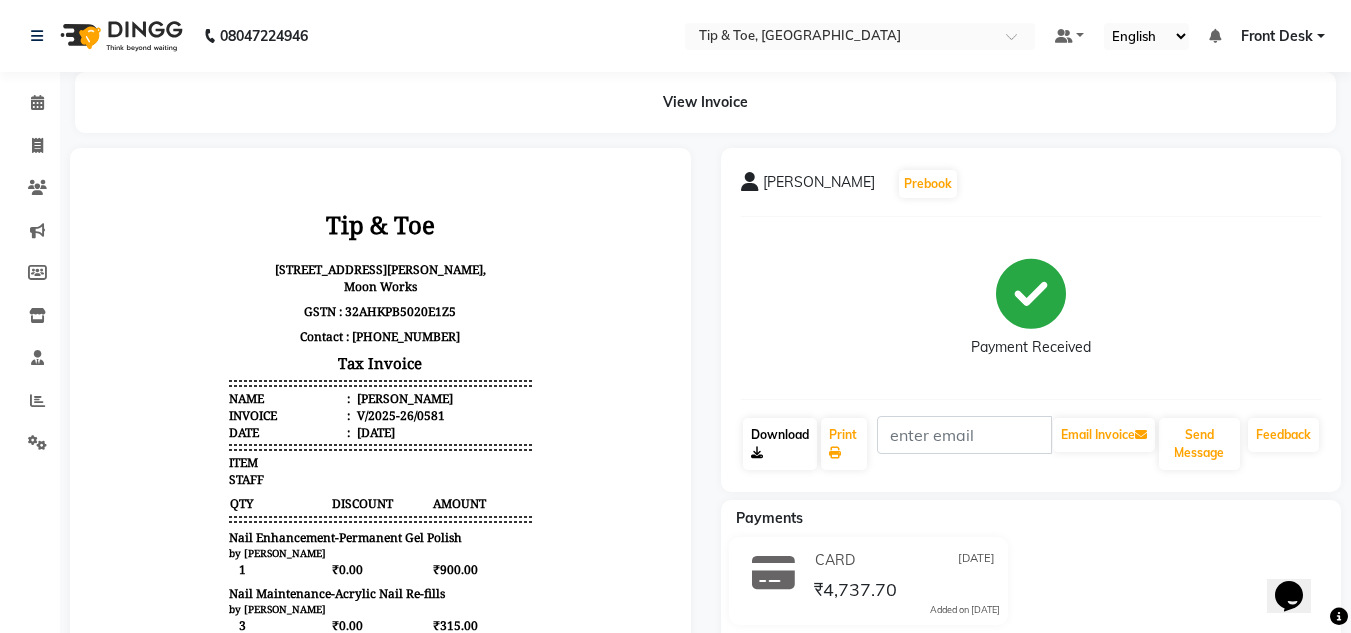click on "Download" 